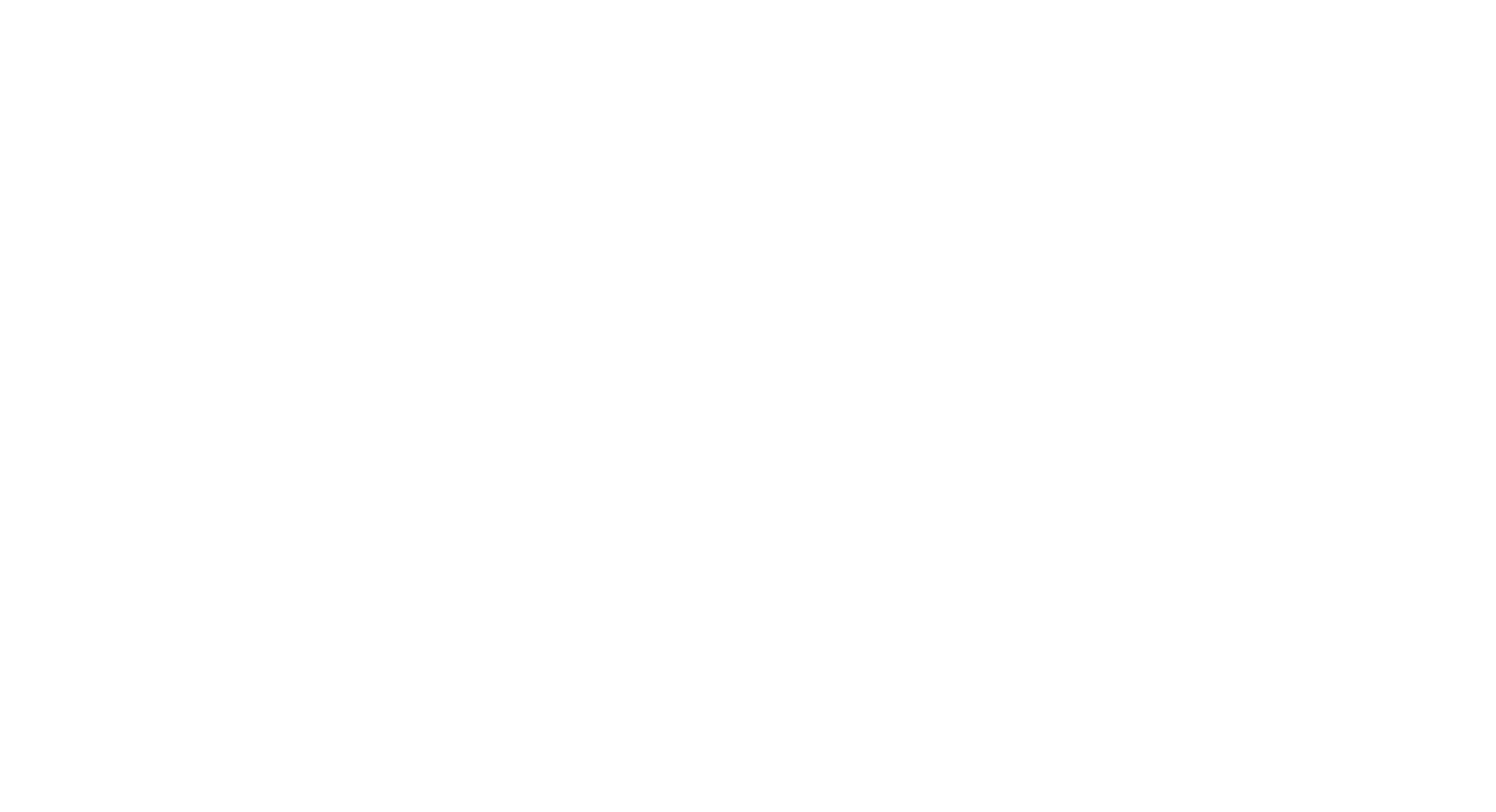 scroll, scrollTop: 0, scrollLeft: 0, axis: both 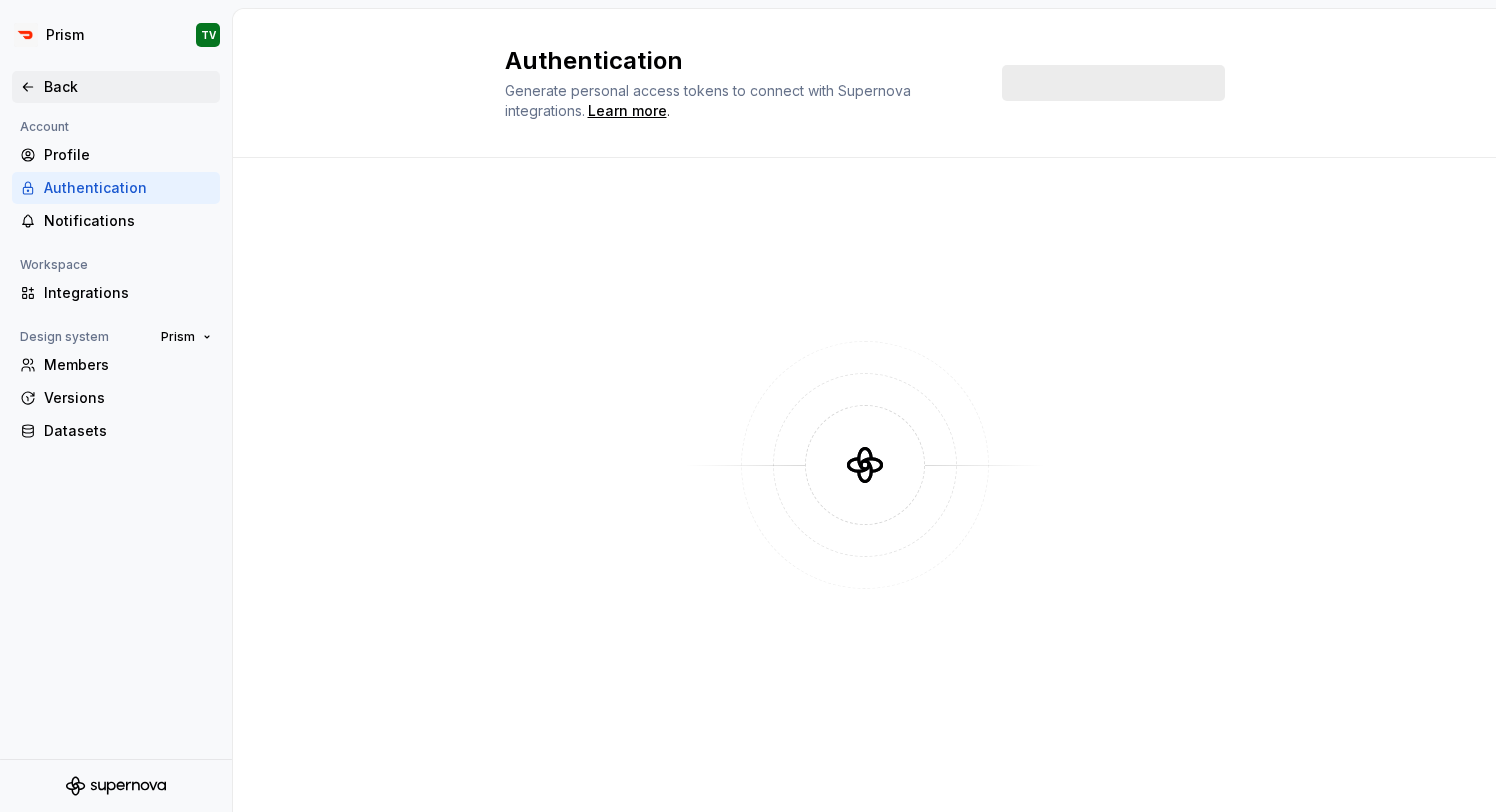click on "Back" at bounding box center [128, 87] 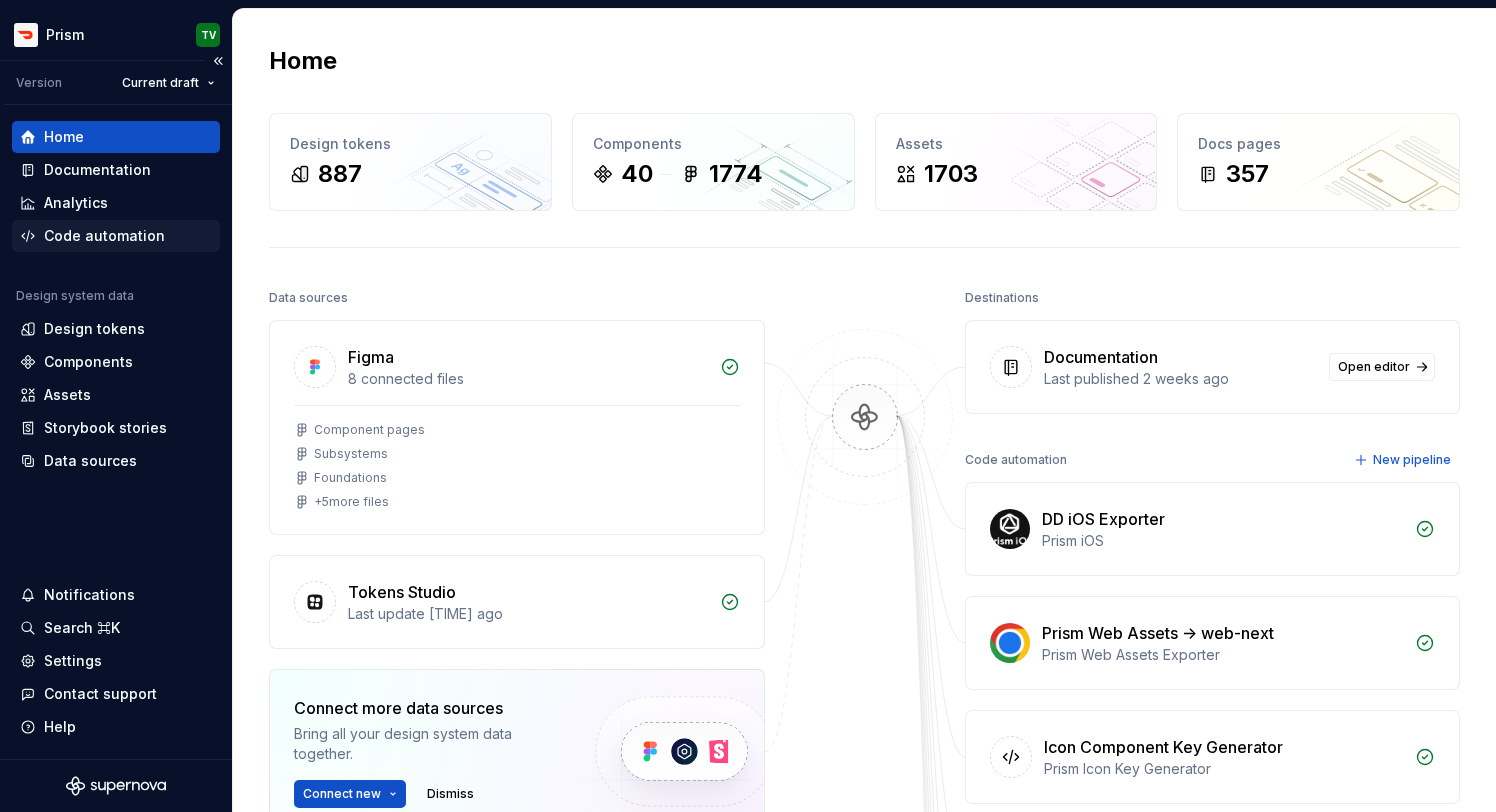 click on "Code automation" at bounding box center [104, 236] 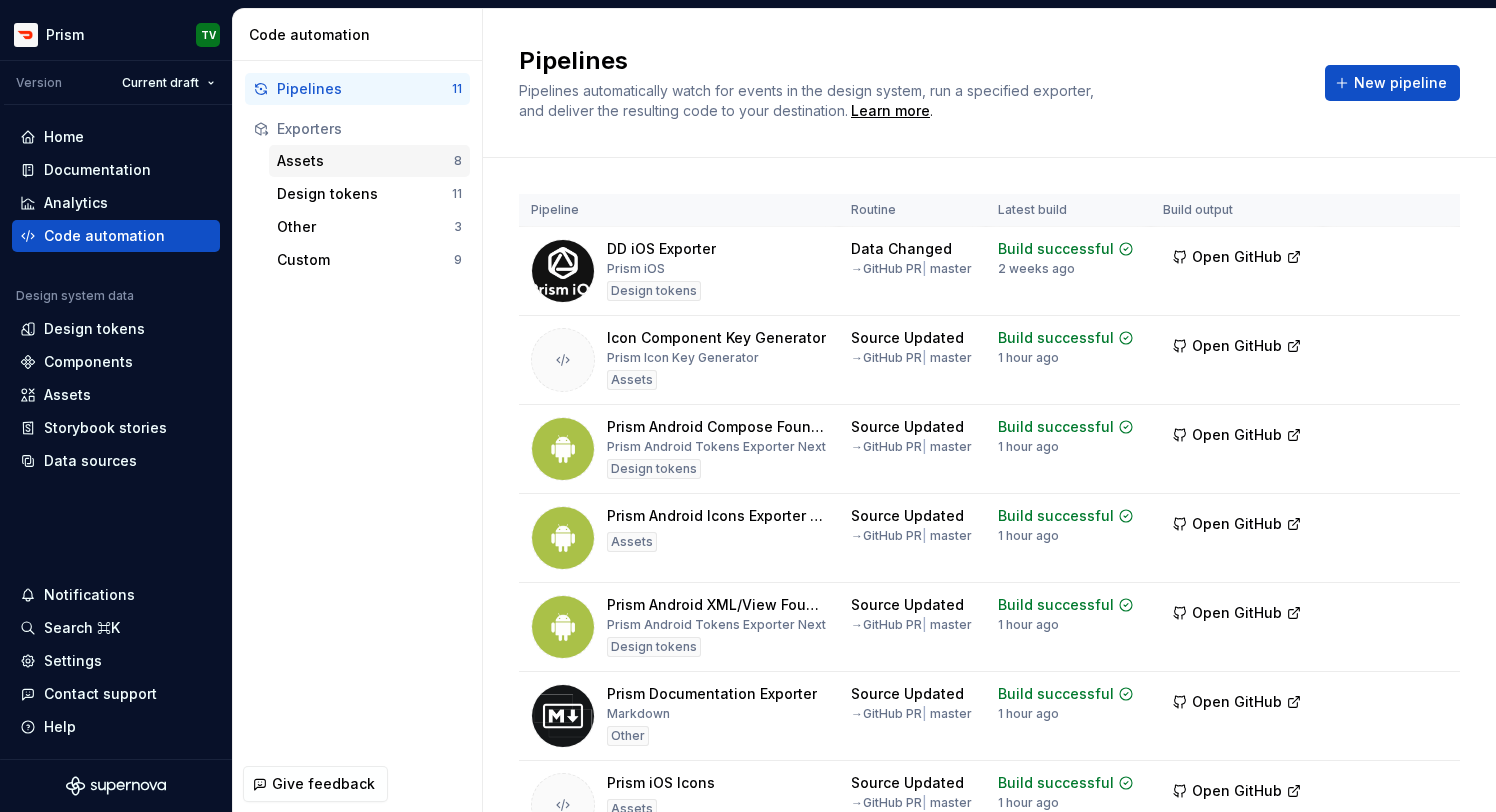 click on "Assets" at bounding box center (365, 161) 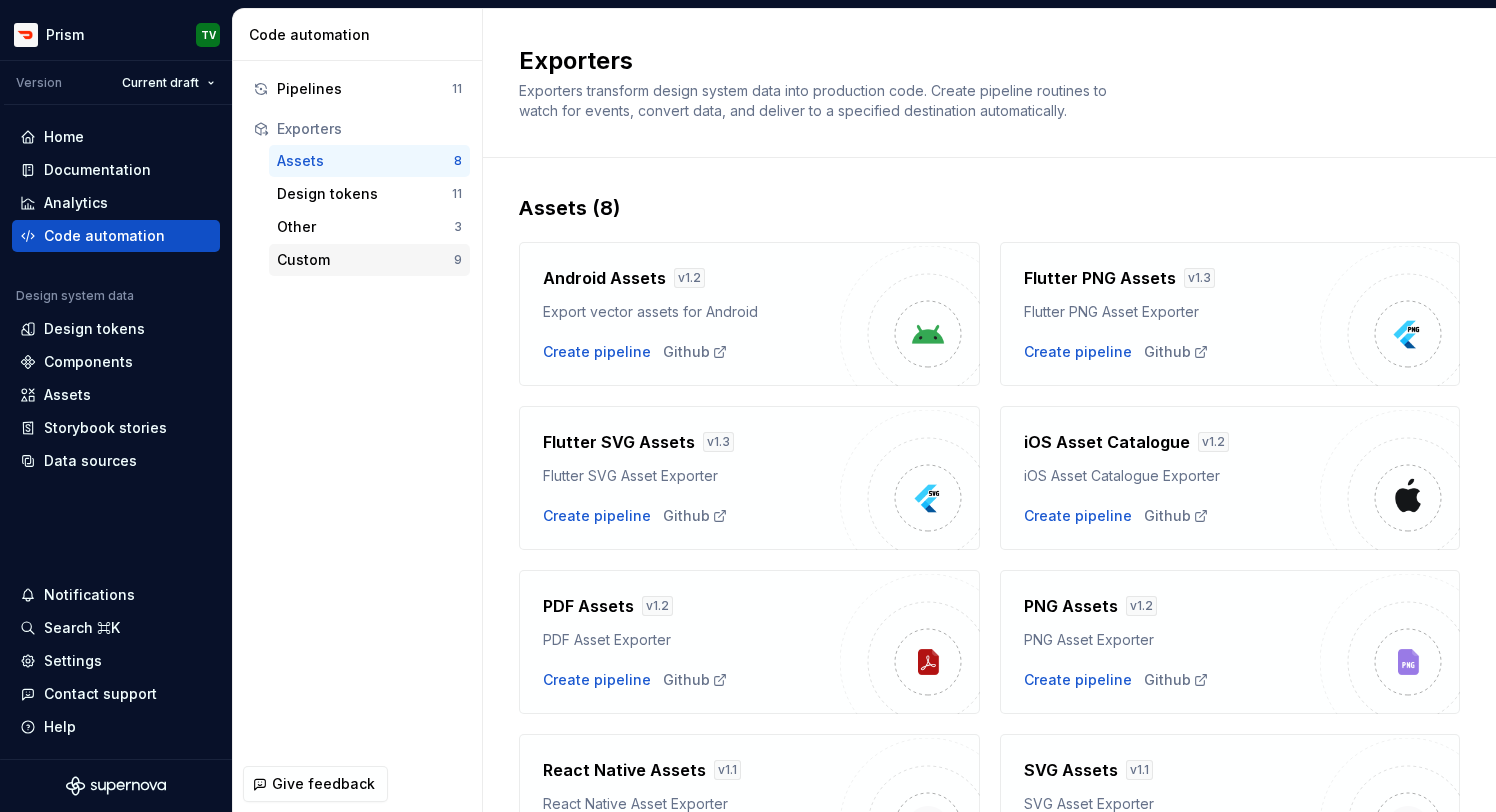 click on "Custom" at bounding box center [365, 260] 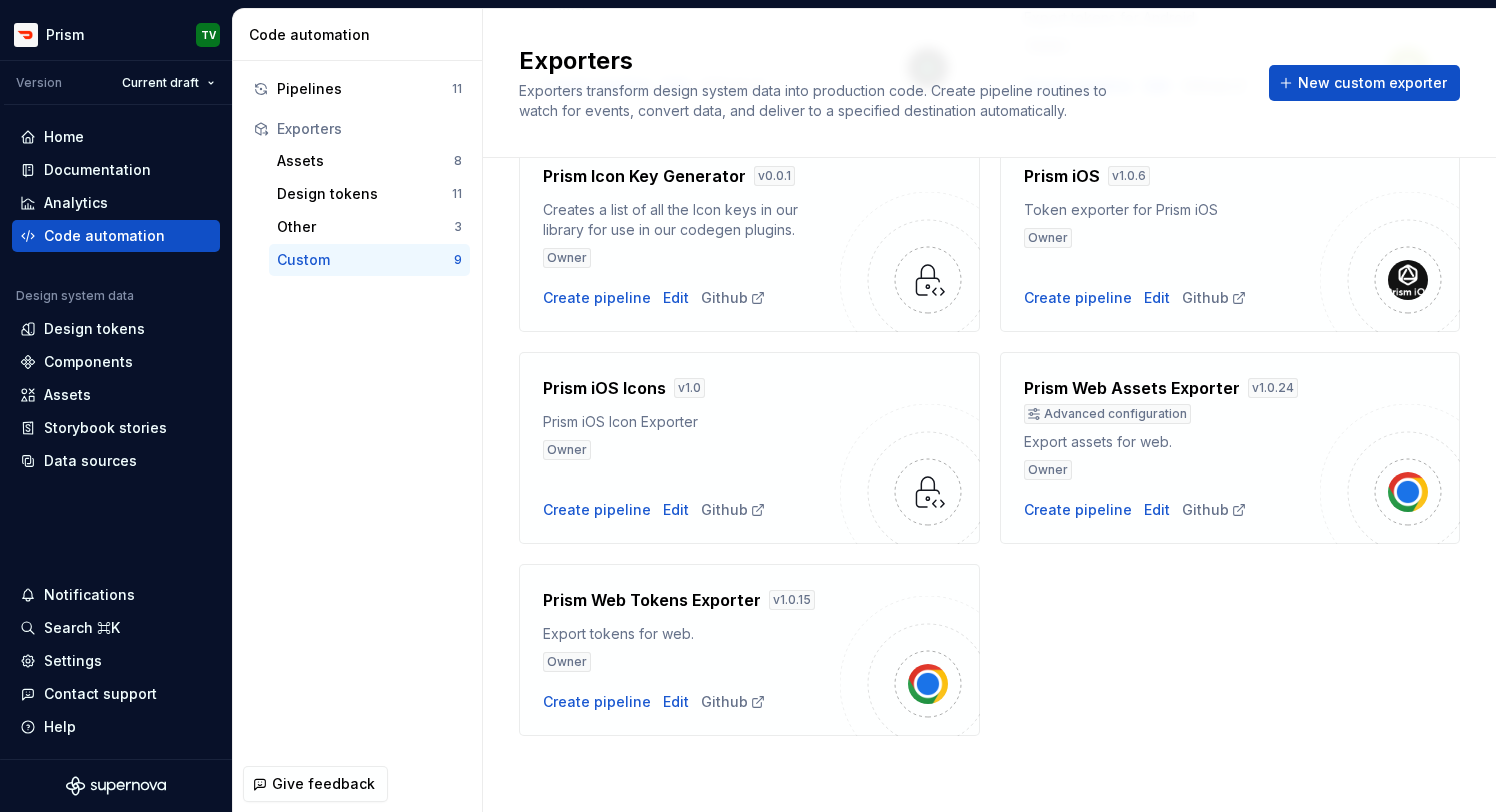 scroll, scrollTop: 0, scrollLeft: 0, axis: both 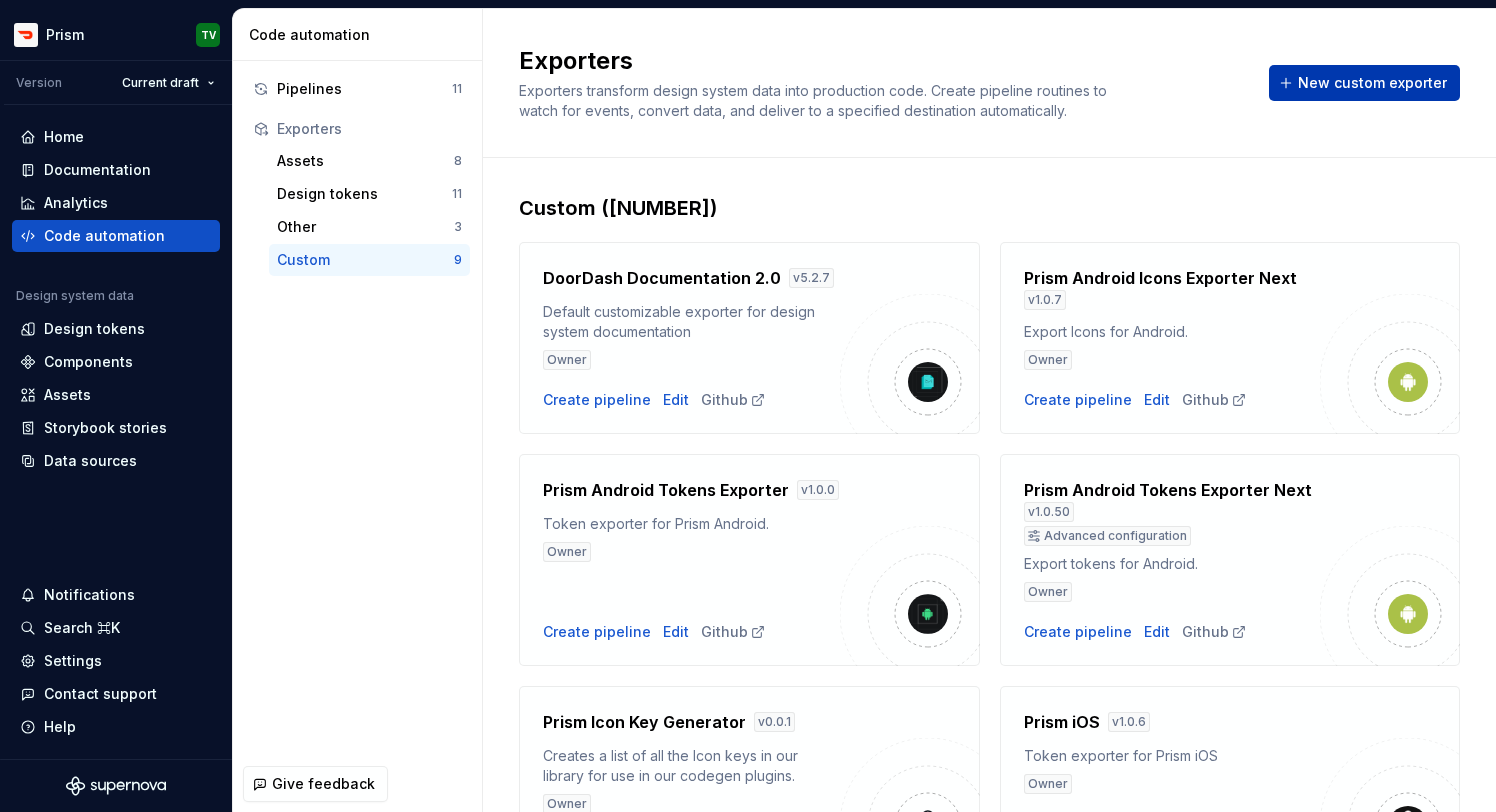 click on "New custom exporter" at bounding box center (1372, 83) 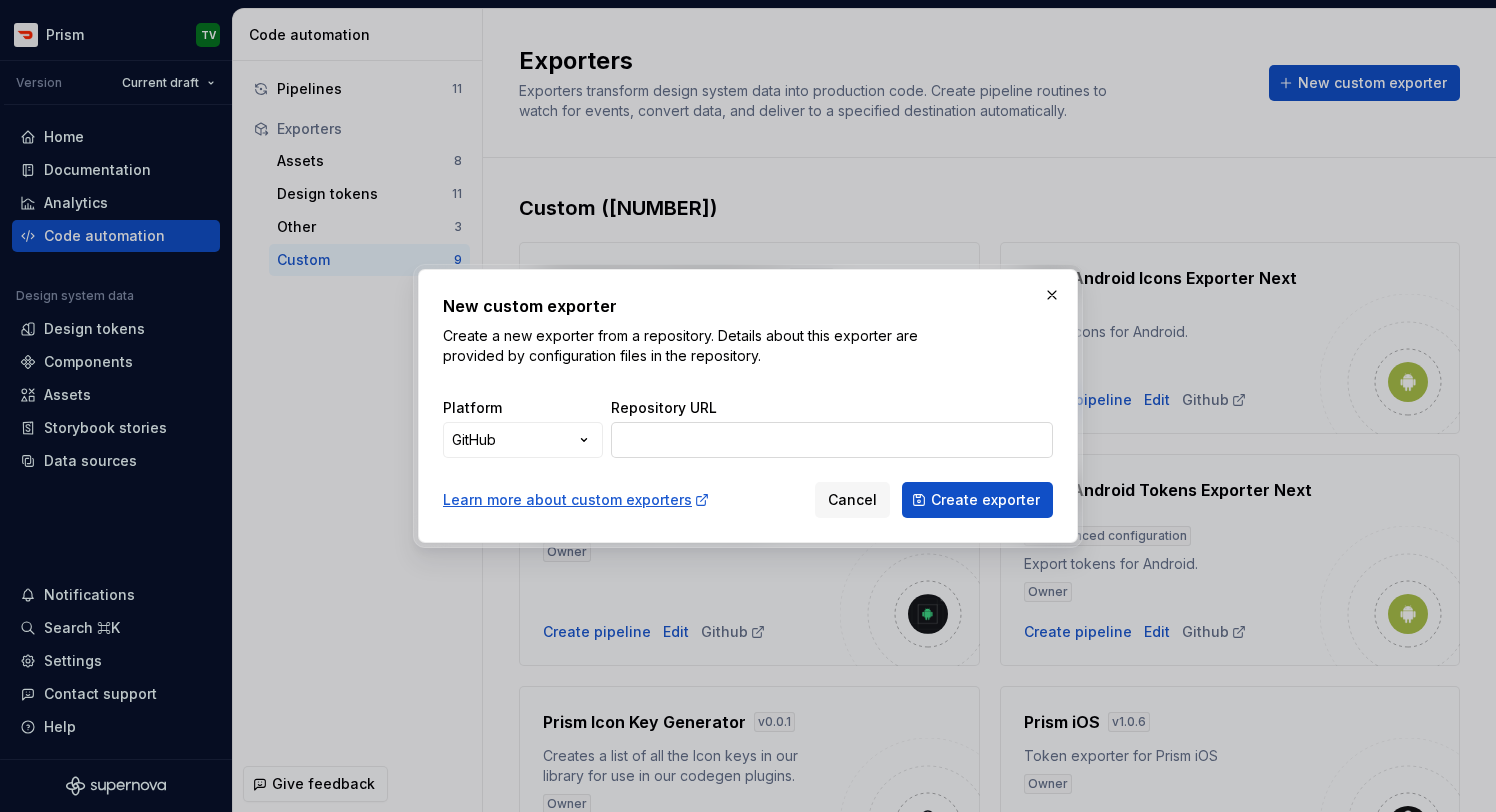 click on "Repository URL" at bounding box center [832, 440] 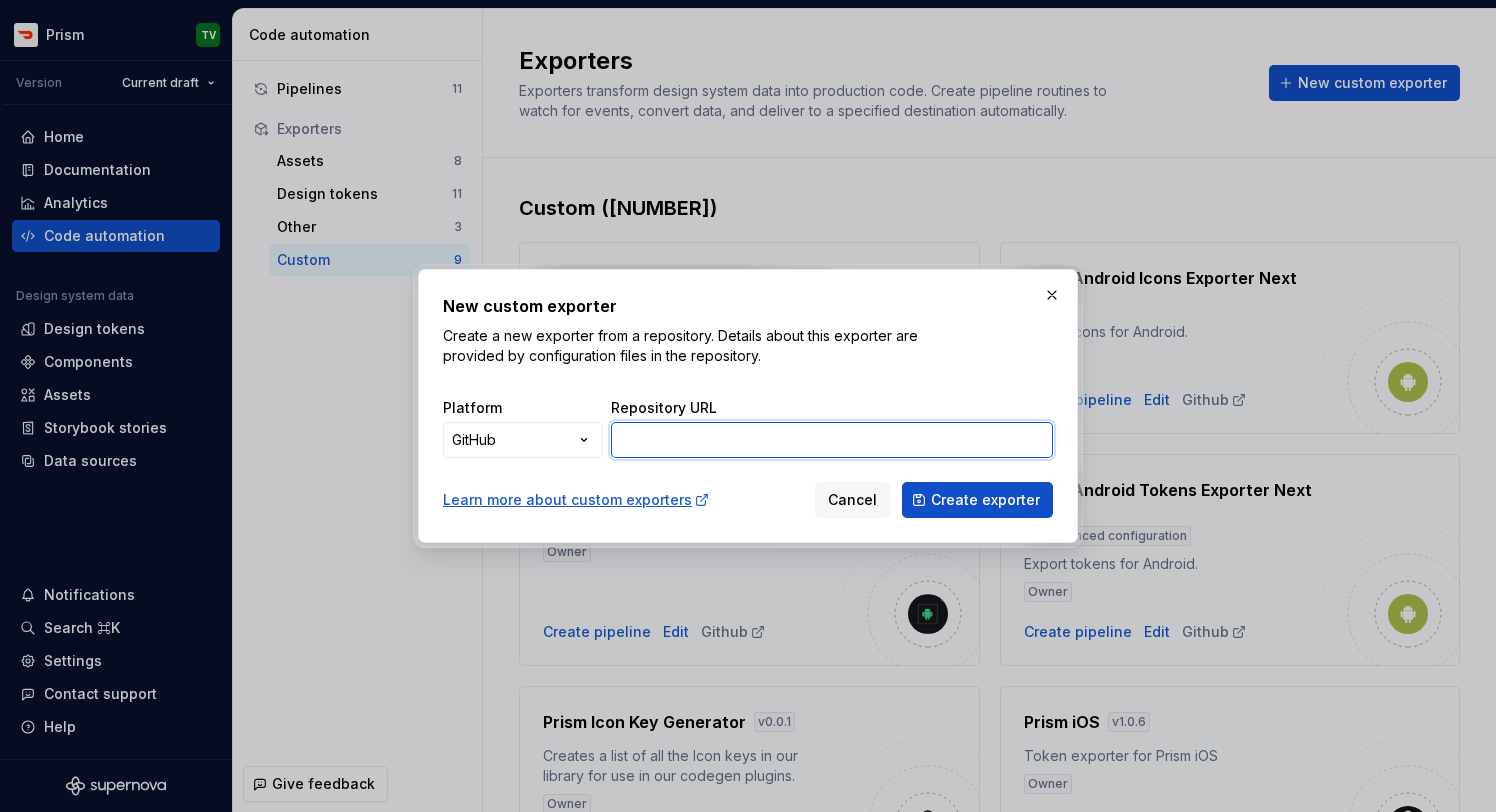 paste on "https://github.com/doordash/prism-supernova/tree/tv/iOS-icon-exporter-new" 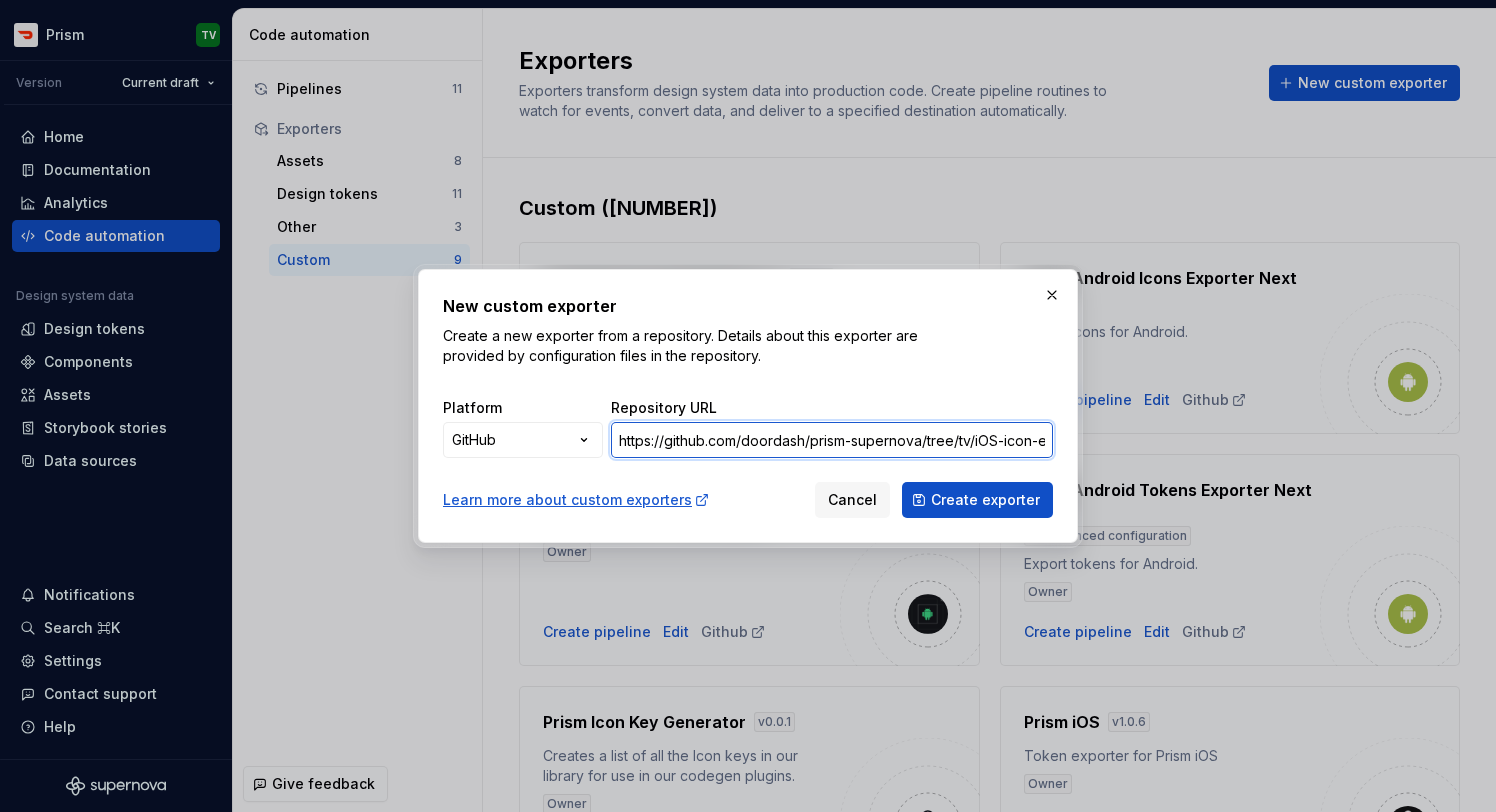 scroll, scrollTop: 0, scrollLeft: 88, axis: horizontal 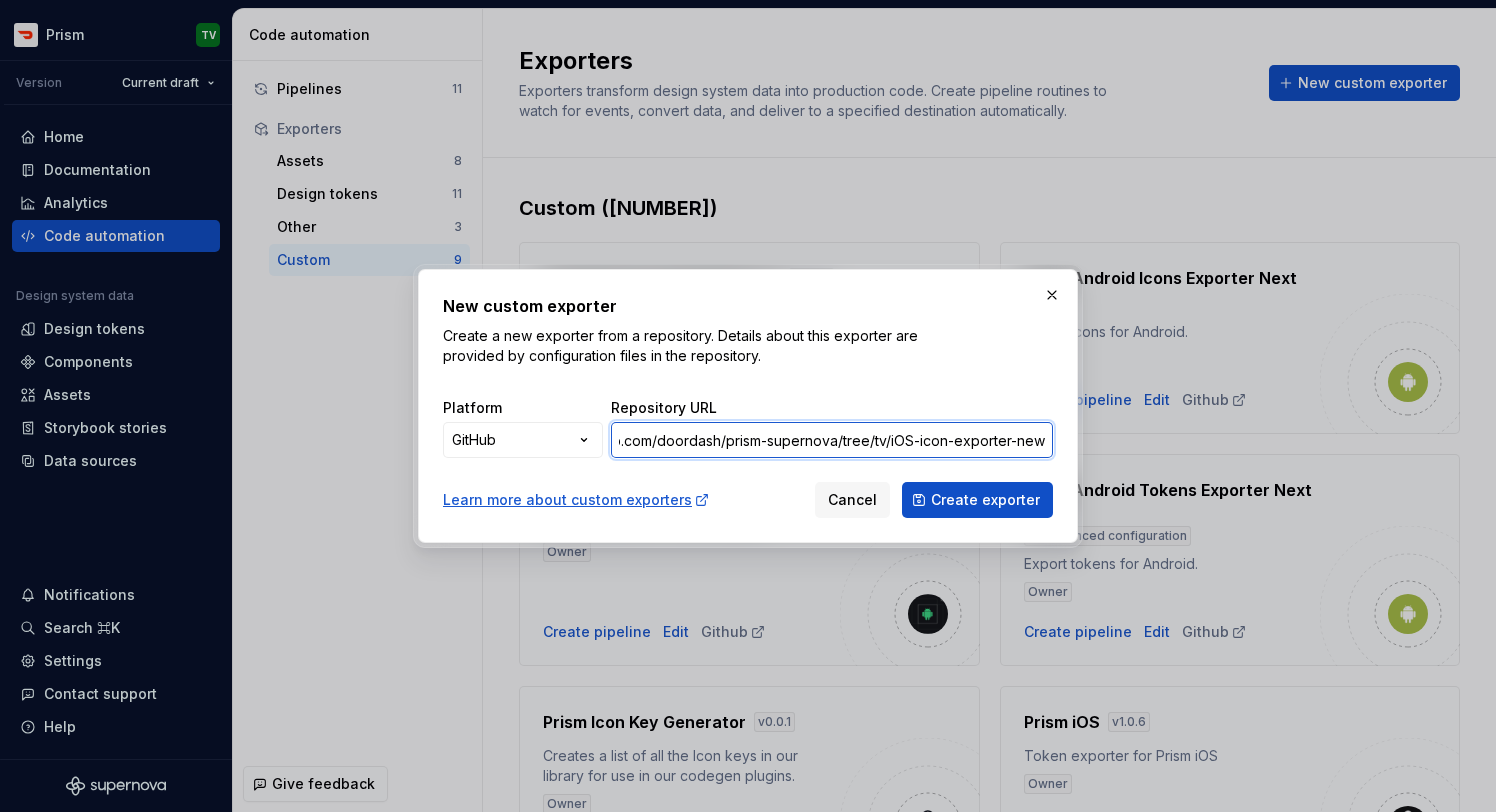 type on "https://github.com/doordash/prism-supernova/tree/tv/iOS-icon-exporter-new" 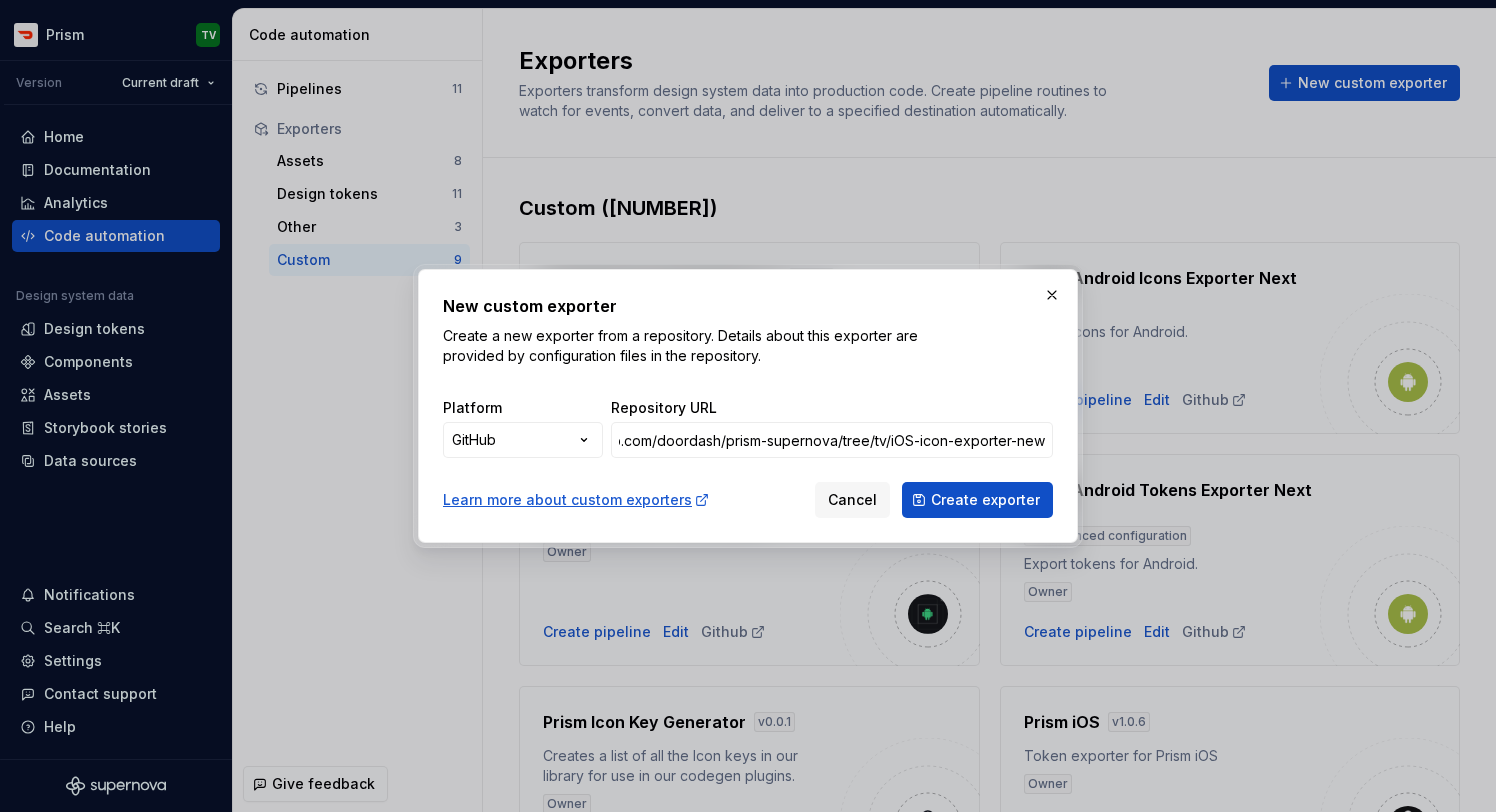 scroll, scrollTop: 0, scrollLeft: 0, axis: both 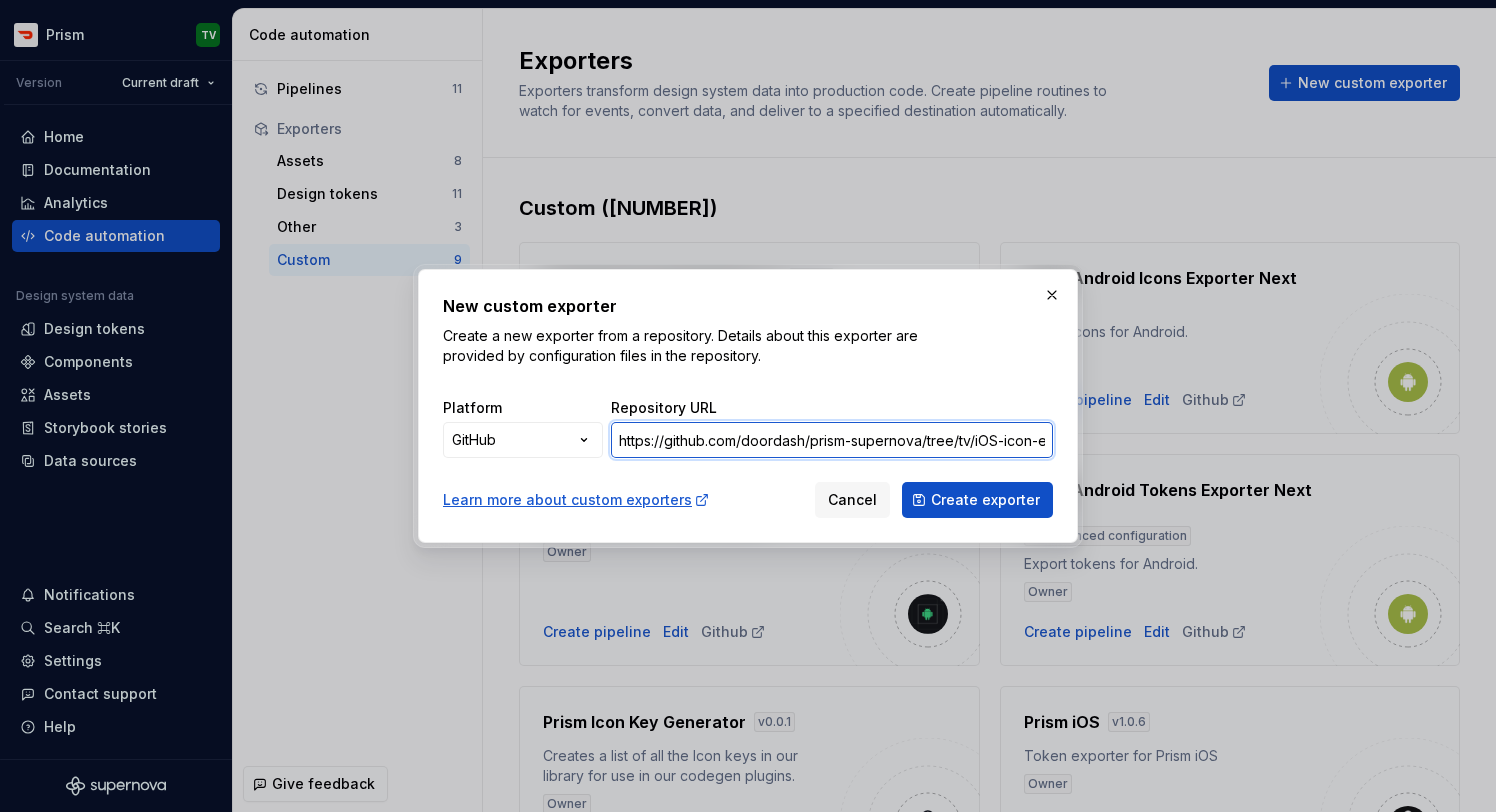 click on "https://github.com/doordash/prism-supernova/tree/tv/iOS-icon-exporter-new" at bounding box center [832, 440] 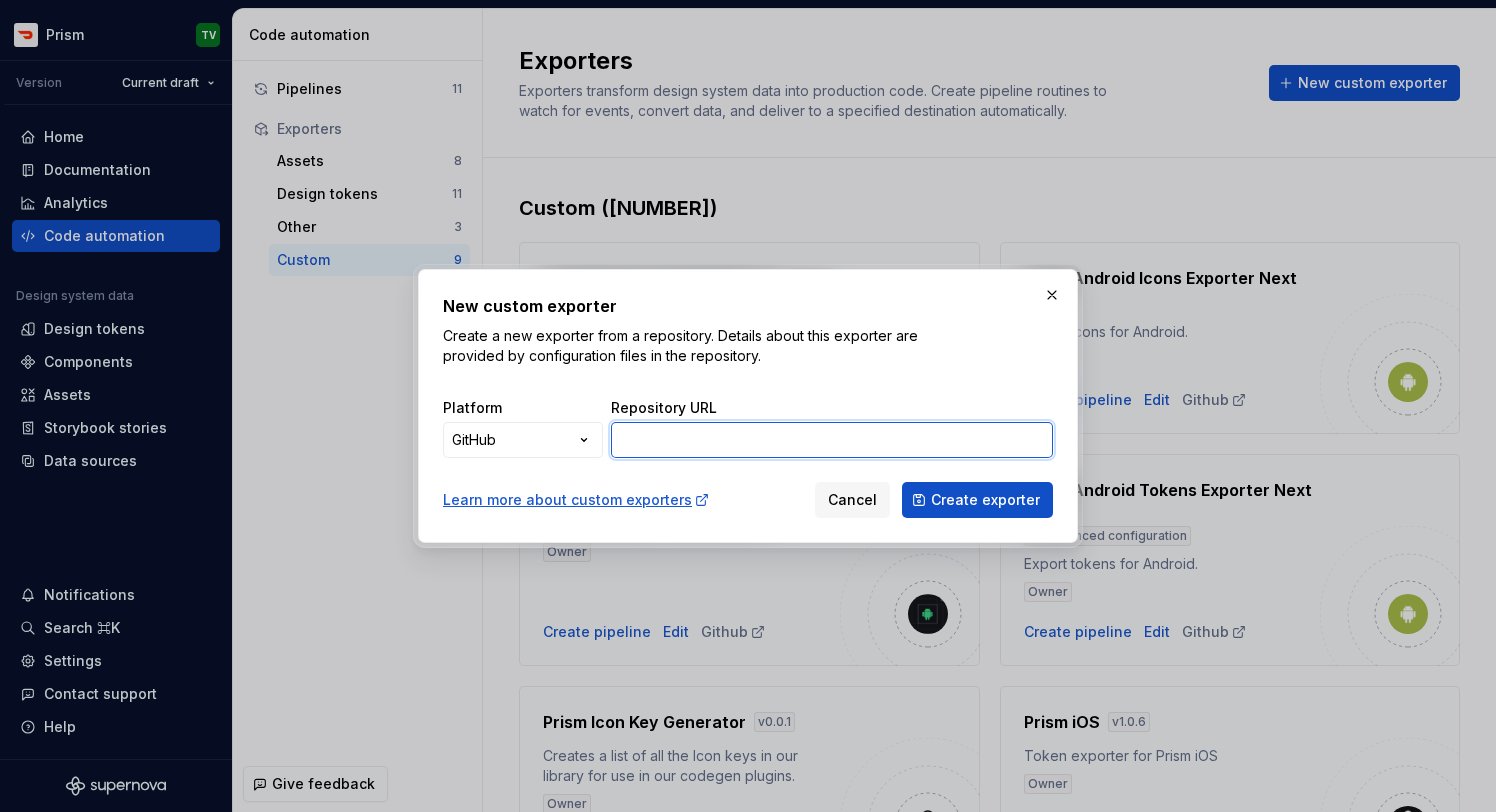 paste on "https://github.com/[USER]/[REPO]/tree/[BRANCH]/[PATH]" 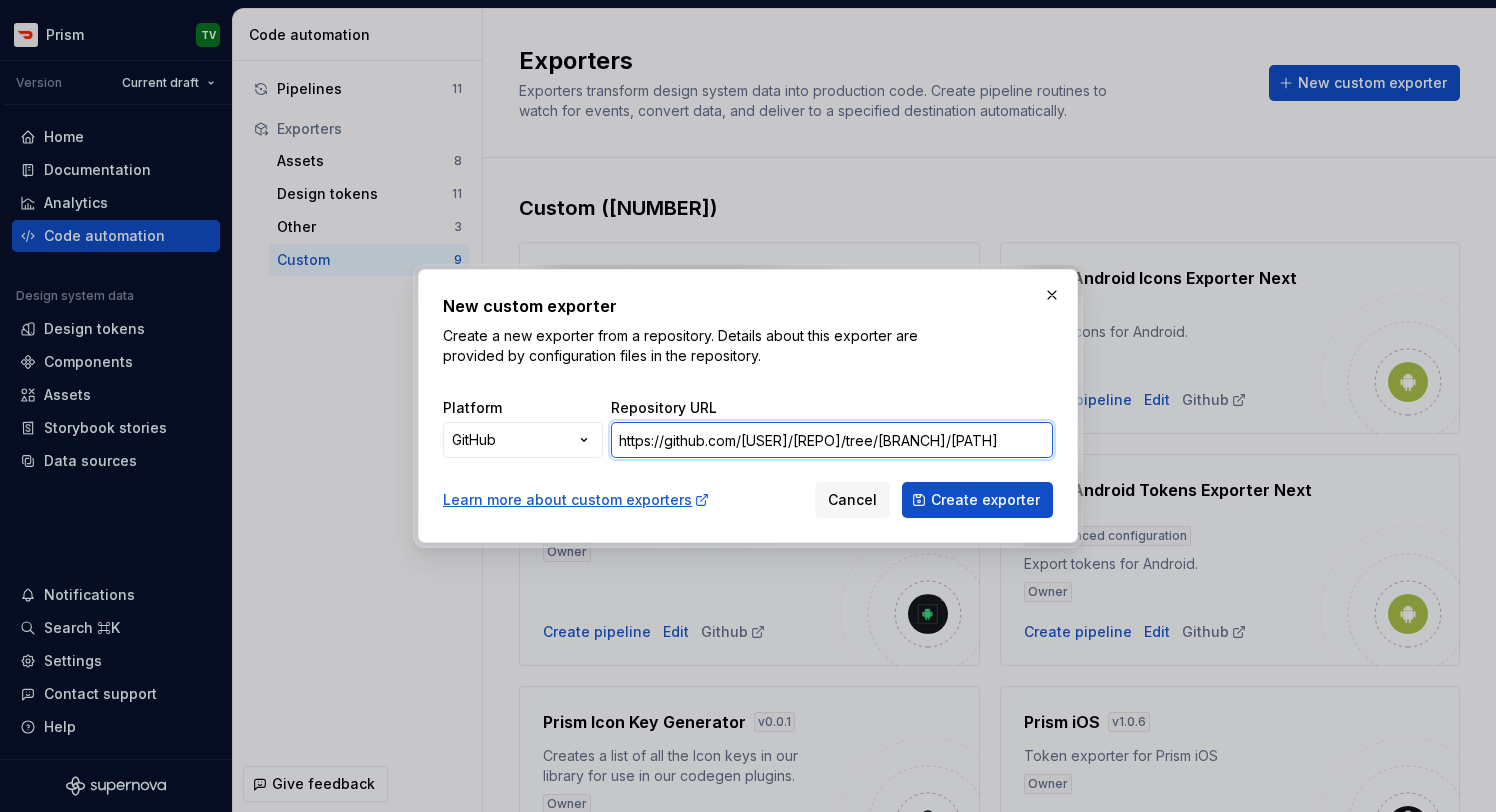 scroll, scrollTop: 0, scrollLeft: 320, axis: horizontal 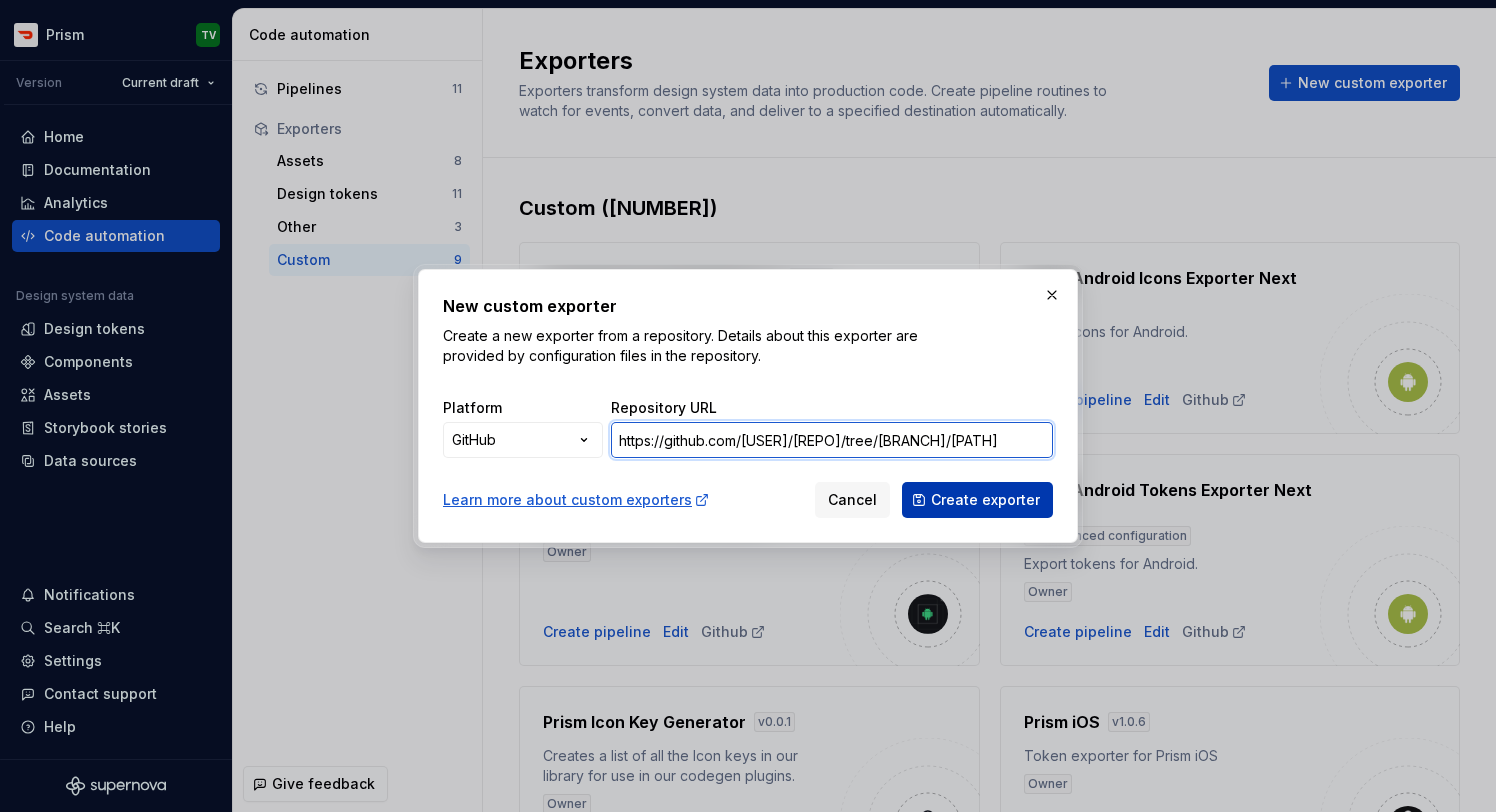 type on "https://github.com/[USER]/[REPO]/tree/[BRANCH]/[PATH]" 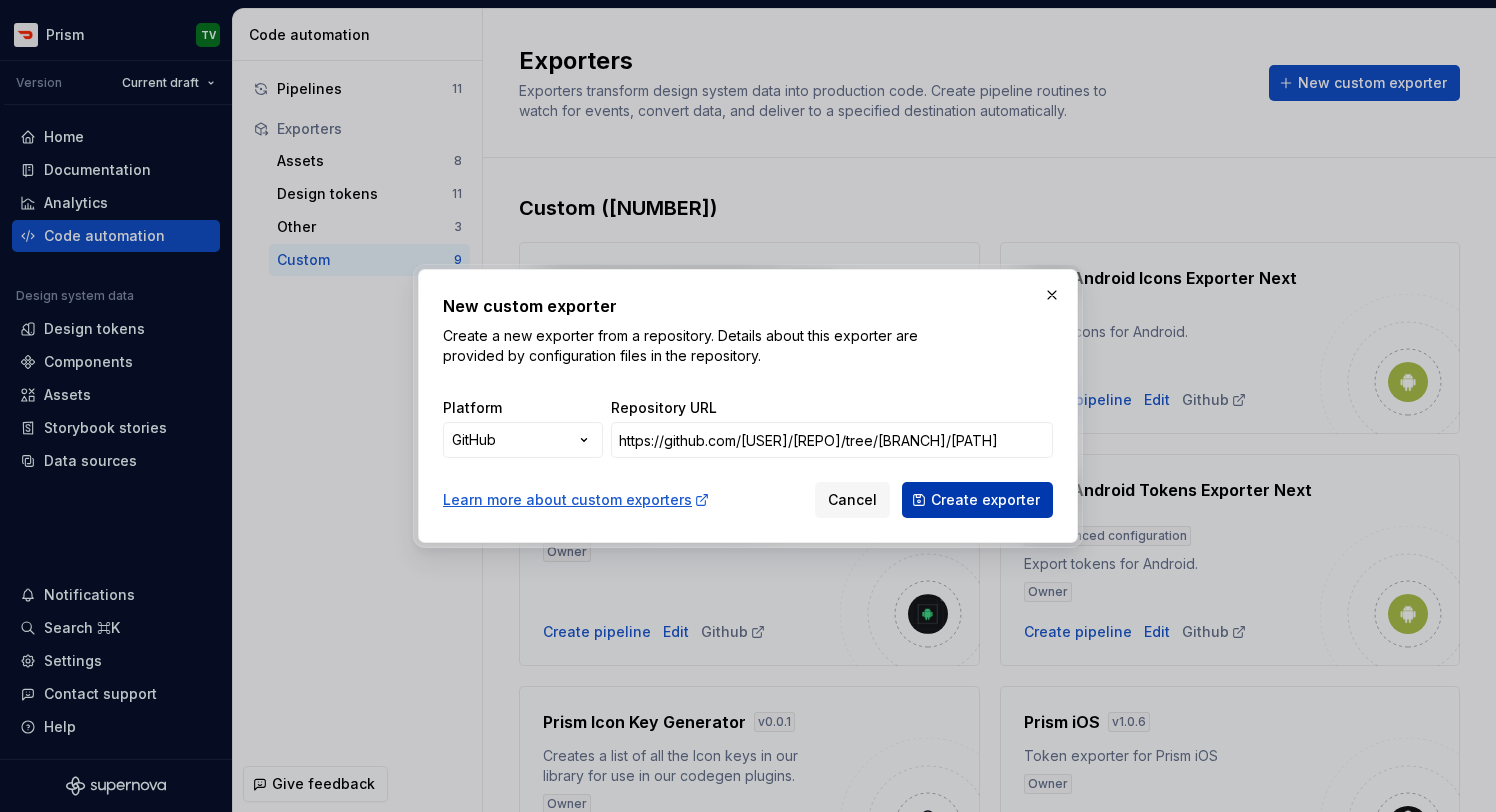 click on "Create exporter" at bounding box center (985, 500) 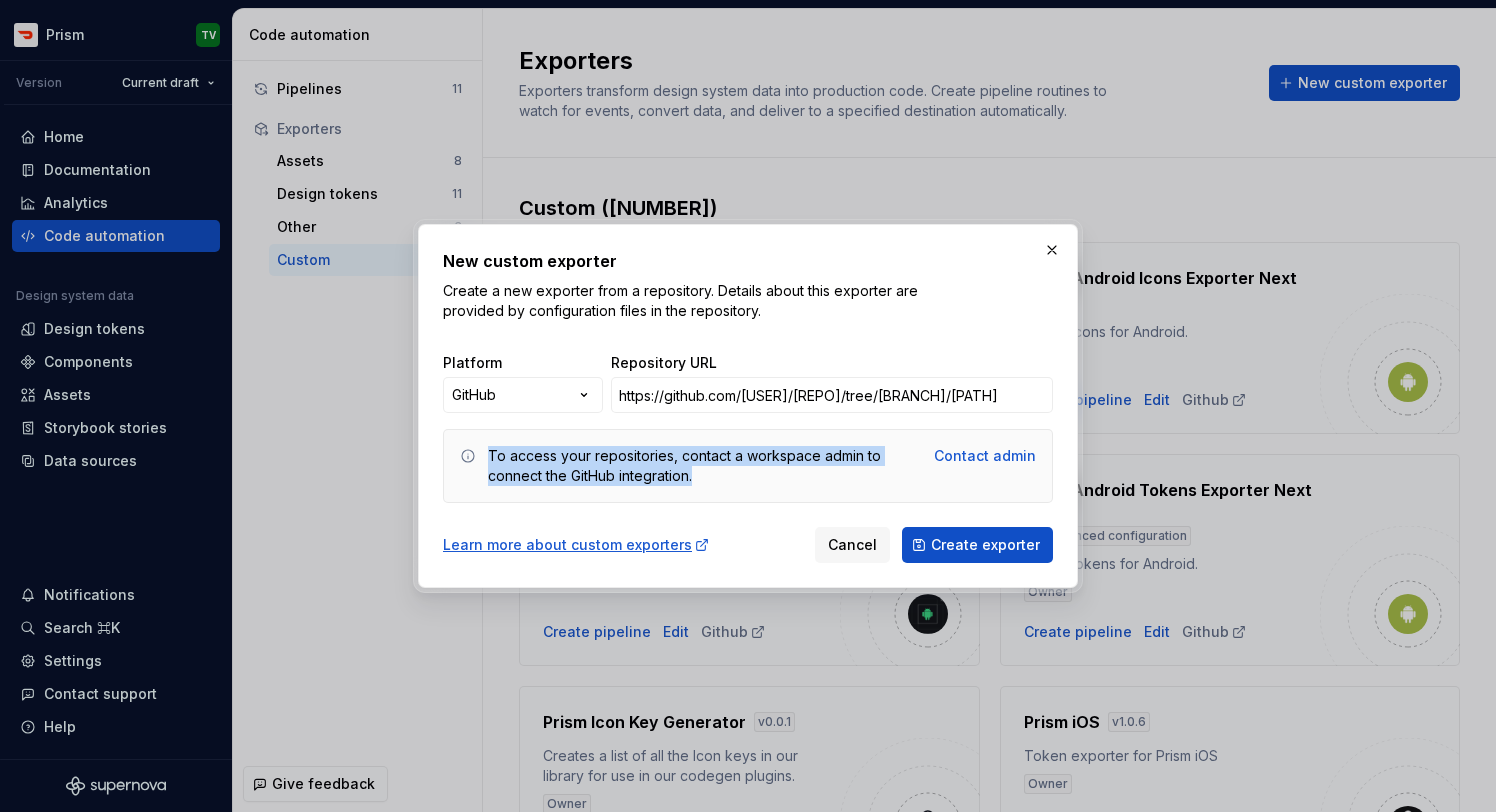 drag, startPoint x: 719, startPoint y: 474, endPoint x: 483, endPoint y: 452, distance: 237.02321 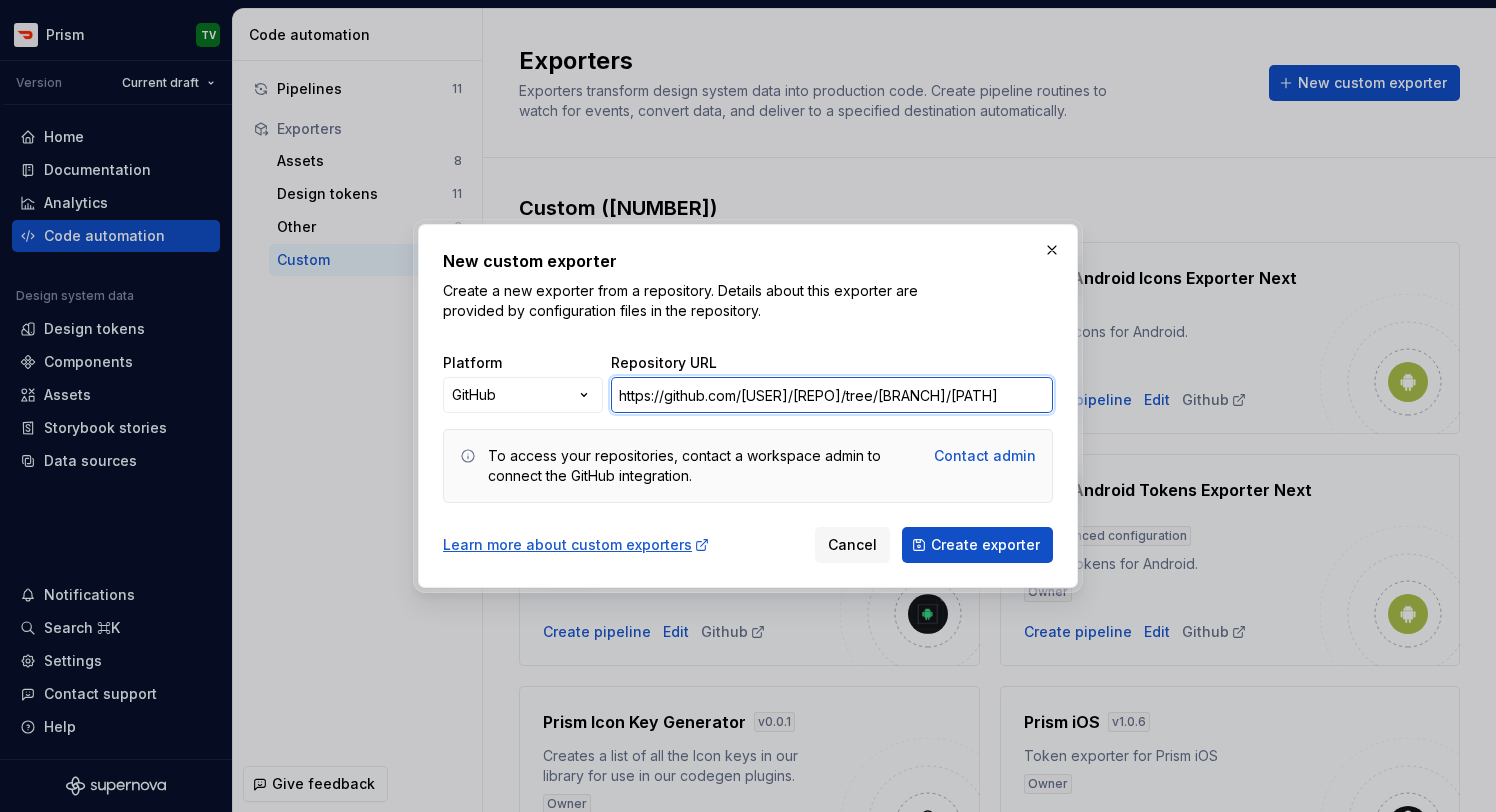 click on "https://github.com/[USER]/[REPO]/tree/[BRANCH]/[PATH]" at bounding box center [832, 395] 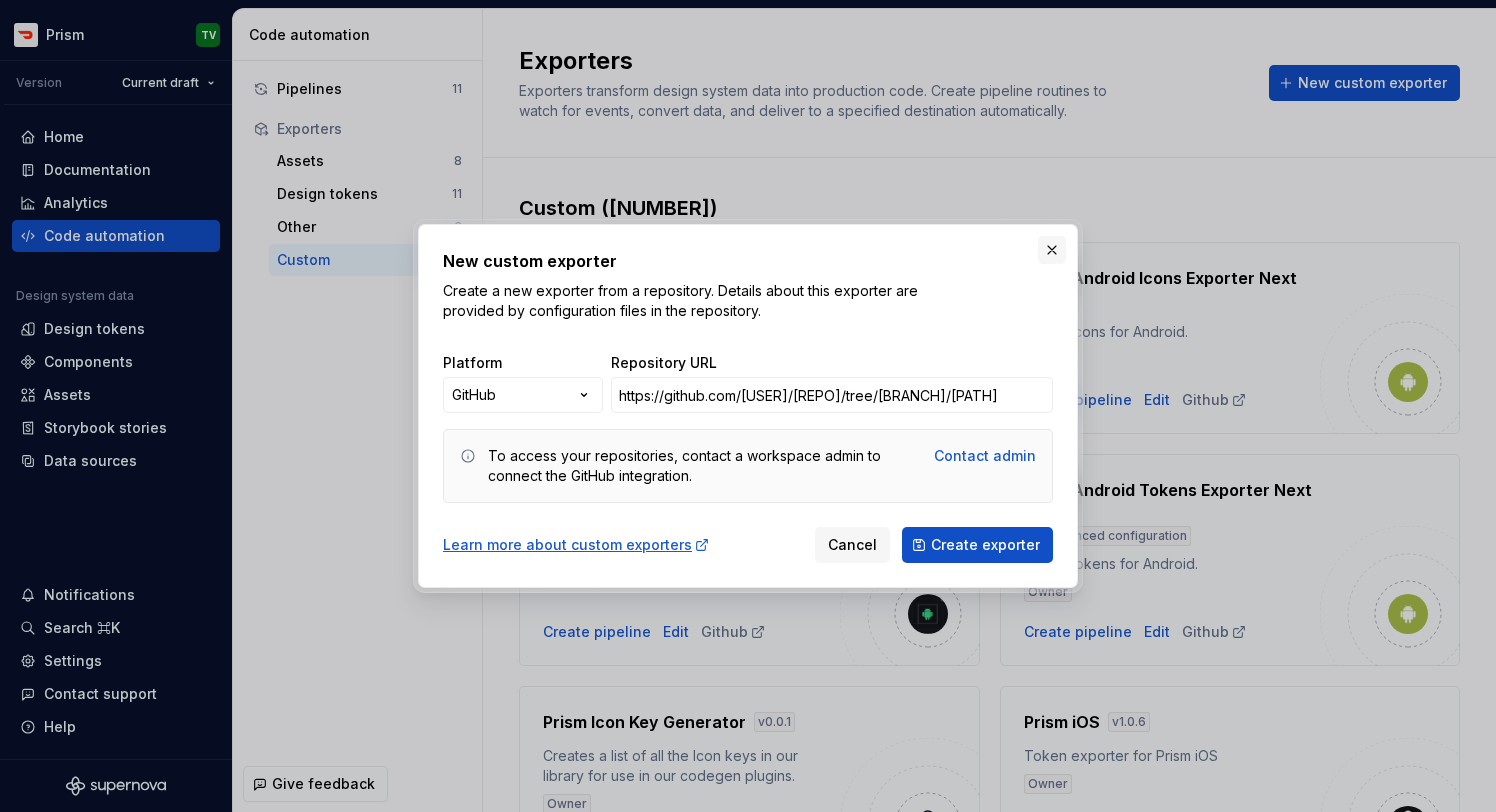 click at bounding box center [1052, 250] 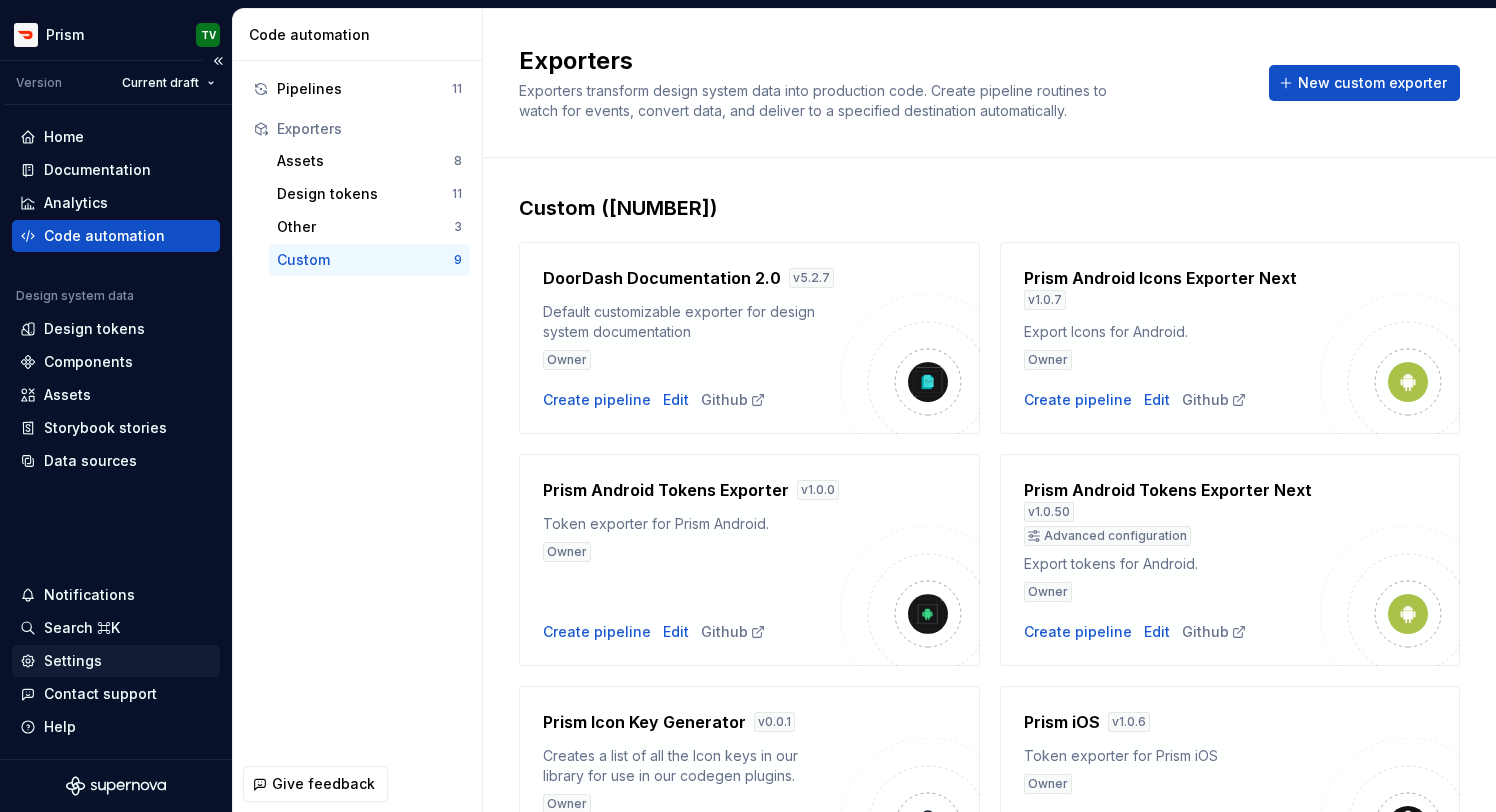 click on "Settings" at bounding box center (73, 661) 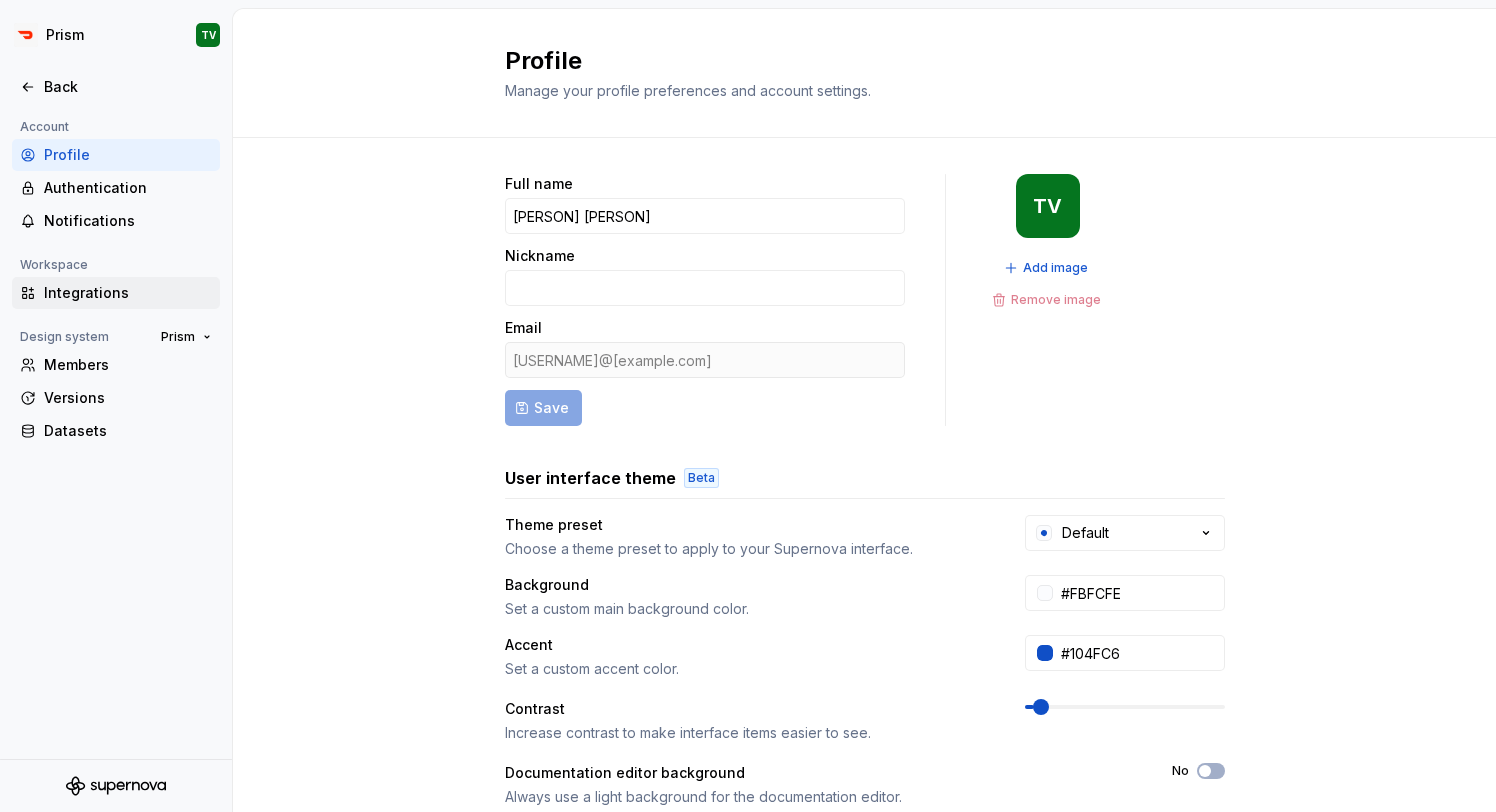 click on "Integrations" at bounding box center (128, 293) 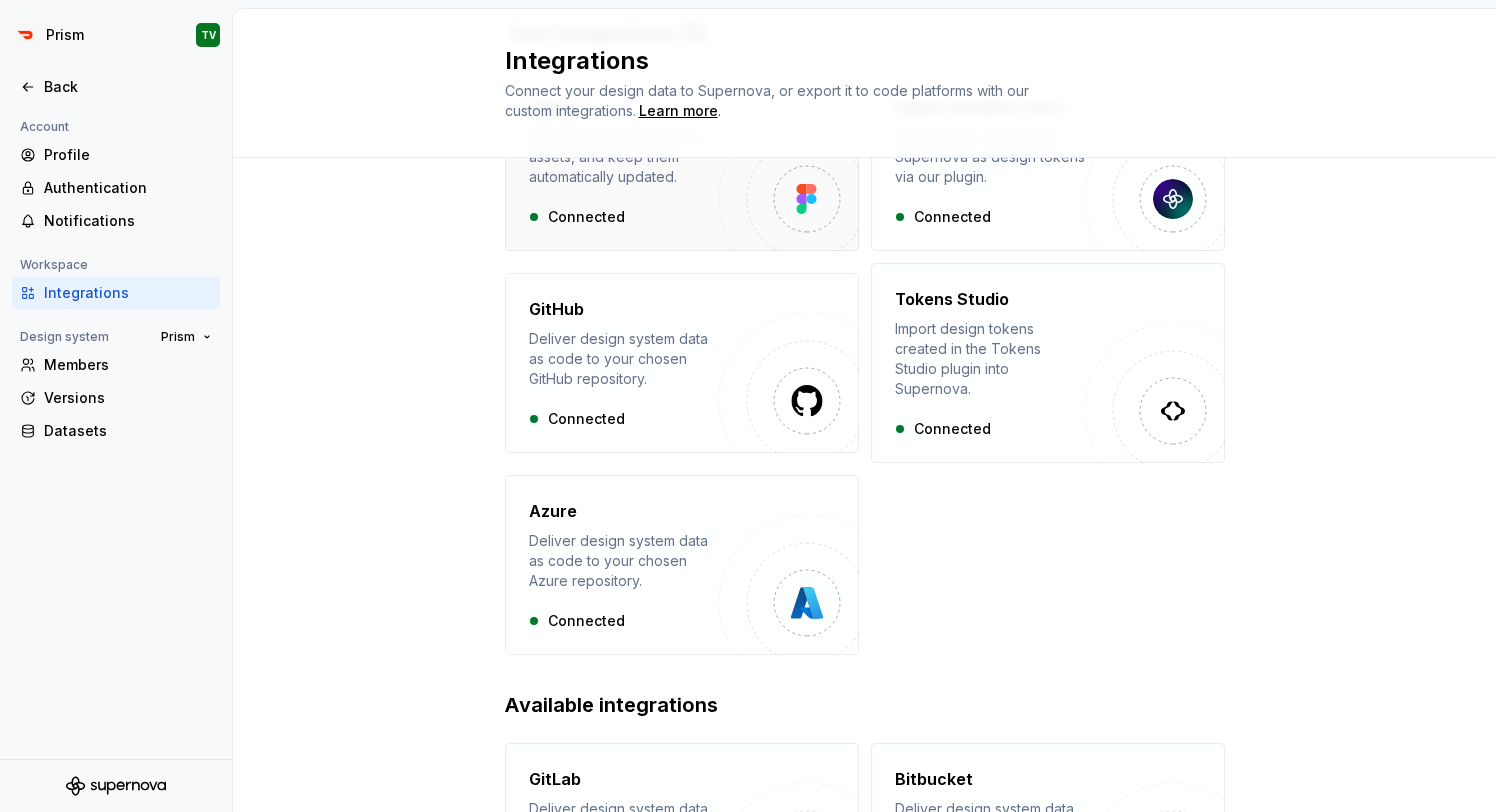scroll, scrollTop: 195, scrollLeft: 0, axis: vertical 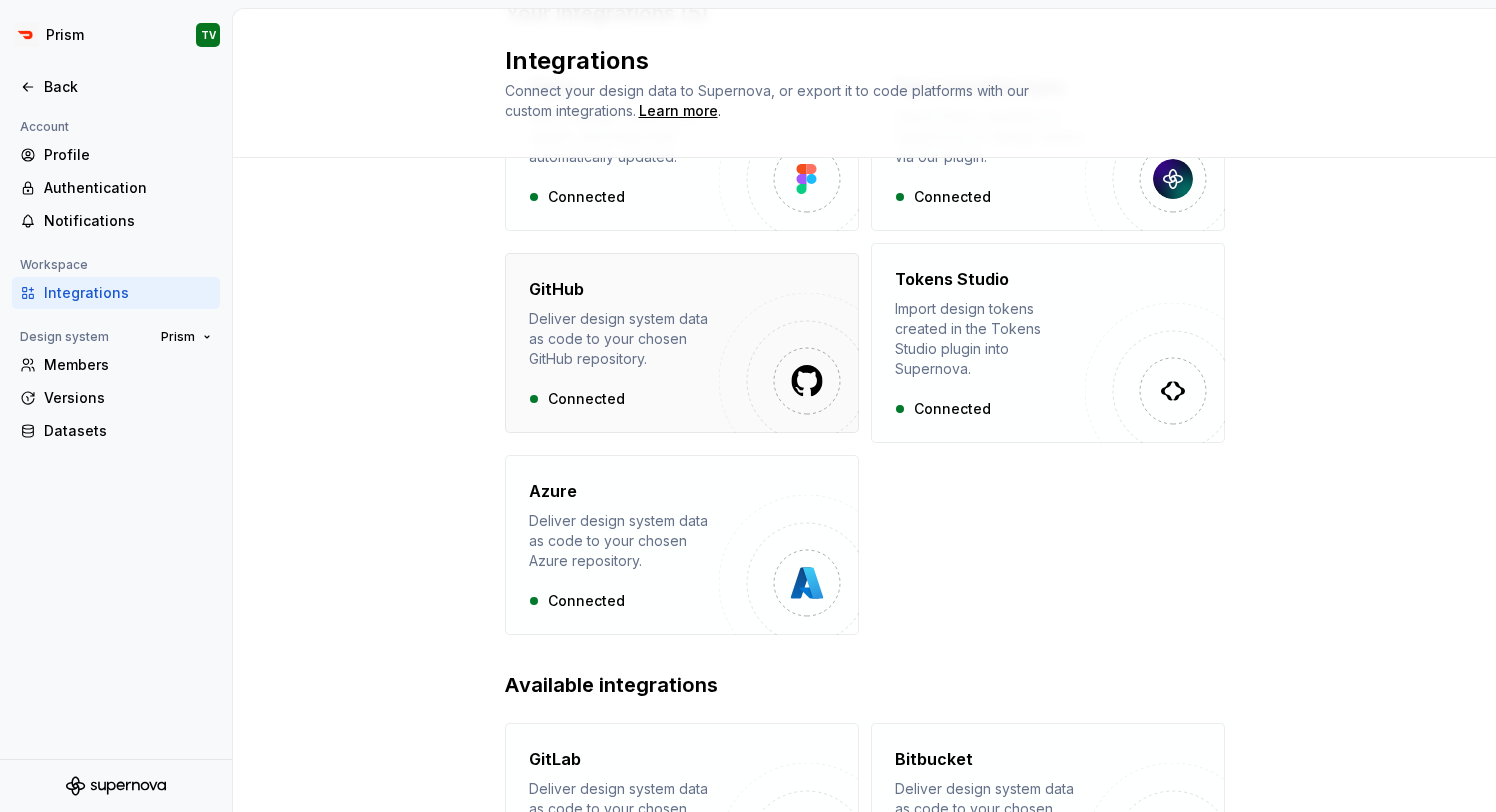 click on "Deliver design system data as code to your chosen GitHub repository." at bounding box center (624, 339) 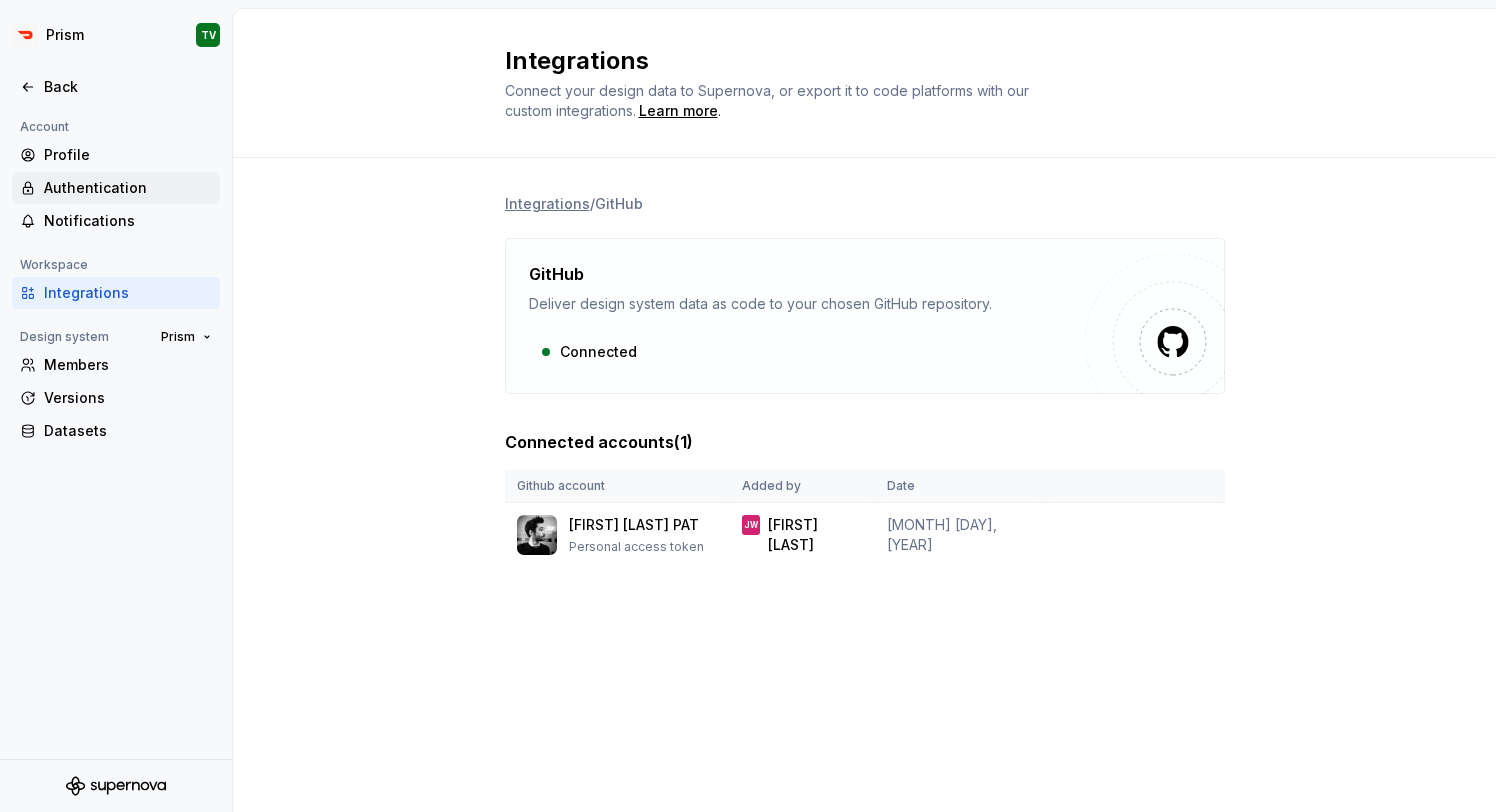 click on "Authentication" at bounding box center (128, 188) 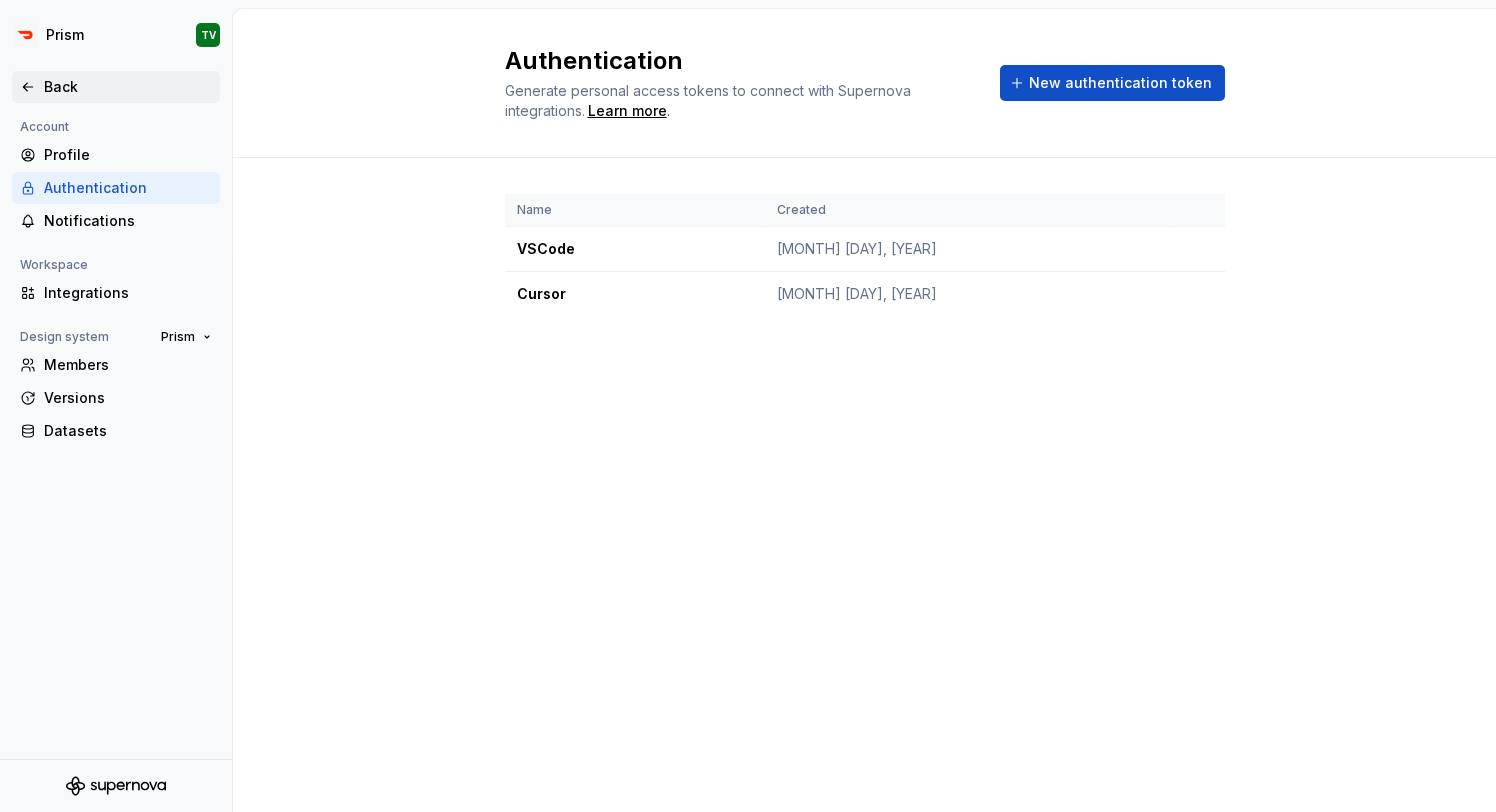 click on "Back" at bounding box center (116, 87) 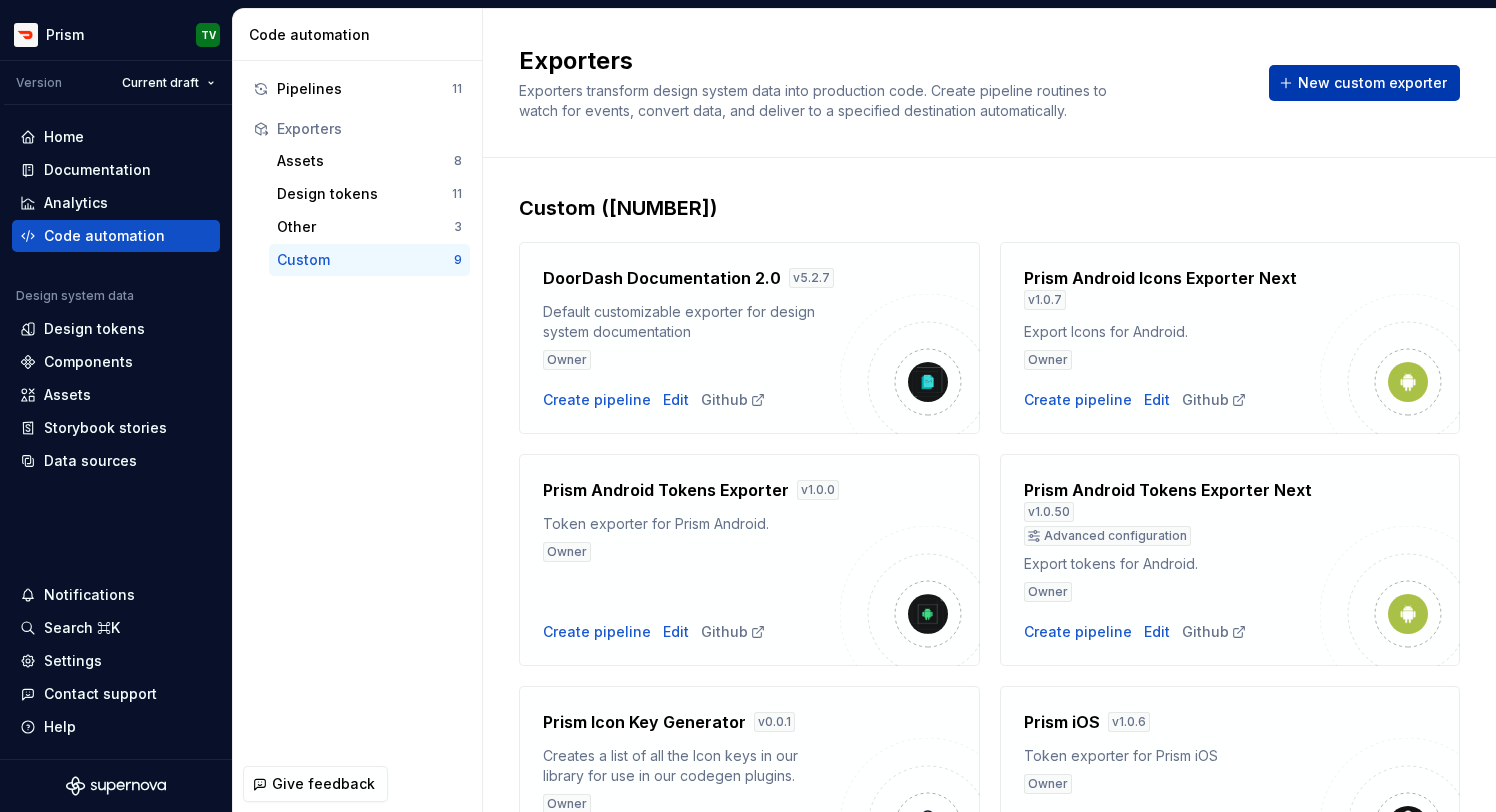 click on "New custom exporter" at bounding box center (1364, 83) 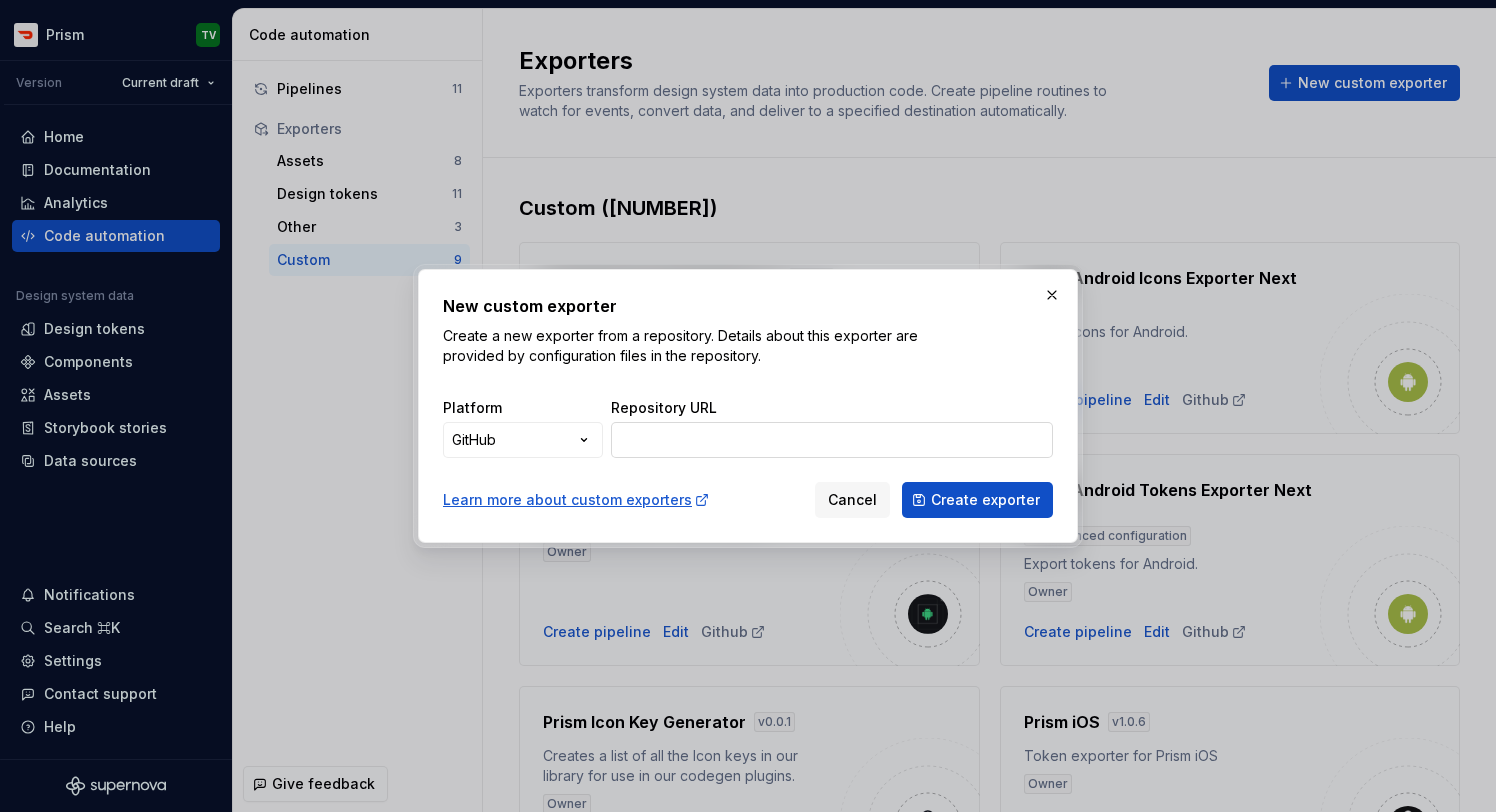 click on "Repository URL" at bounding box center (832, 440) 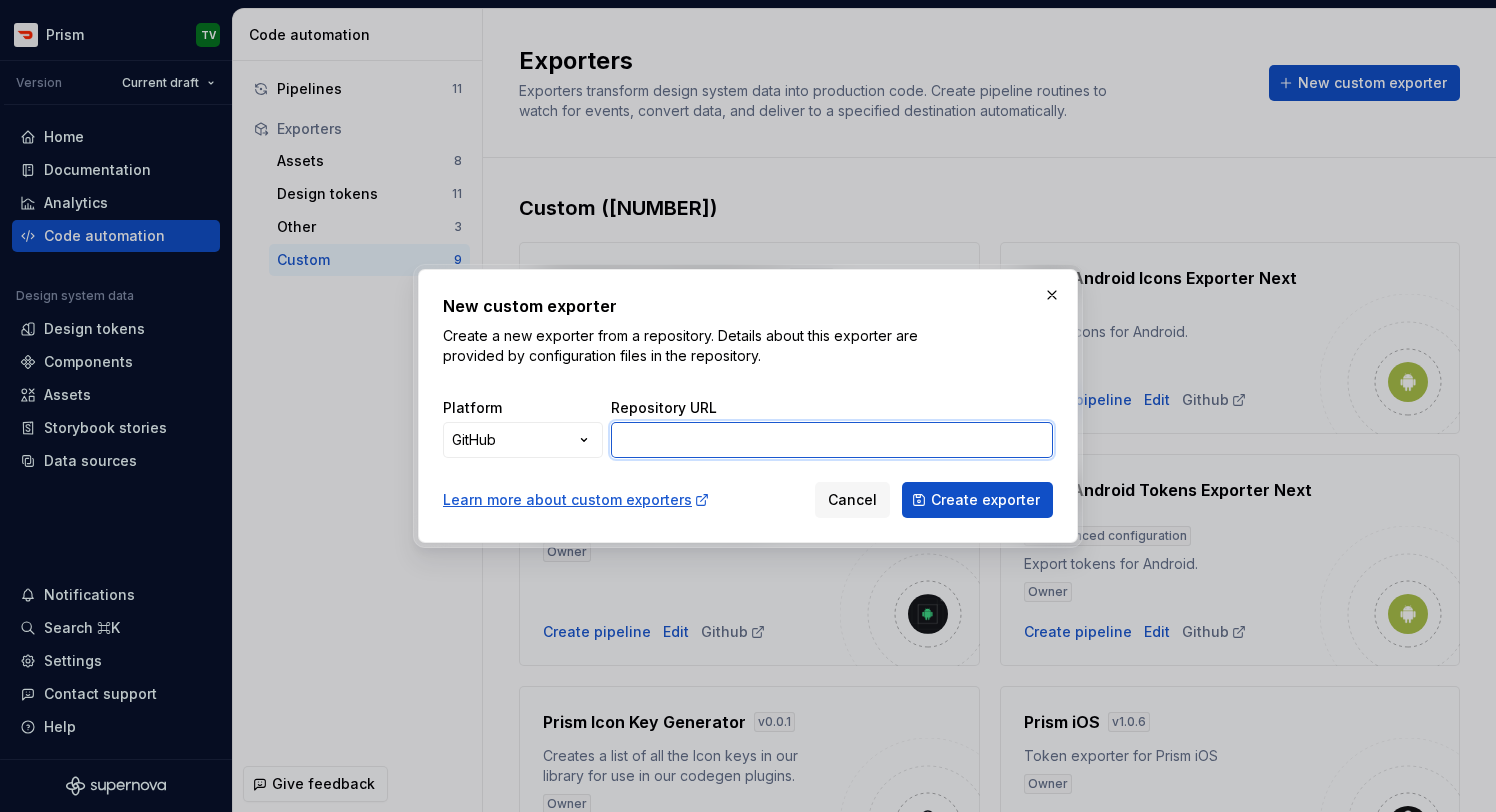 paste on "https://github.com/doordash/prism-supernova/tree/ios-icon-exporter-new/supernova-ios-icon-exporter-next" 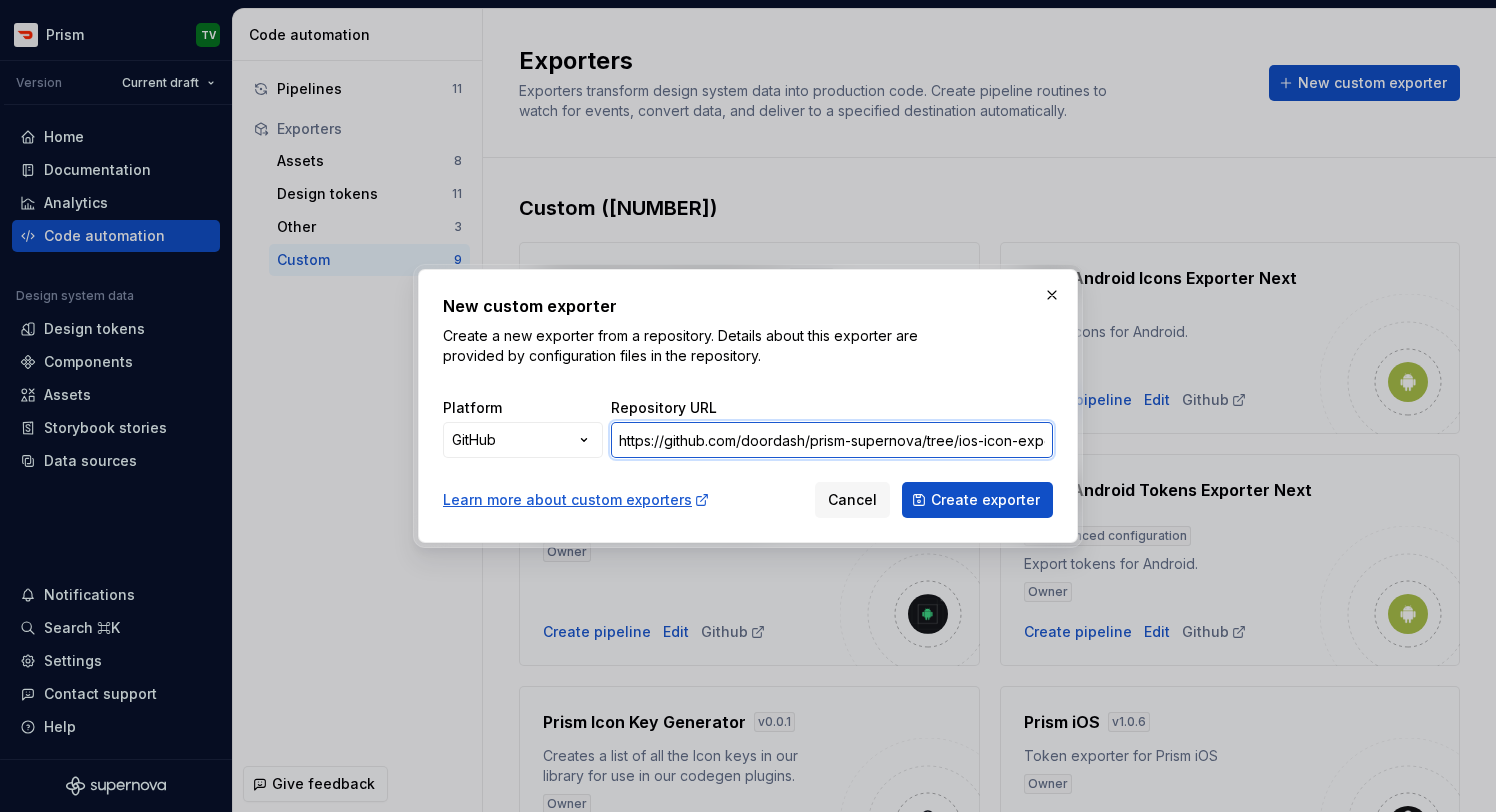 scroll, scrollTop: 0, scrollLeft: 299, axis: horizontal 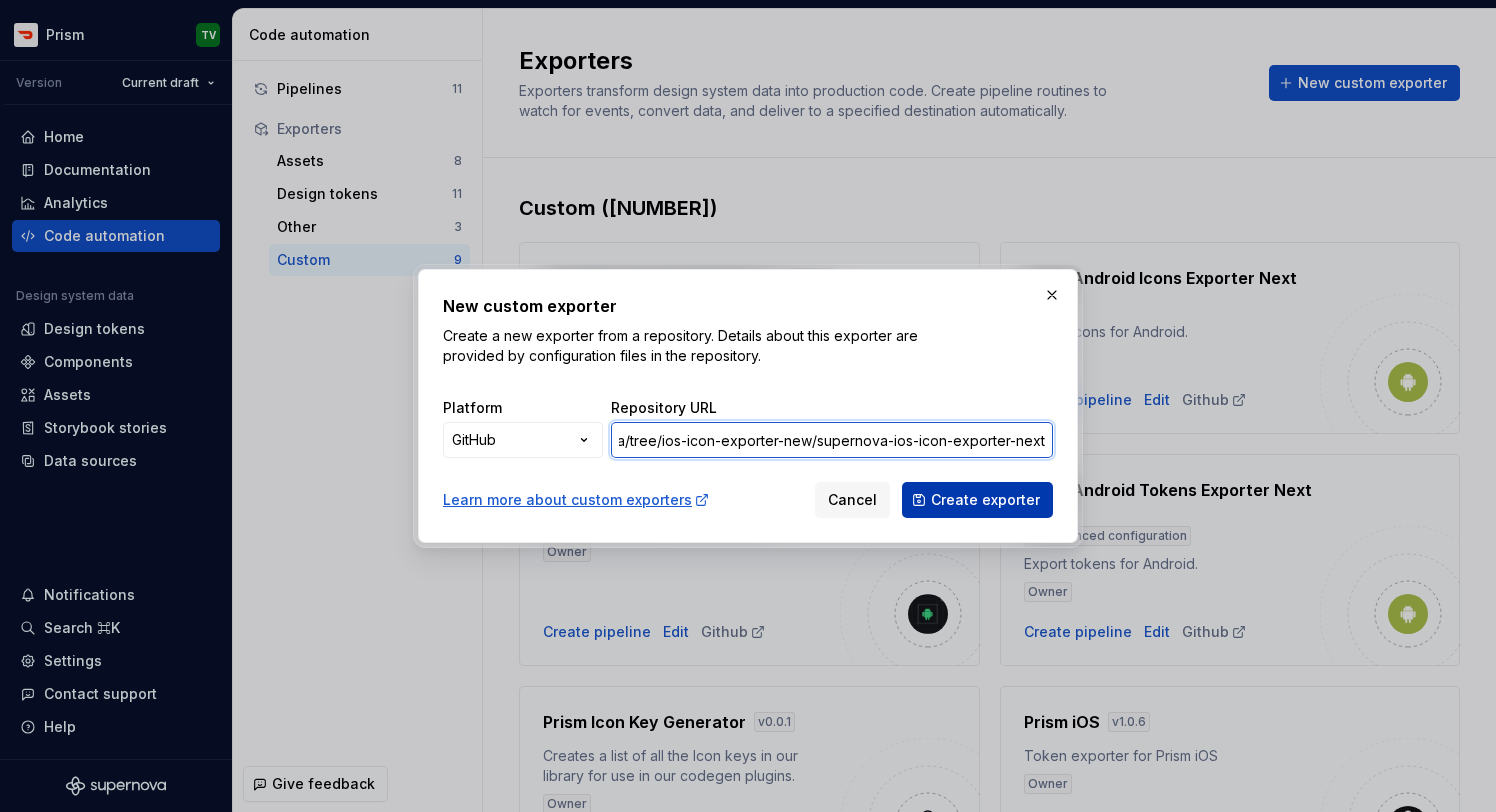 type on "https://github.com/doordash/prism-supernova/tree/ios-icon-exporter-new/supernova-ios-icon-exporter-next" 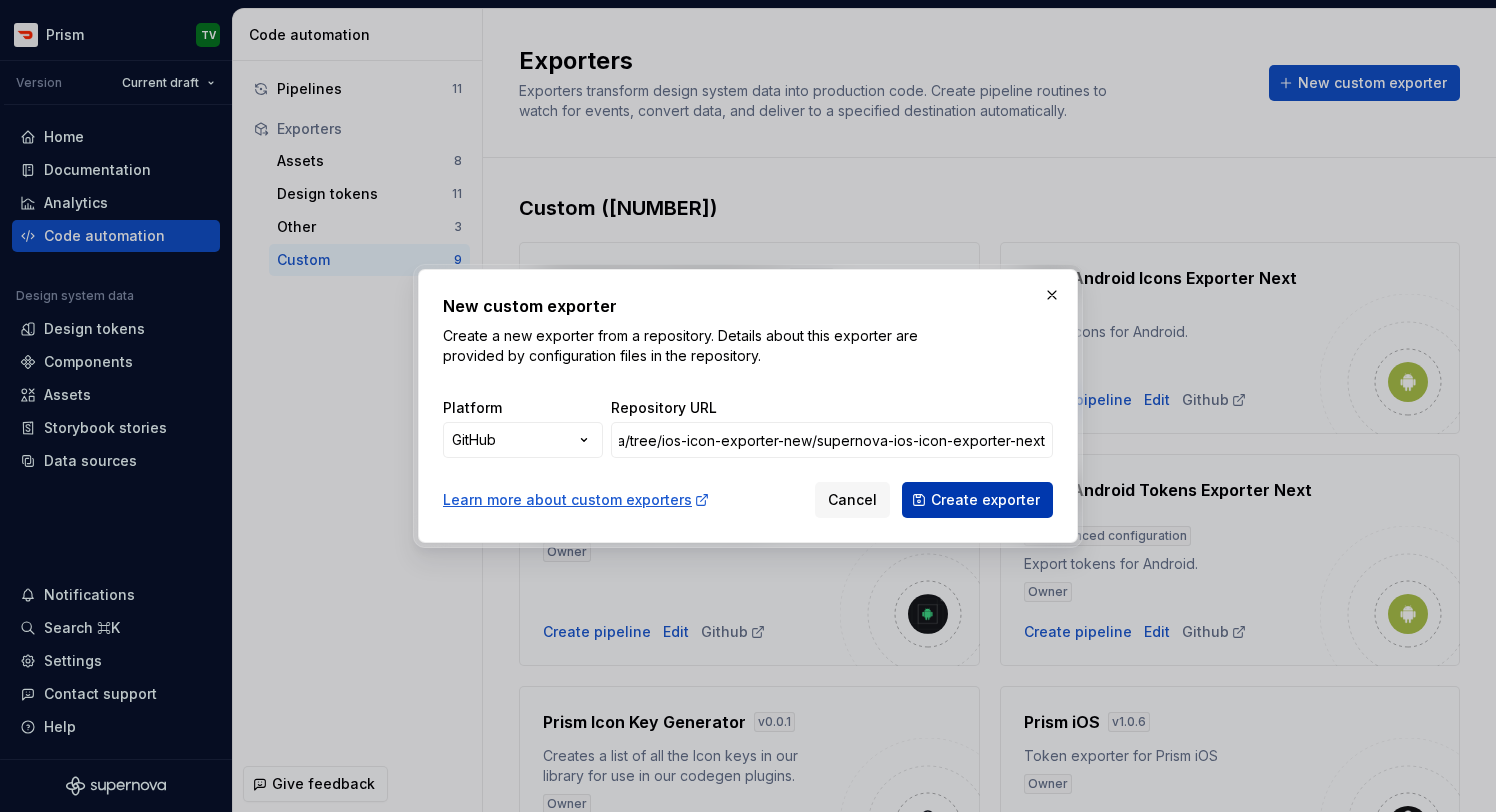 scroll, scrollTop: 0, scrollLeft: 0, axis: both 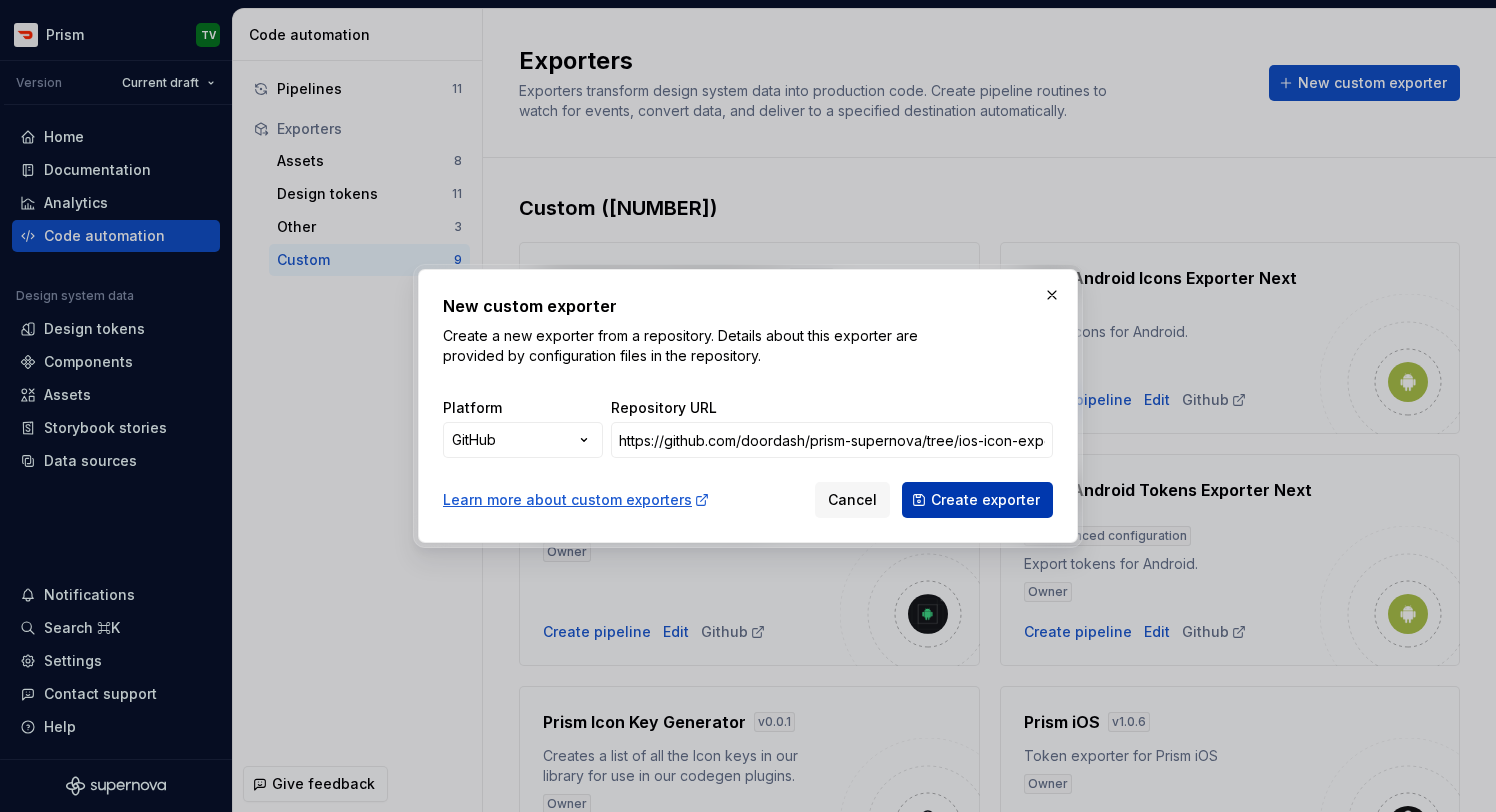 click on "Create exporter" at bounding box center [985, 500] 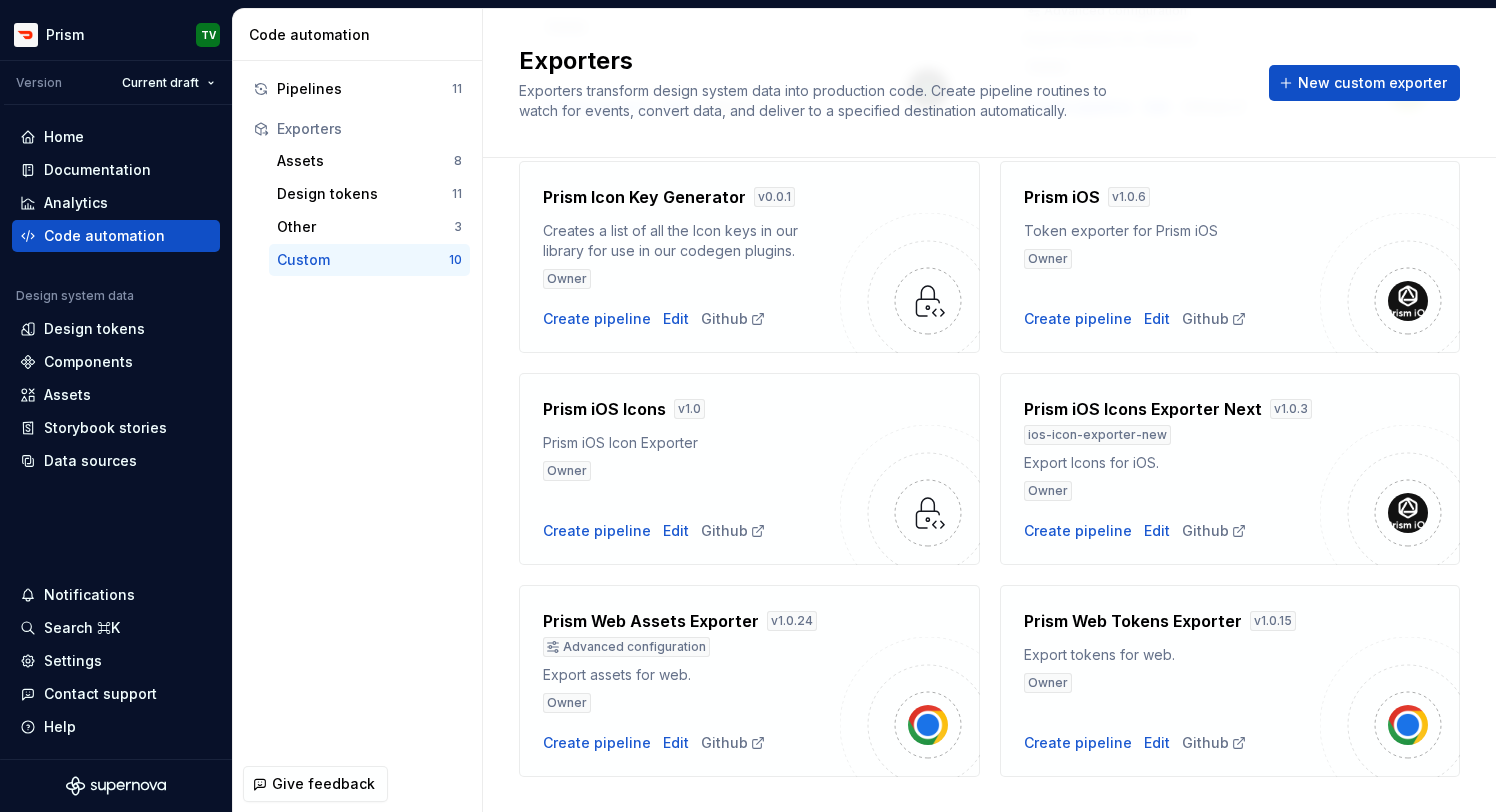 scroll, scrollTop: 566, scrollLeft: 0, axis: vertical 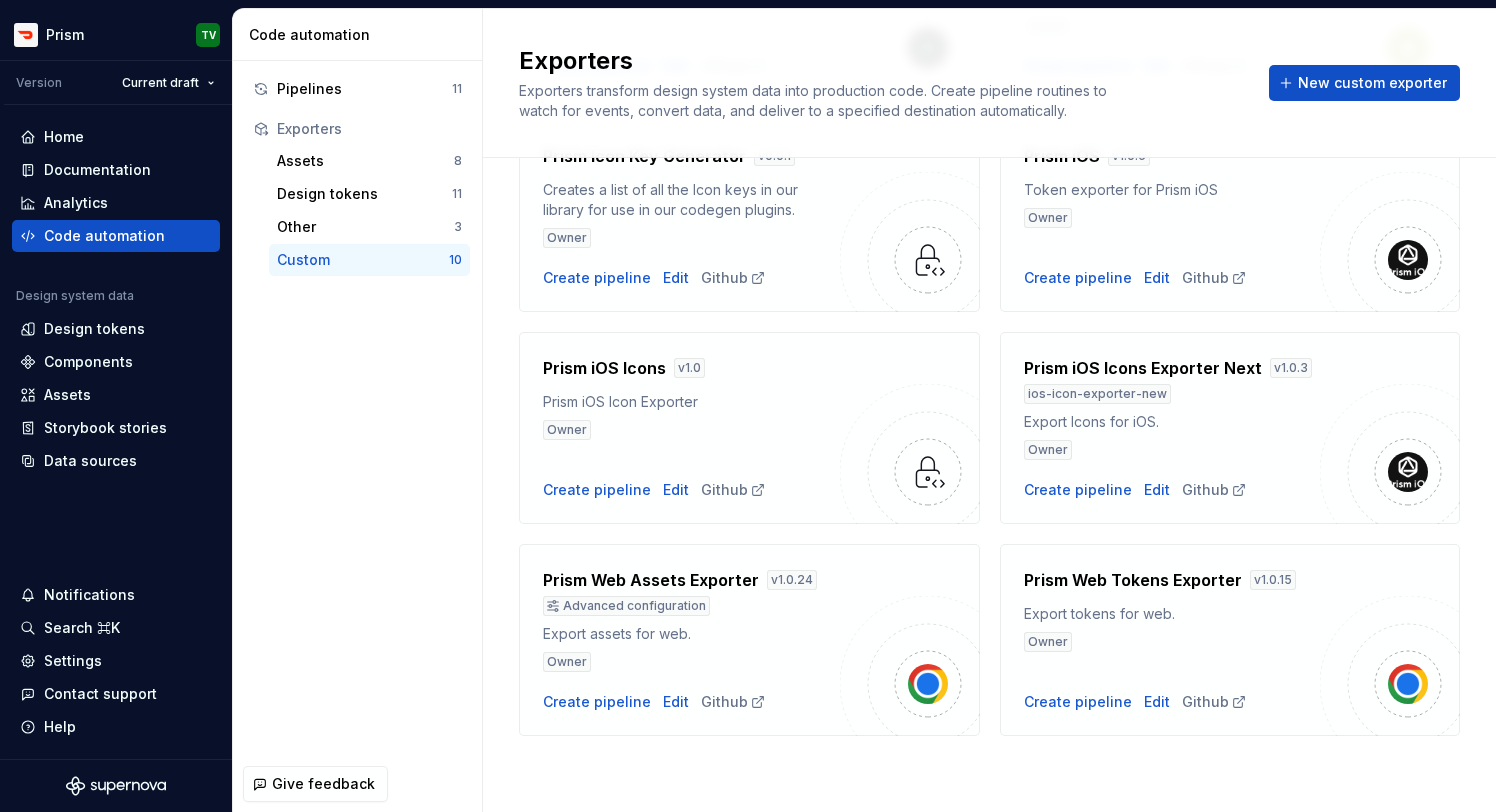click on "Prism iOS Icons Exporter Next v 1.0.3 ios-icon-exporter-new Export Icons for [NAME]" at bounding box center (1172, 408) 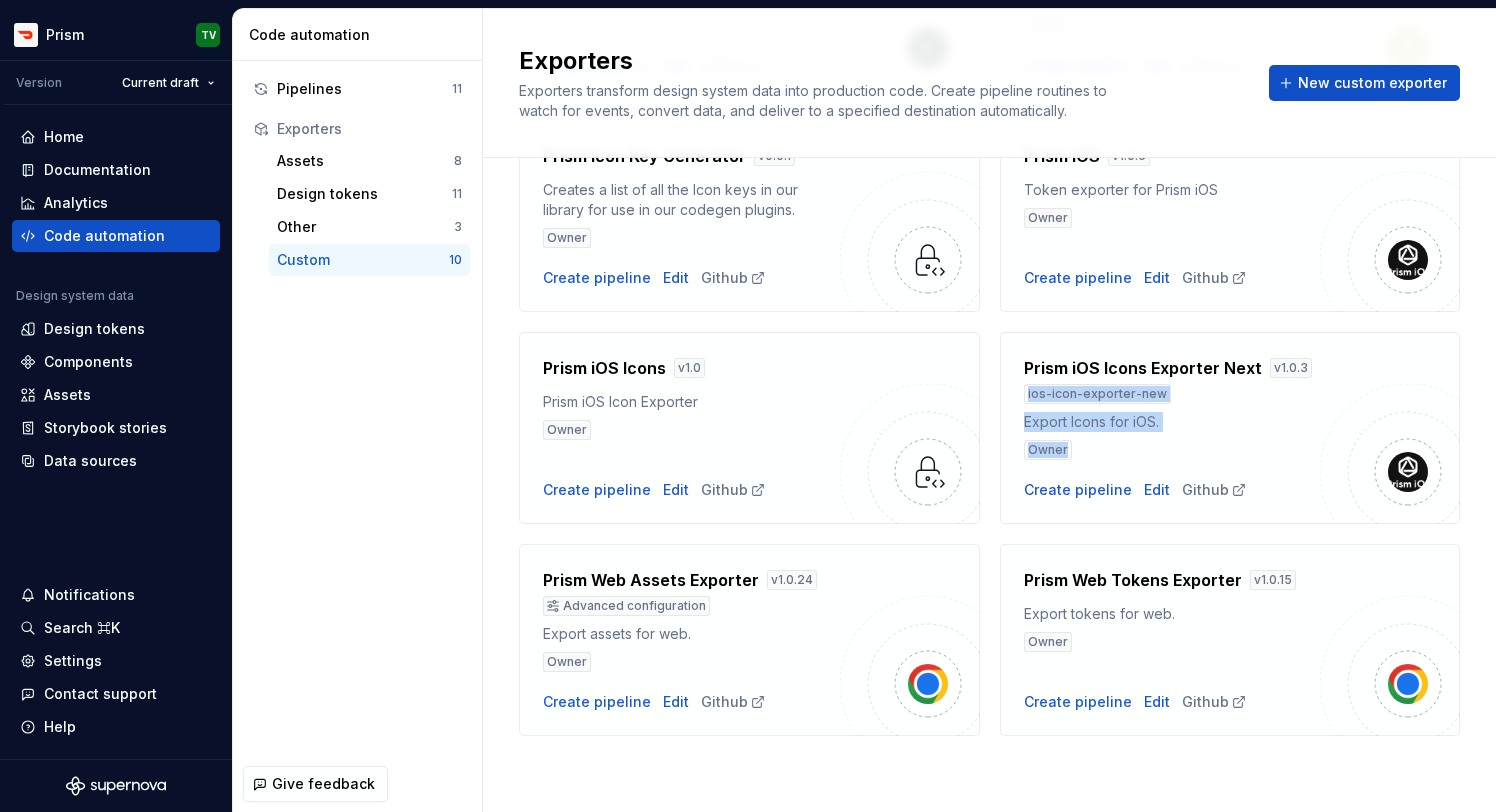 drag, startPoint x: 1070, startPoint y: 455, endPoint x: 1017, endPoint y: 396, distance: 79.30952 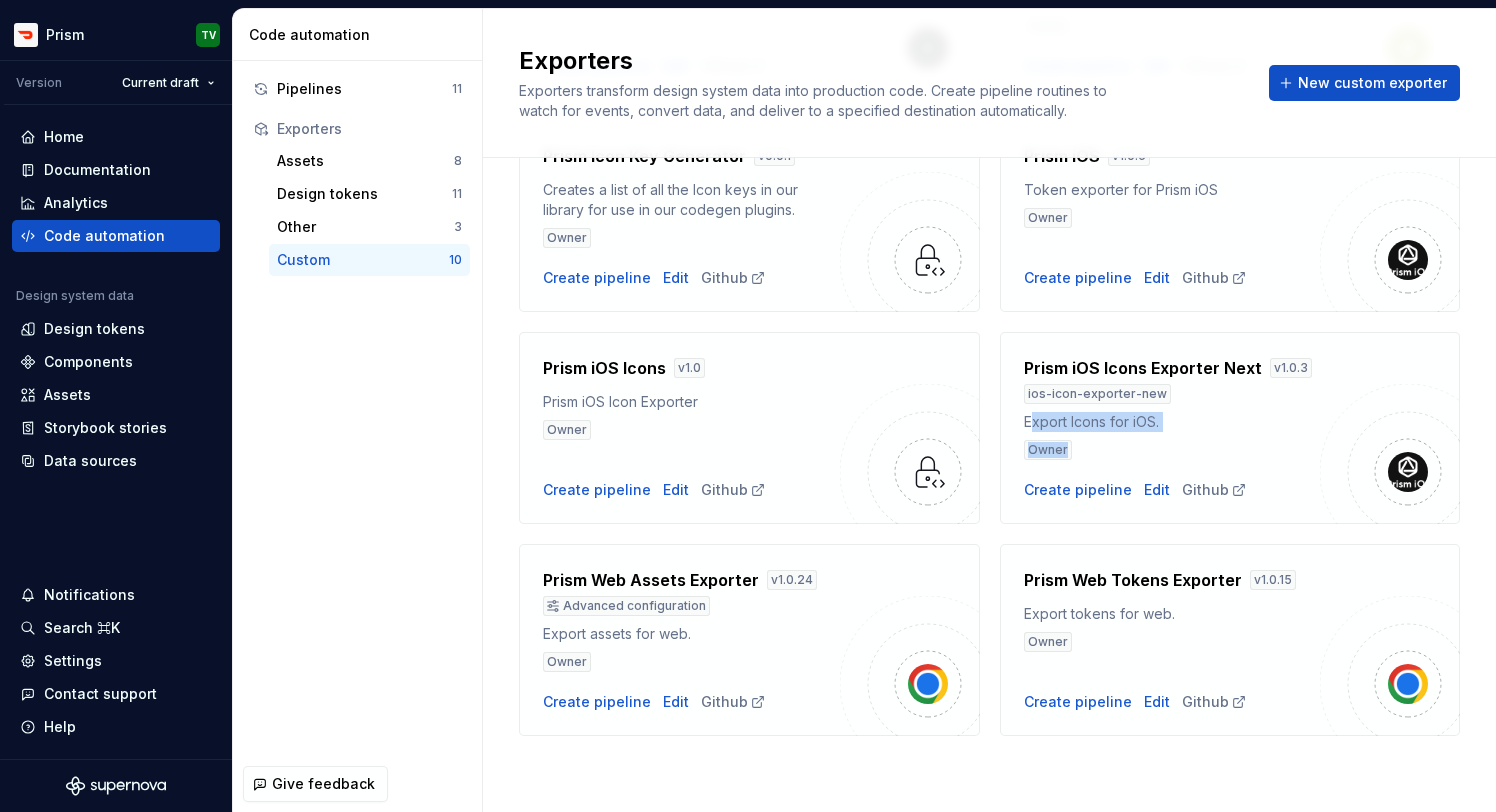 drag, startPoint x: 1079, startPoint y: 448, endPoint x: 1028, endPoint y: 412, distance: 62.425957 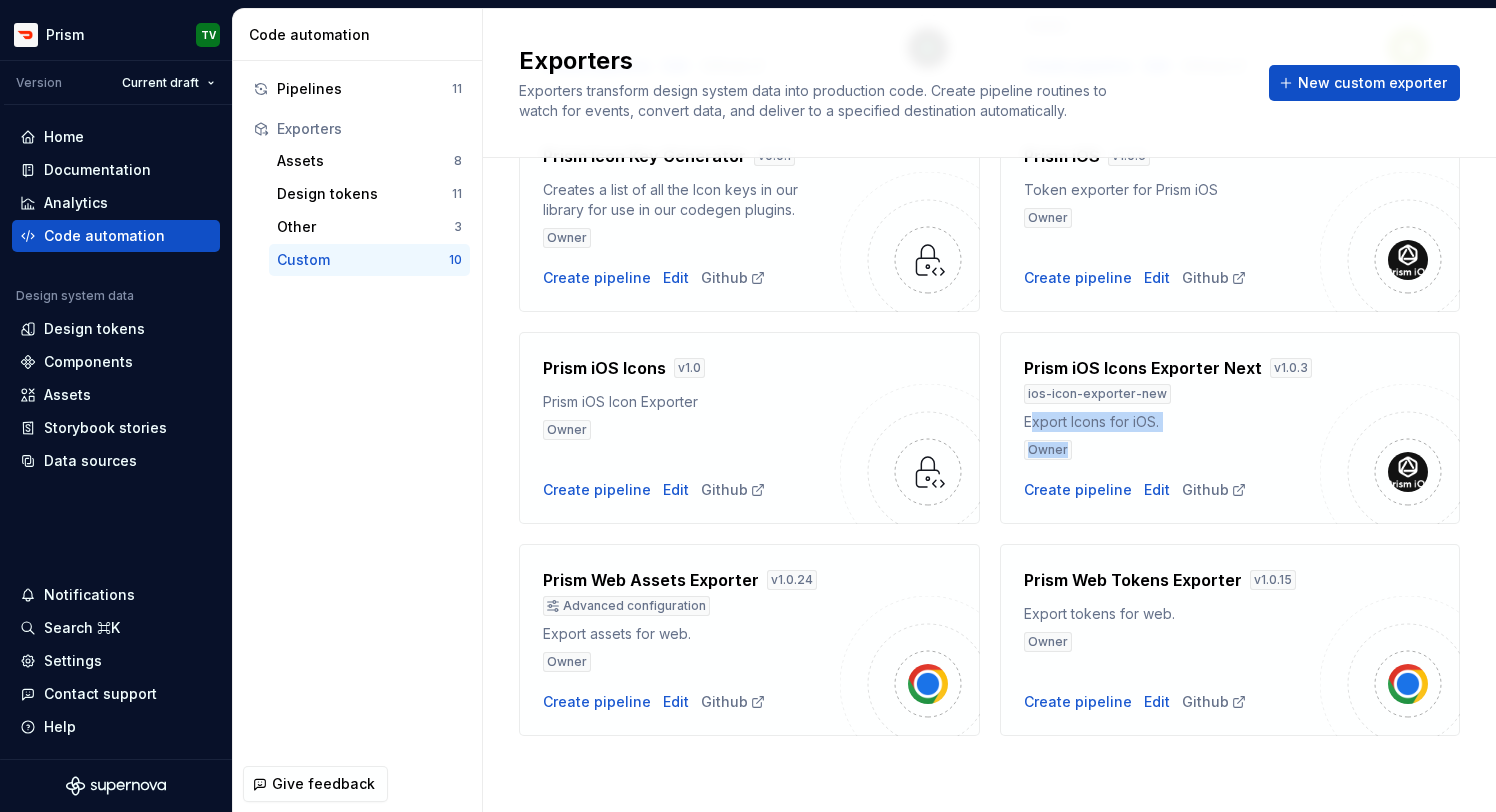 click on "Owner" at bounding box center (1048, 450) 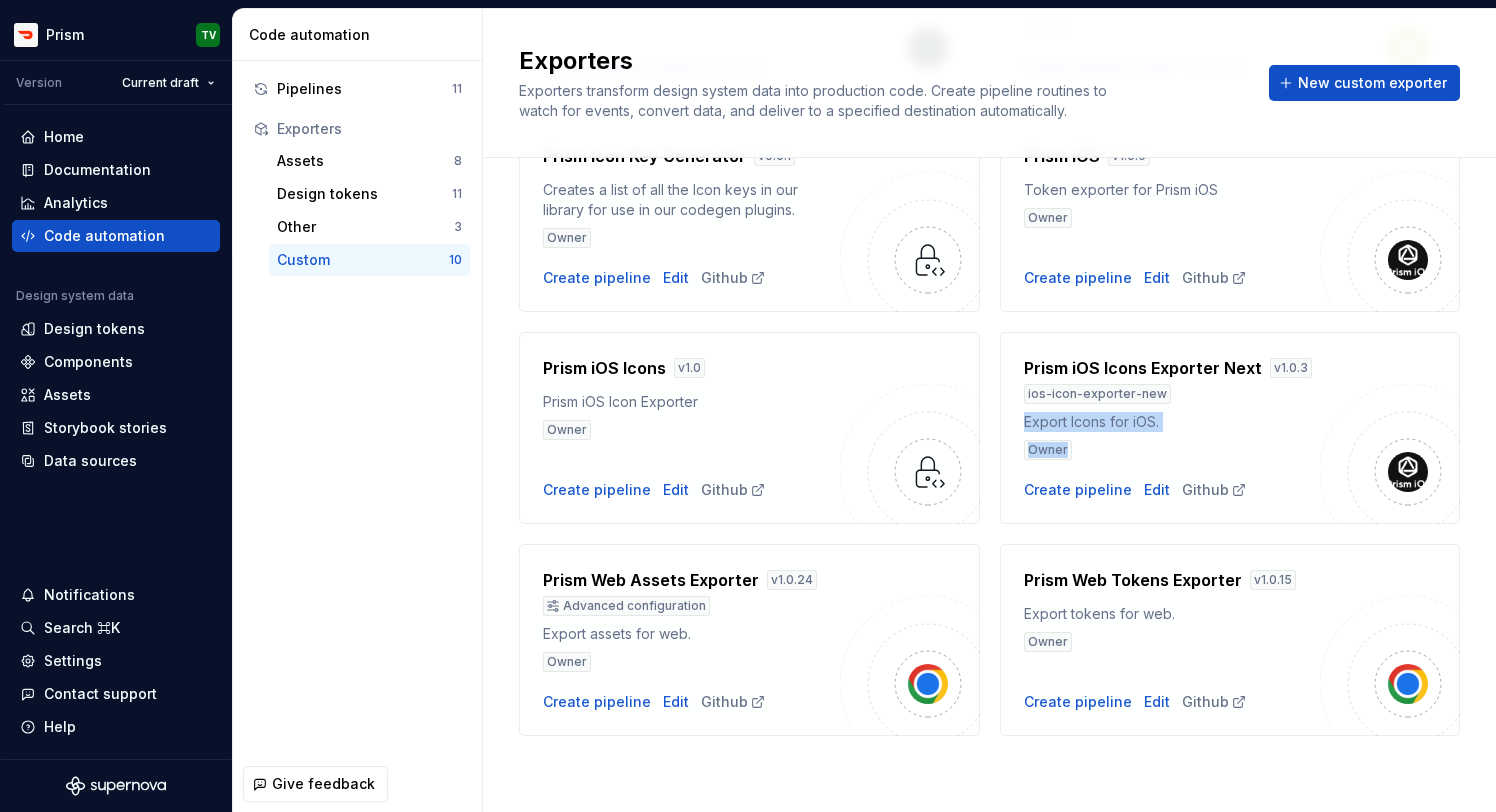 drag, startPoint x: 1066, startPoint y: 448, endPoint x: 1027, endPoint y: 420, distance: 48.010414 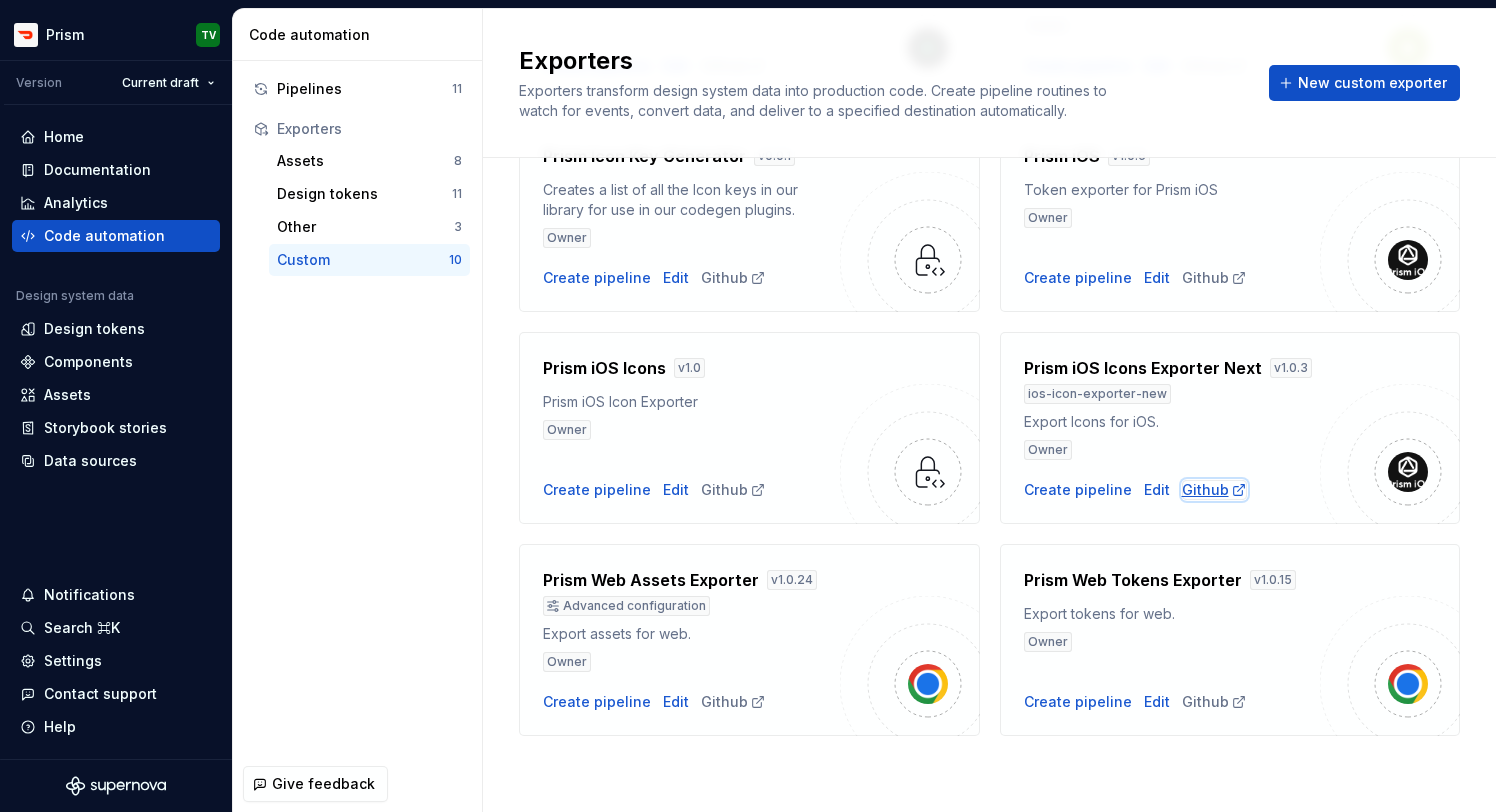 click on "Github" at bounding box center (1214, 490) 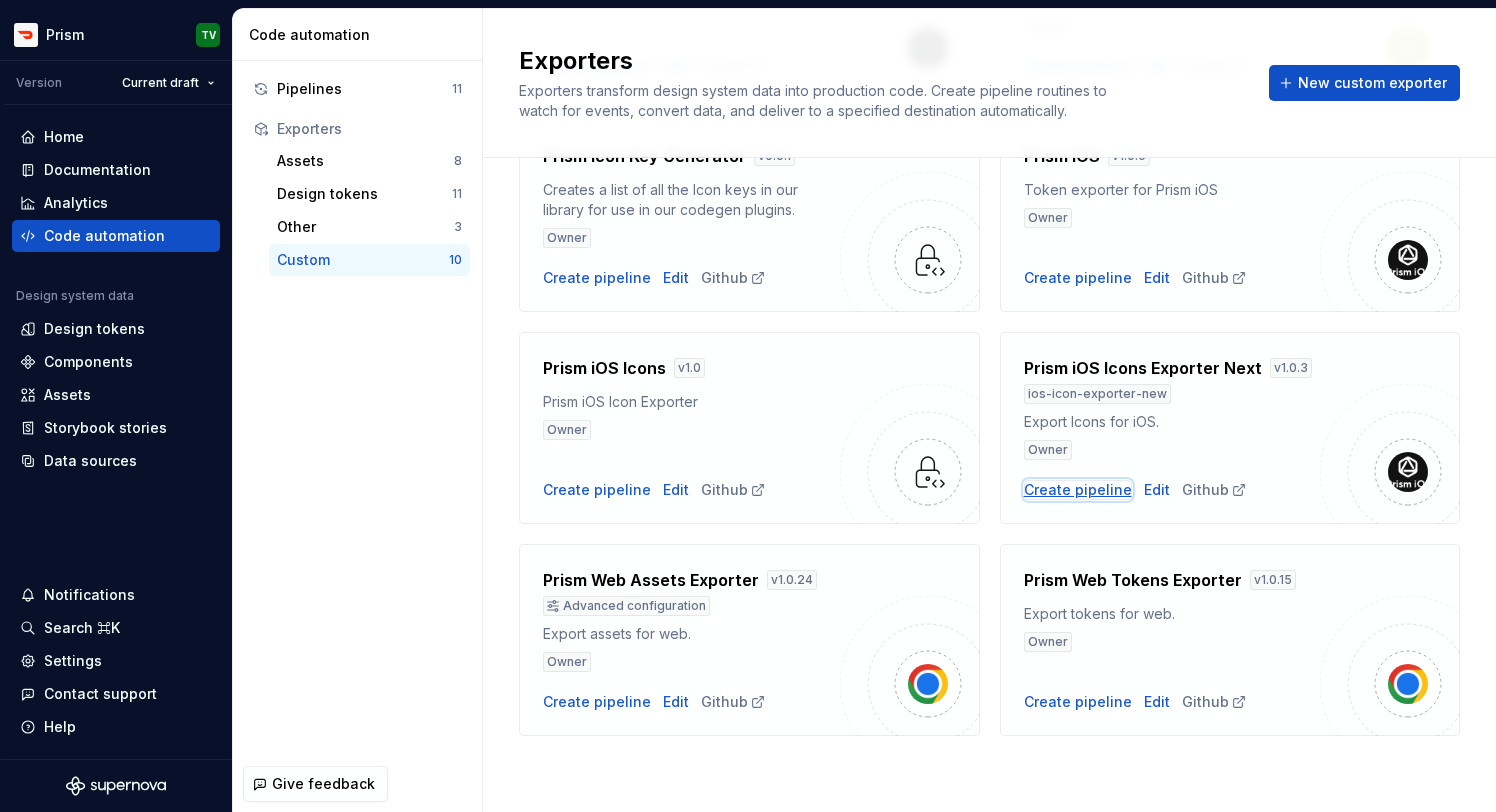 click on "Create pipeline" at bounding box center [1078, 490] 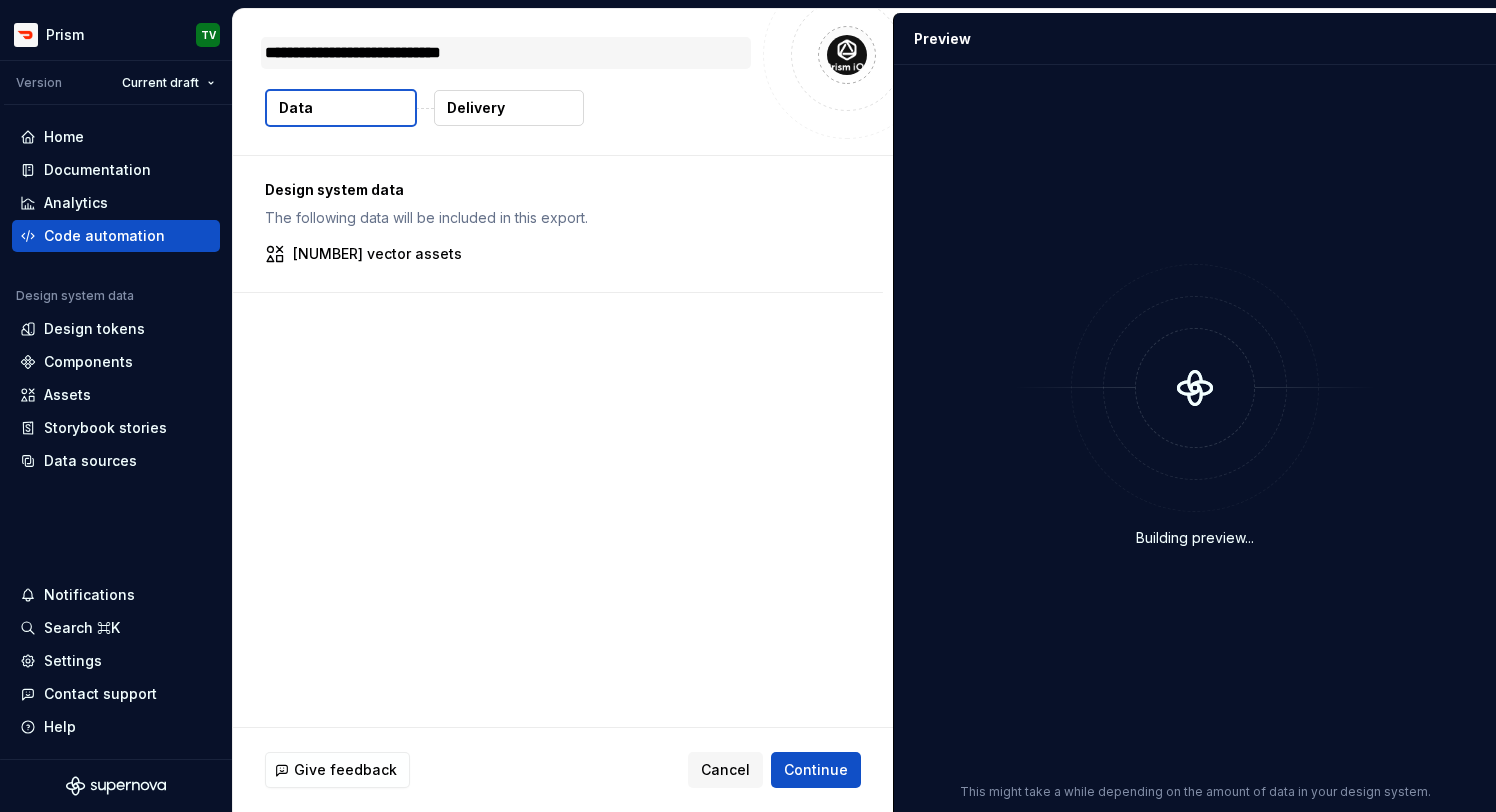 click on "**********" at bounding box center [506, 53] 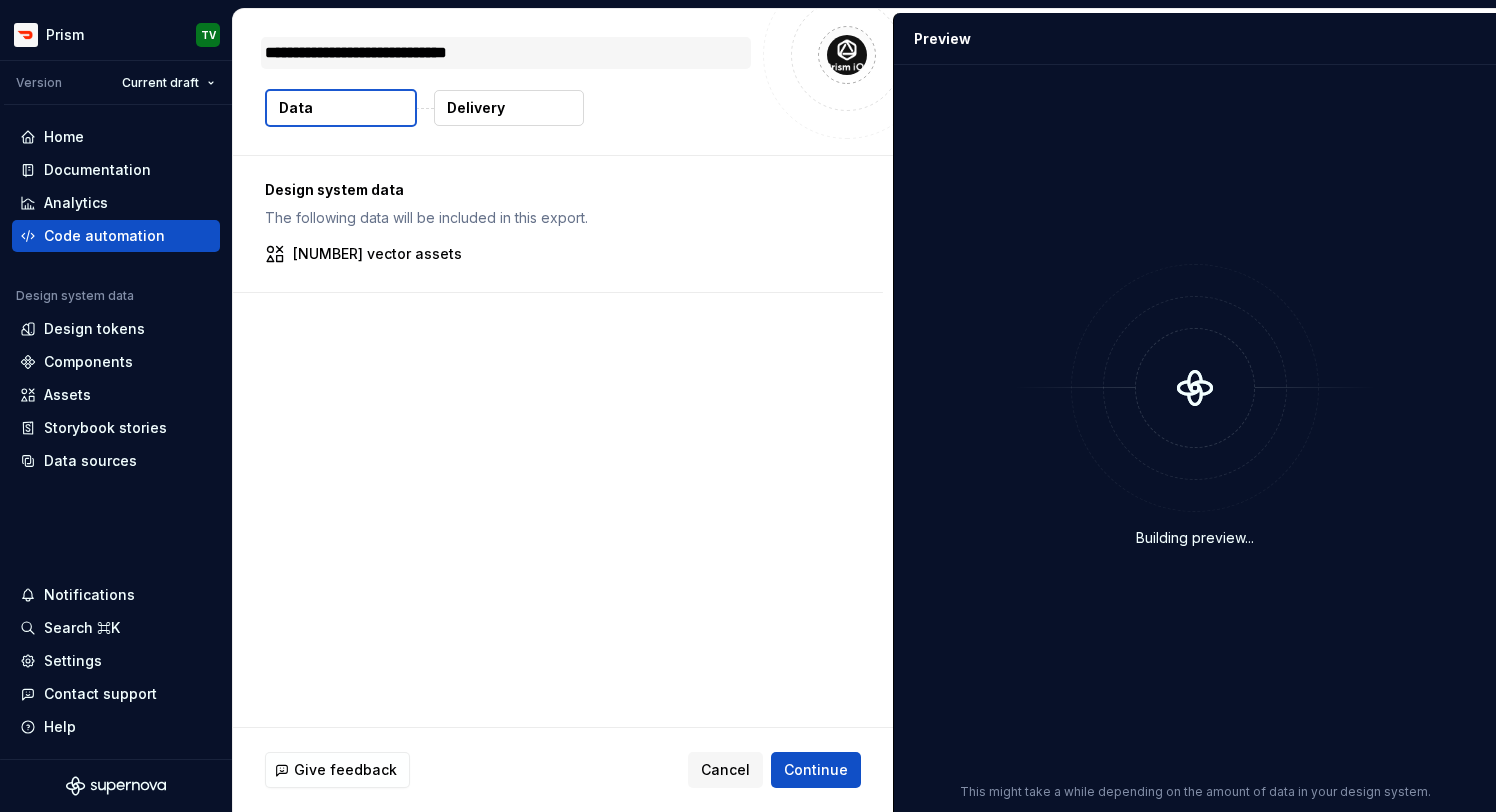 type on "*" 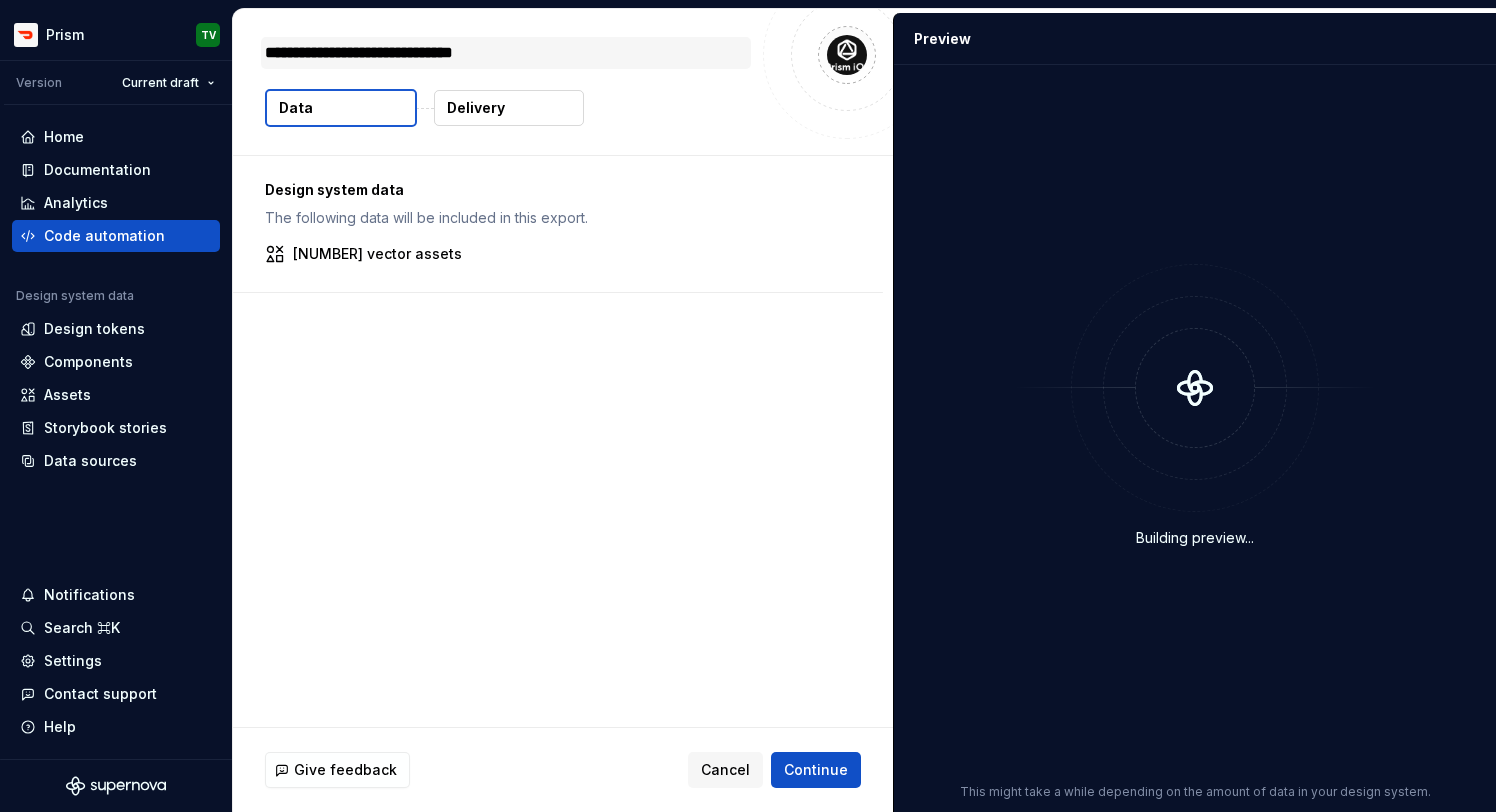 type on "*" 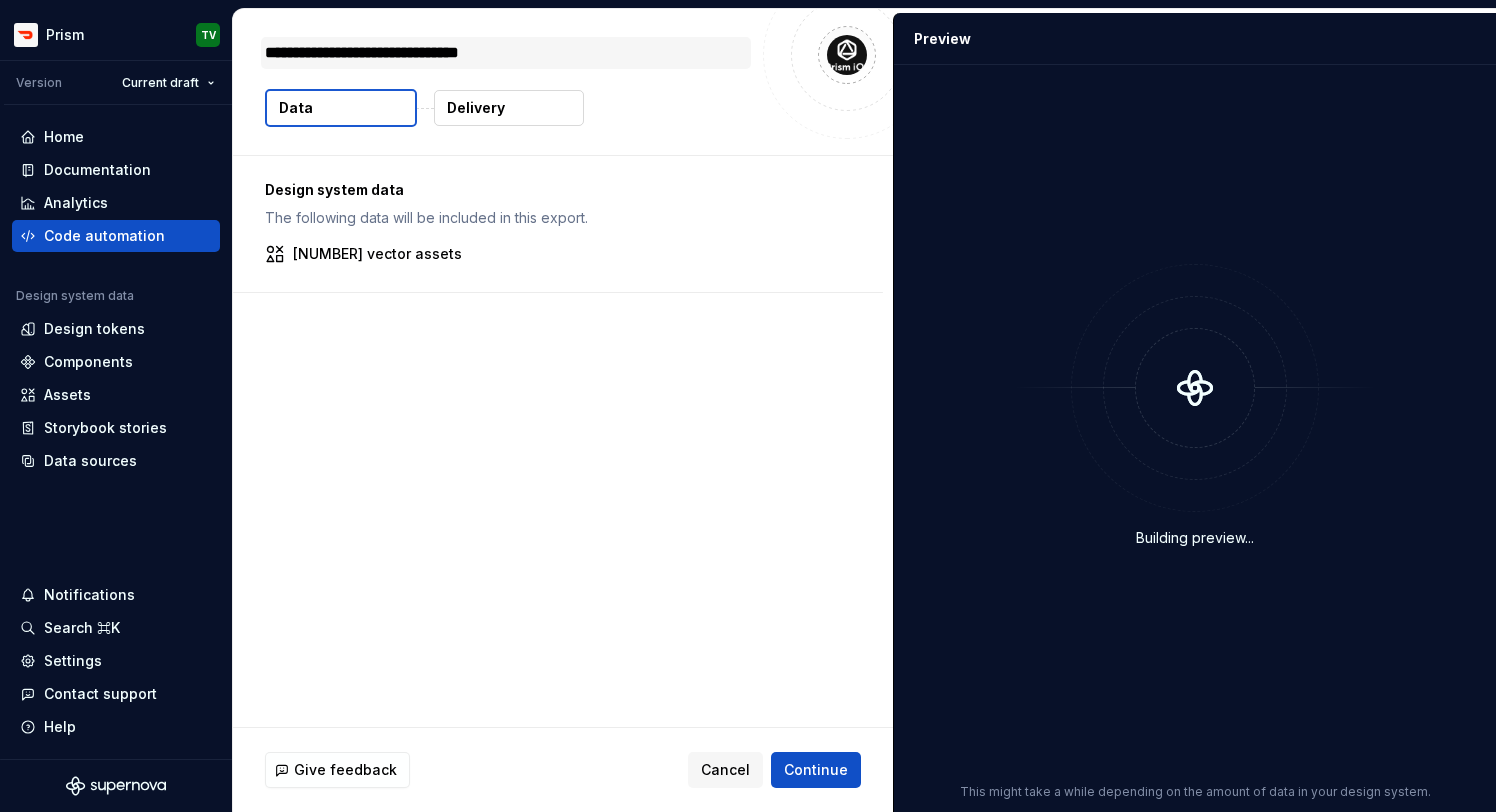type on "*" 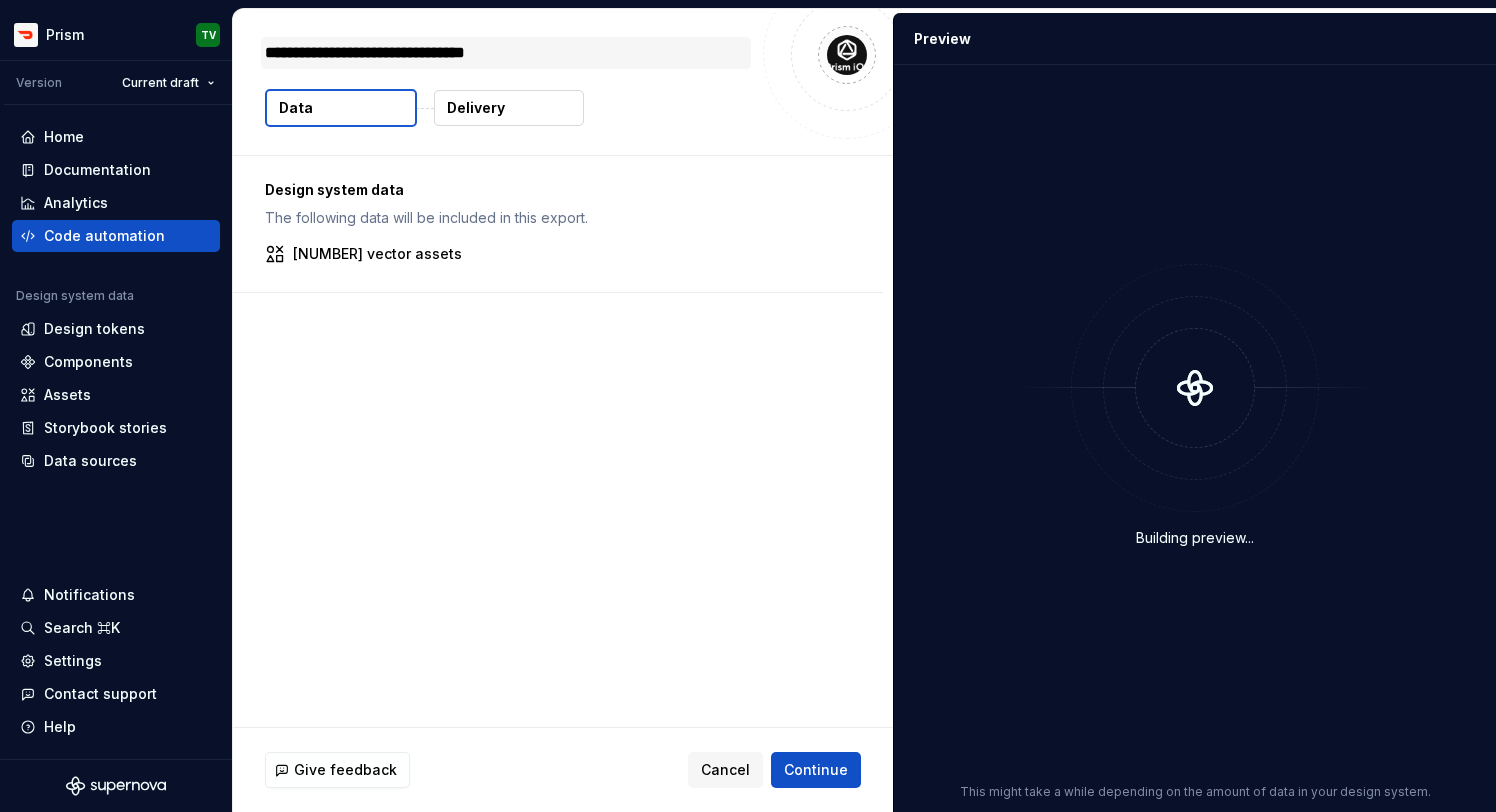 type on "*" 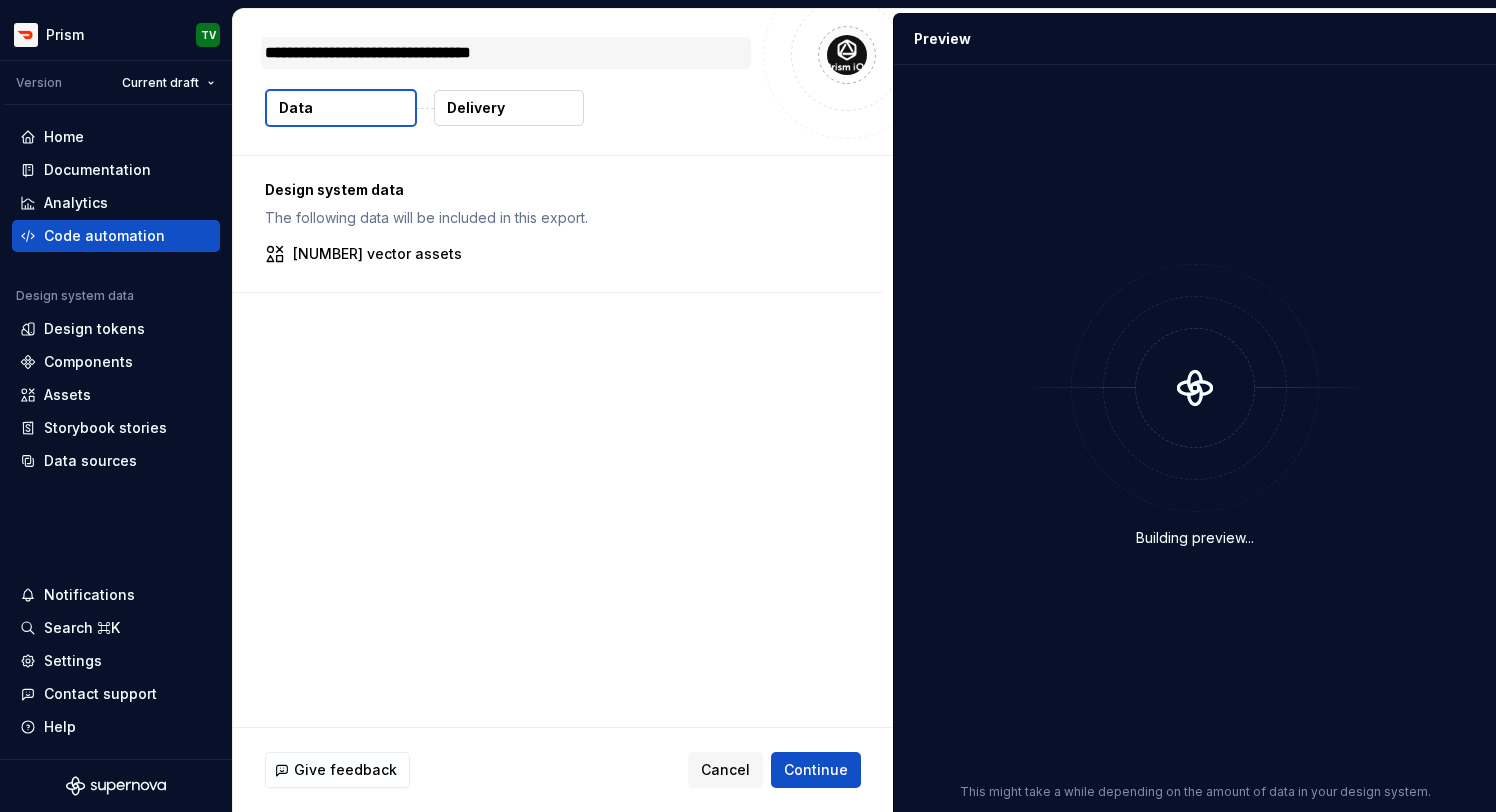 type on "*" 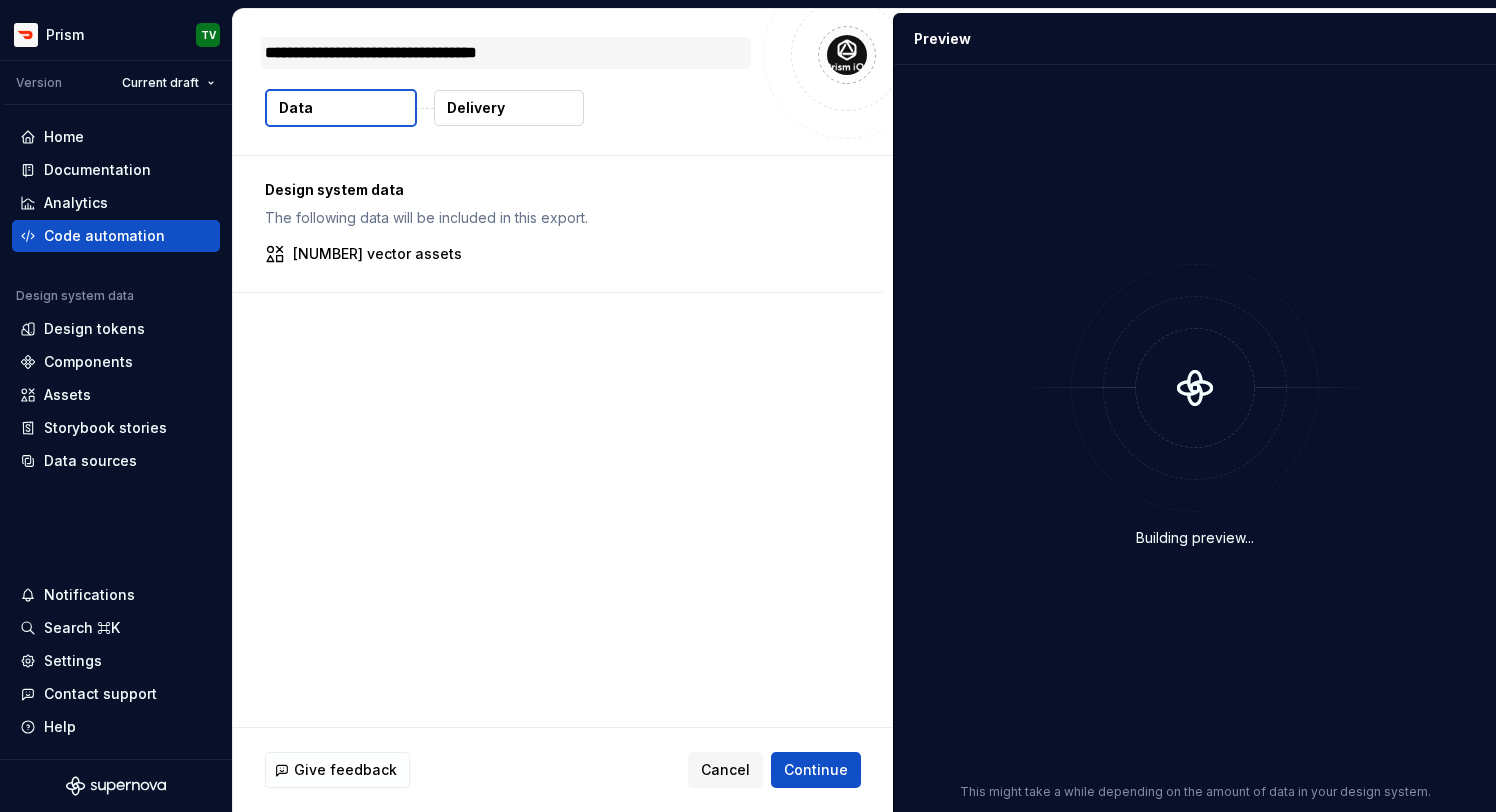 type on "*" 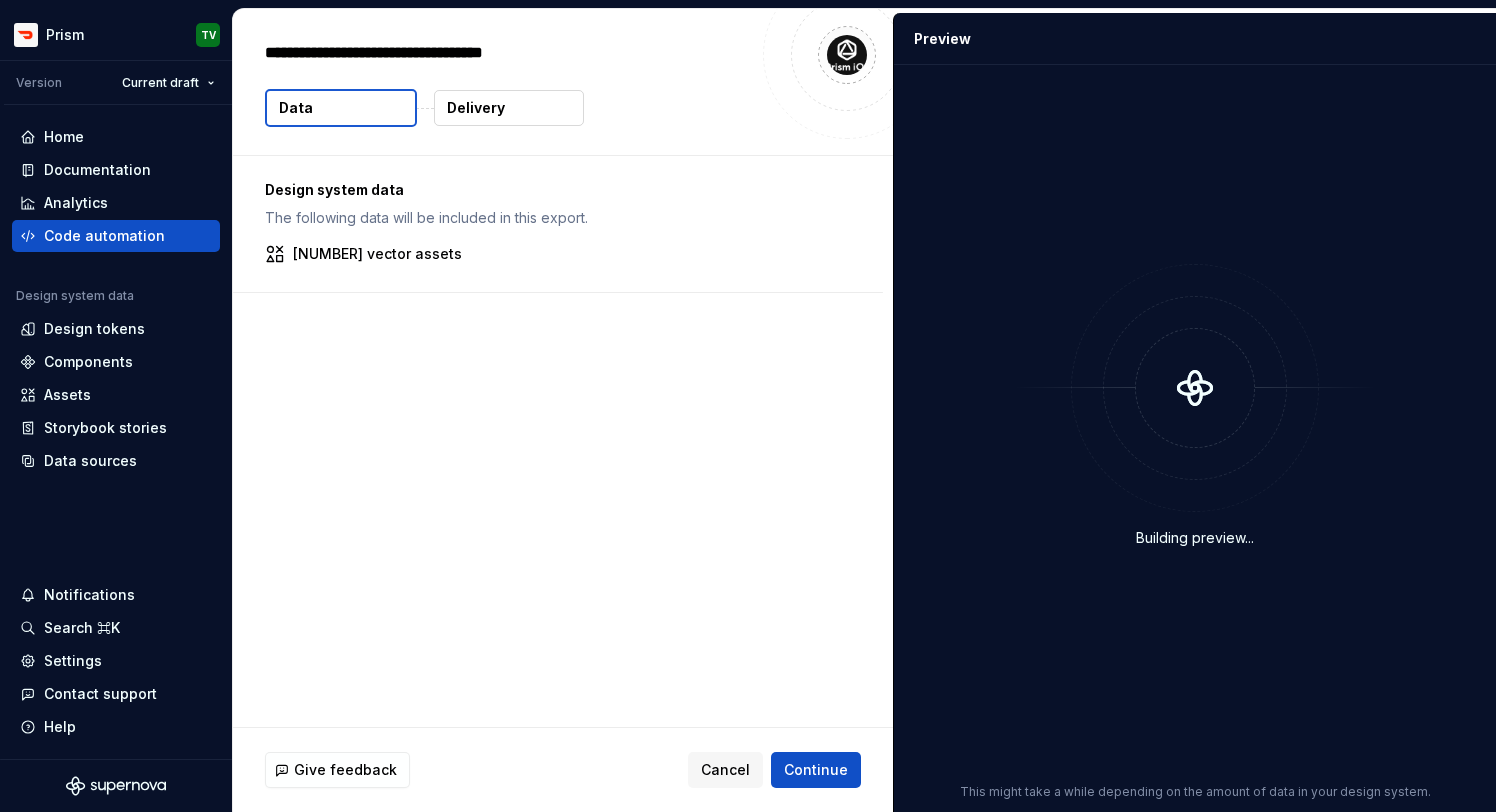 click on "Design system data The following data will be included in this export. [NUMBER] vector assets" at bounding box center (563, 441) 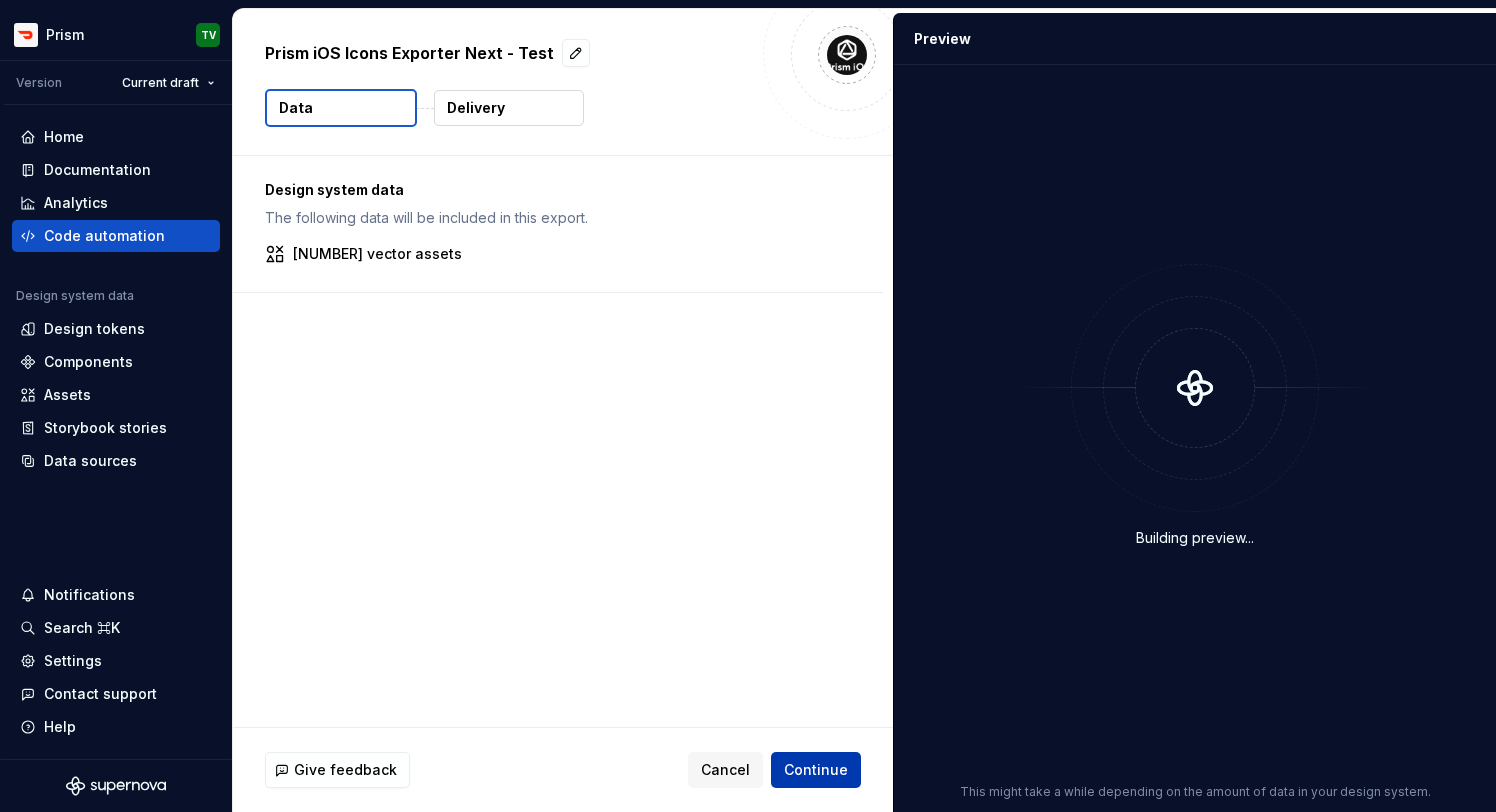 click on "Continue" at bounding box center (816, 770) 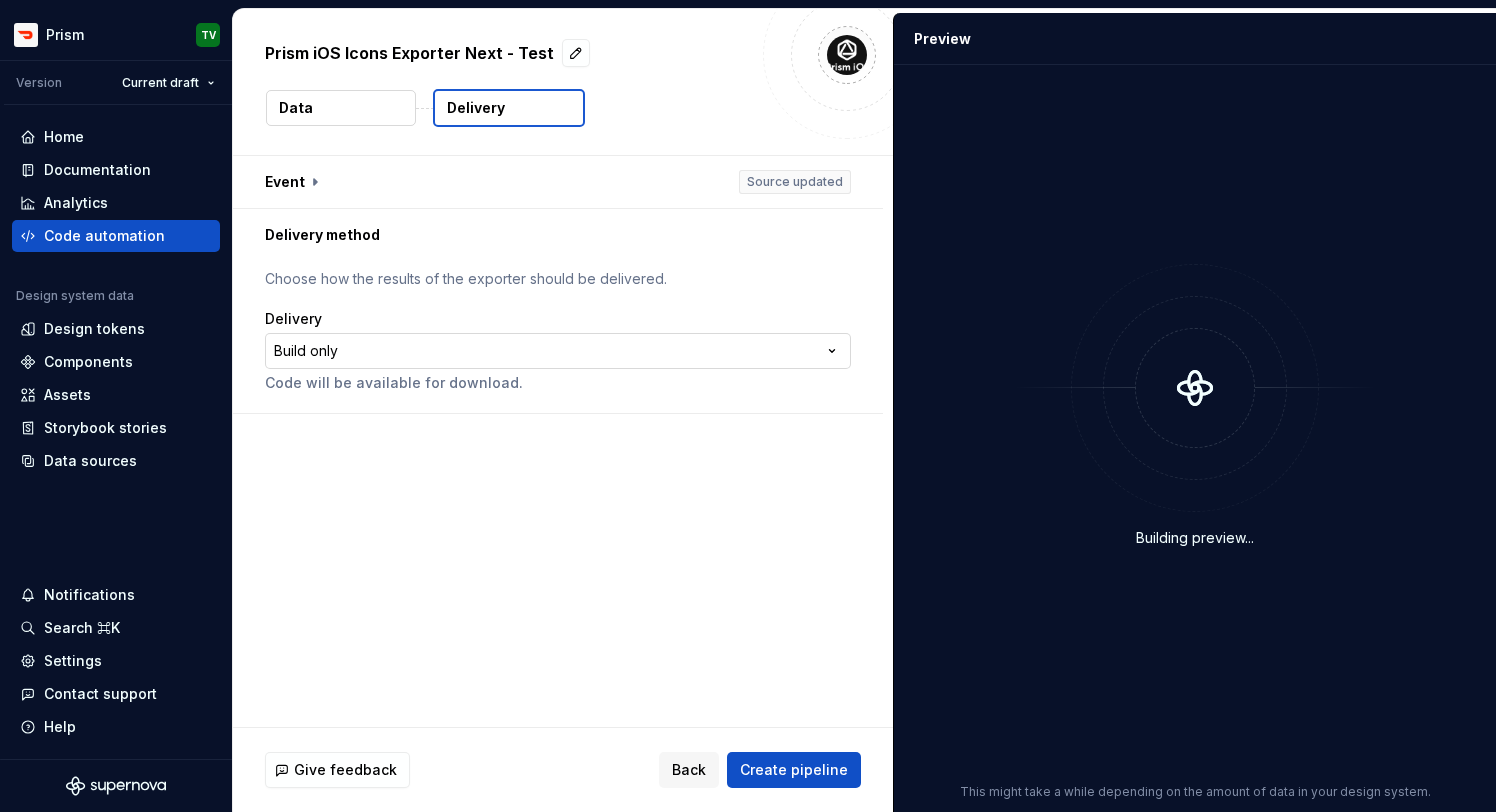 click on "**********" at bounding box center (748, 406) 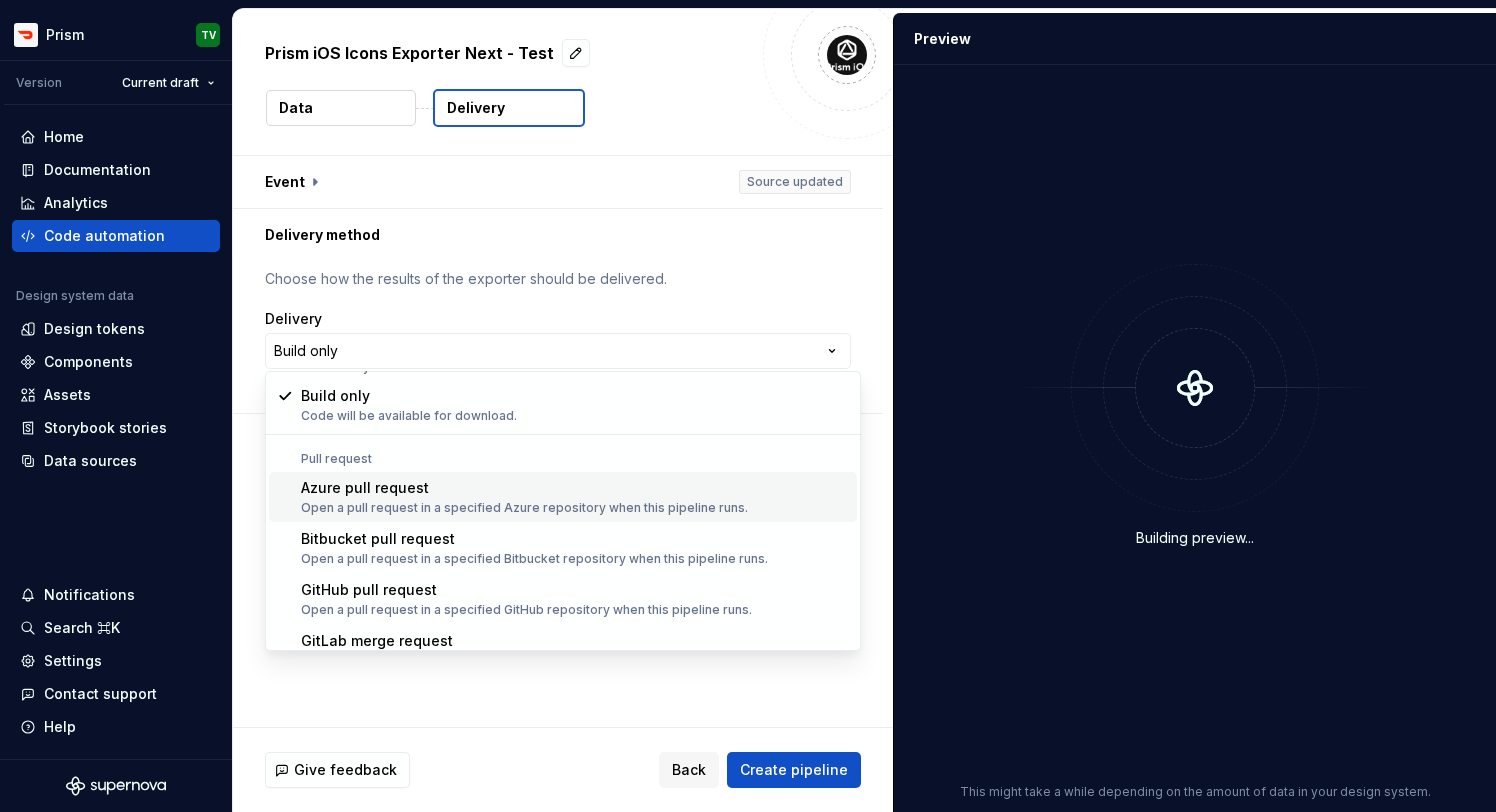 scroll, scrollTop: 56, scrollLeft: 0, axis: vertical 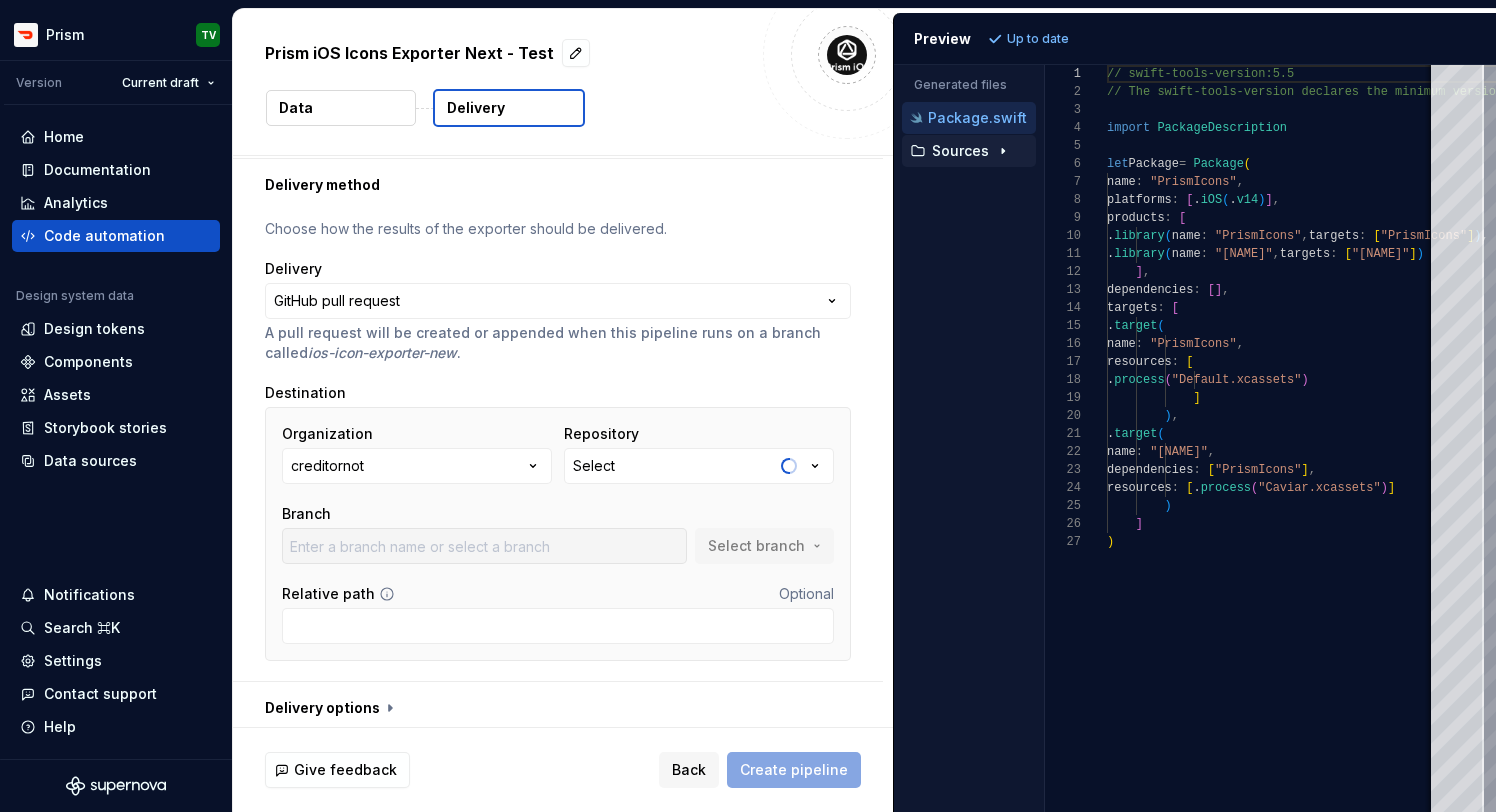 click 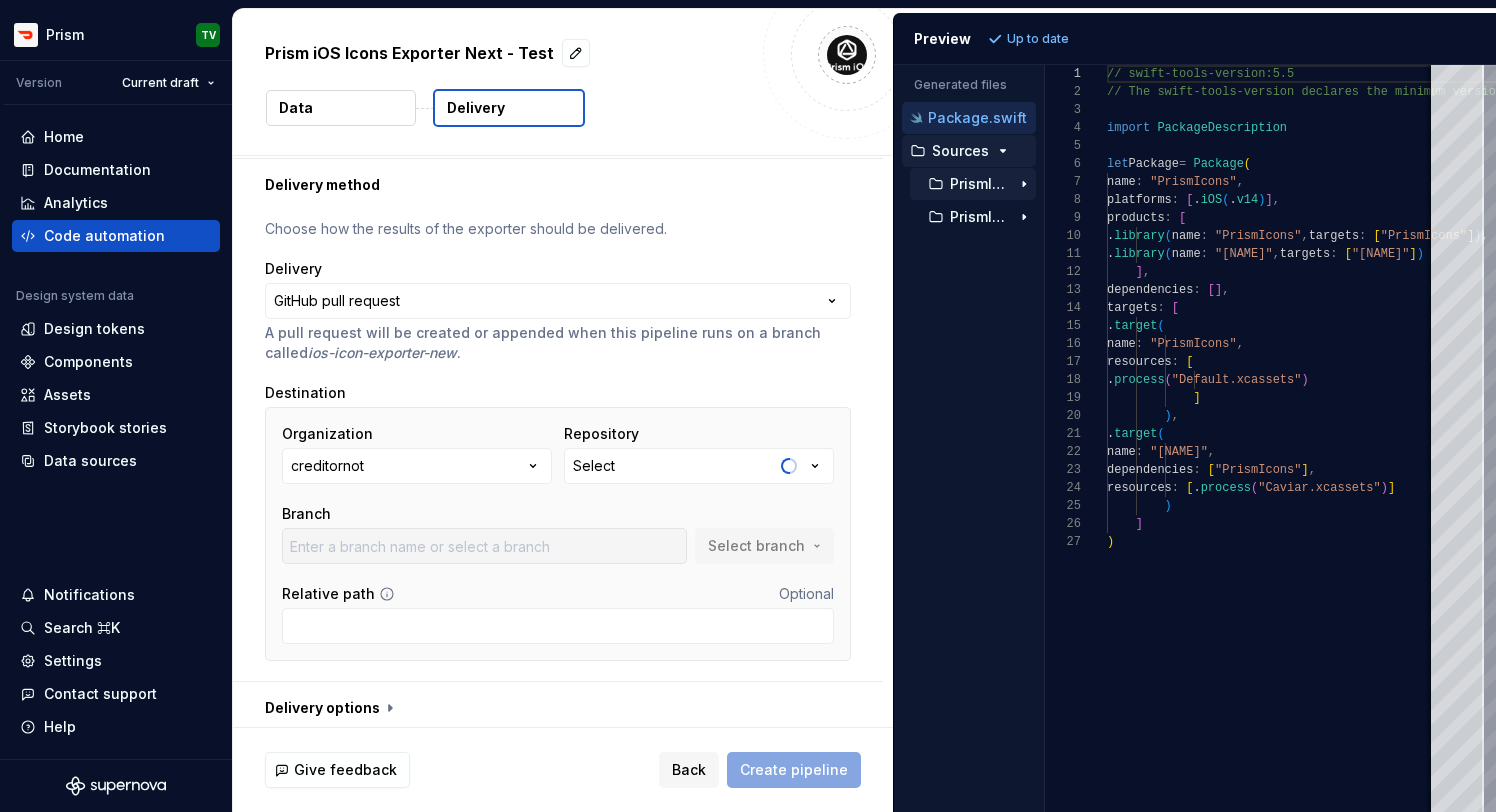 click 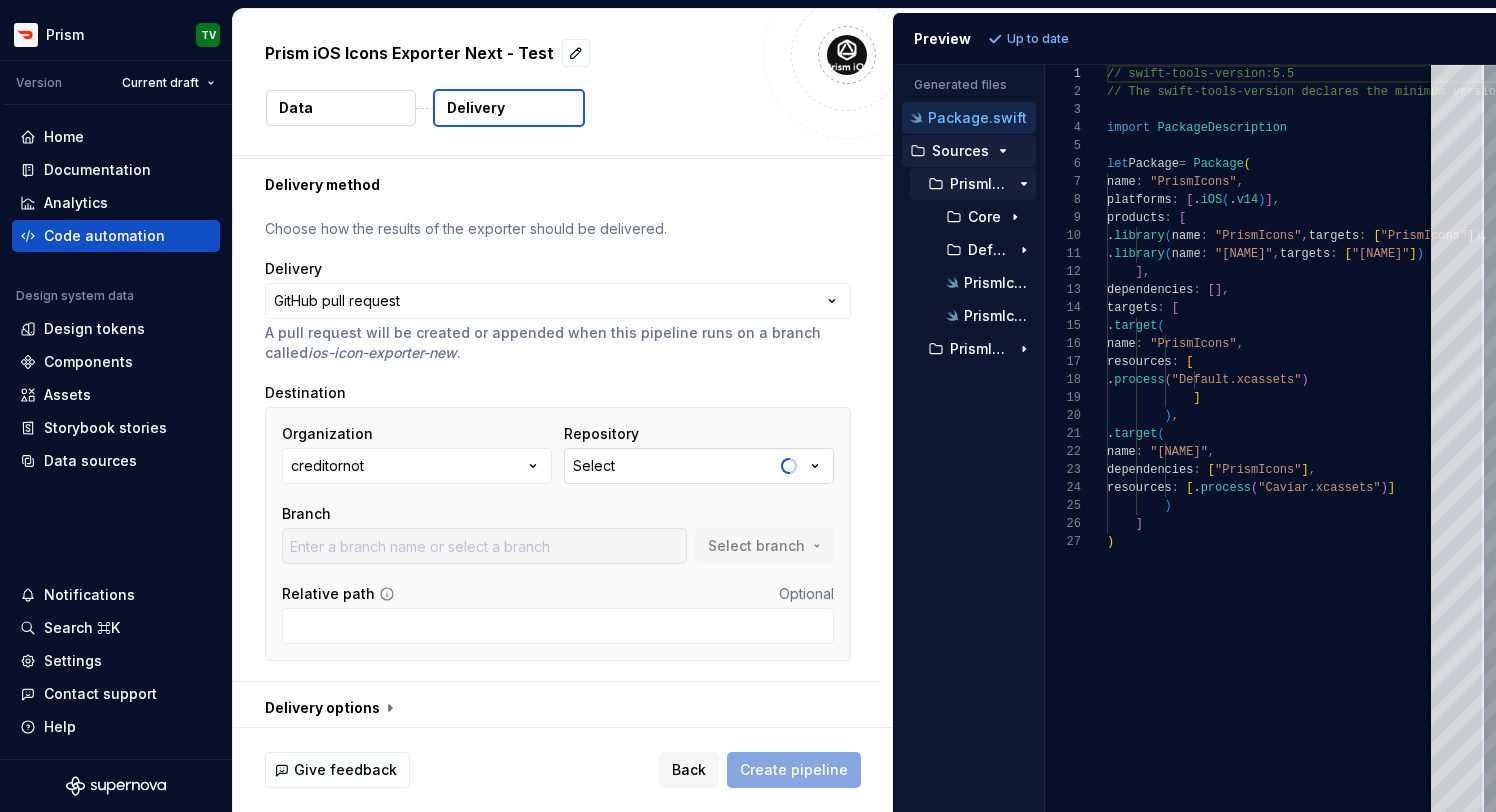 scroll, scrollTop: 58, scrollLeft: 0, axis: vertical 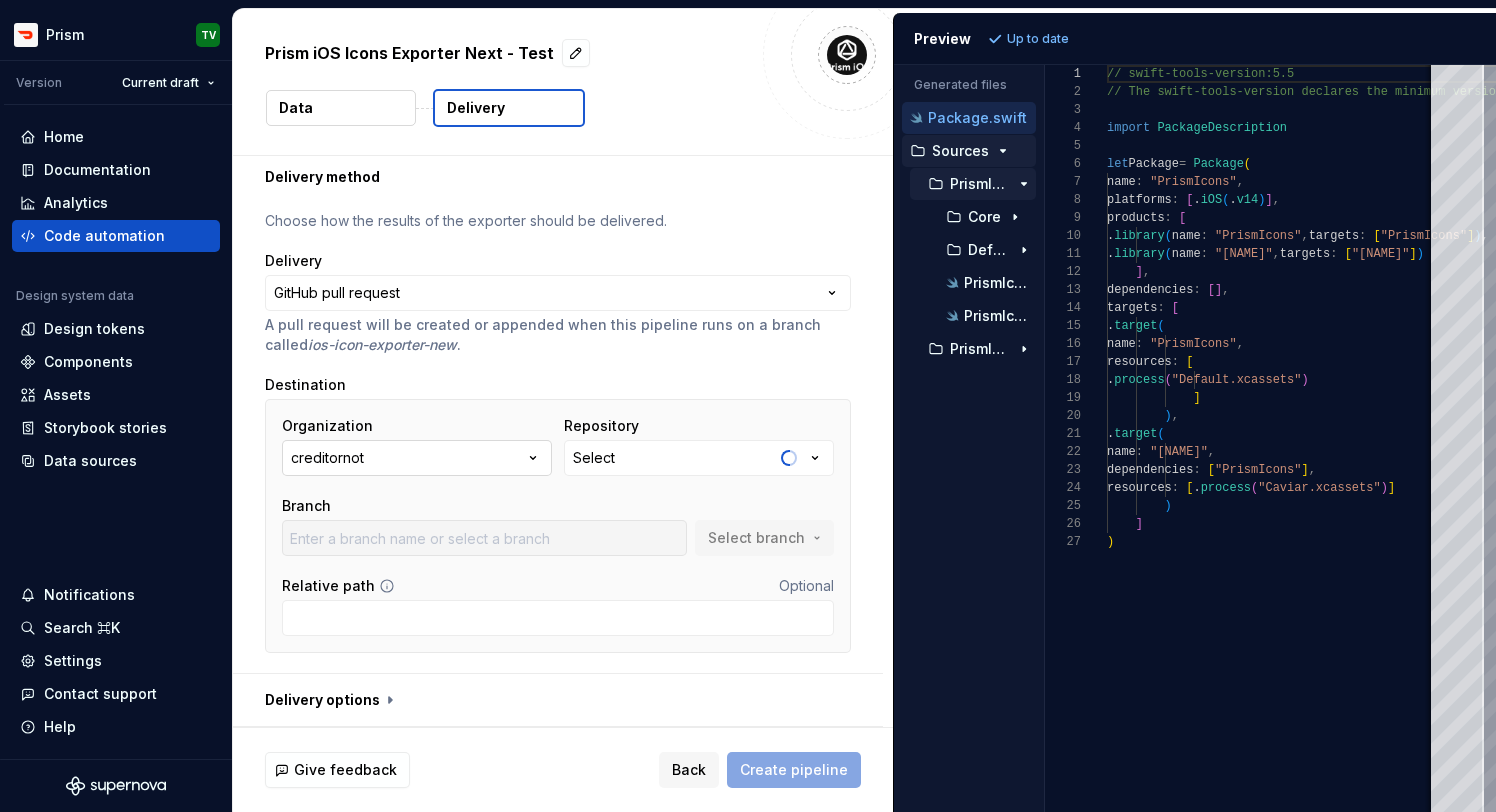 click 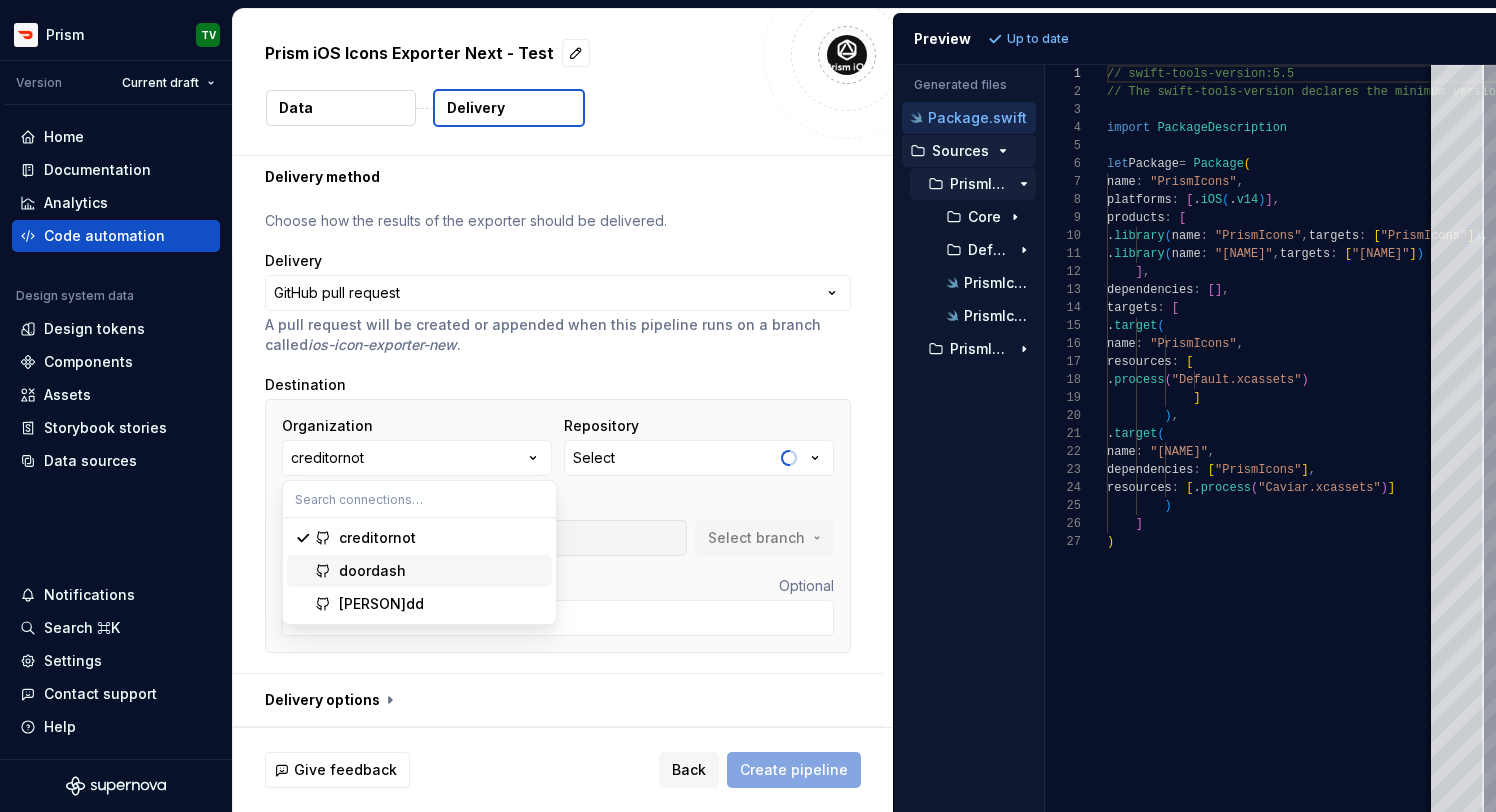 click on "doordash" at bounding box center (441, 571) 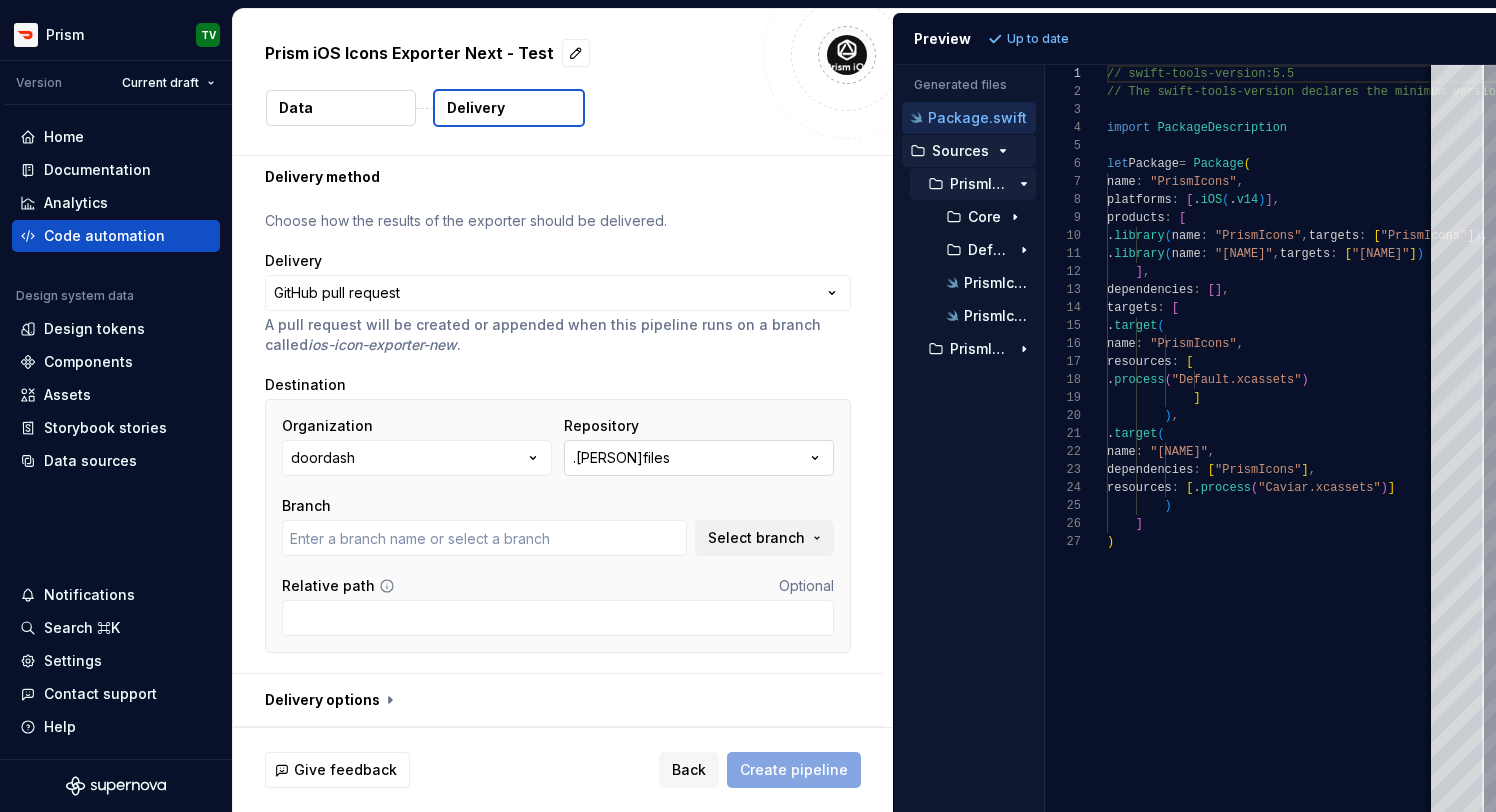 type on "master" 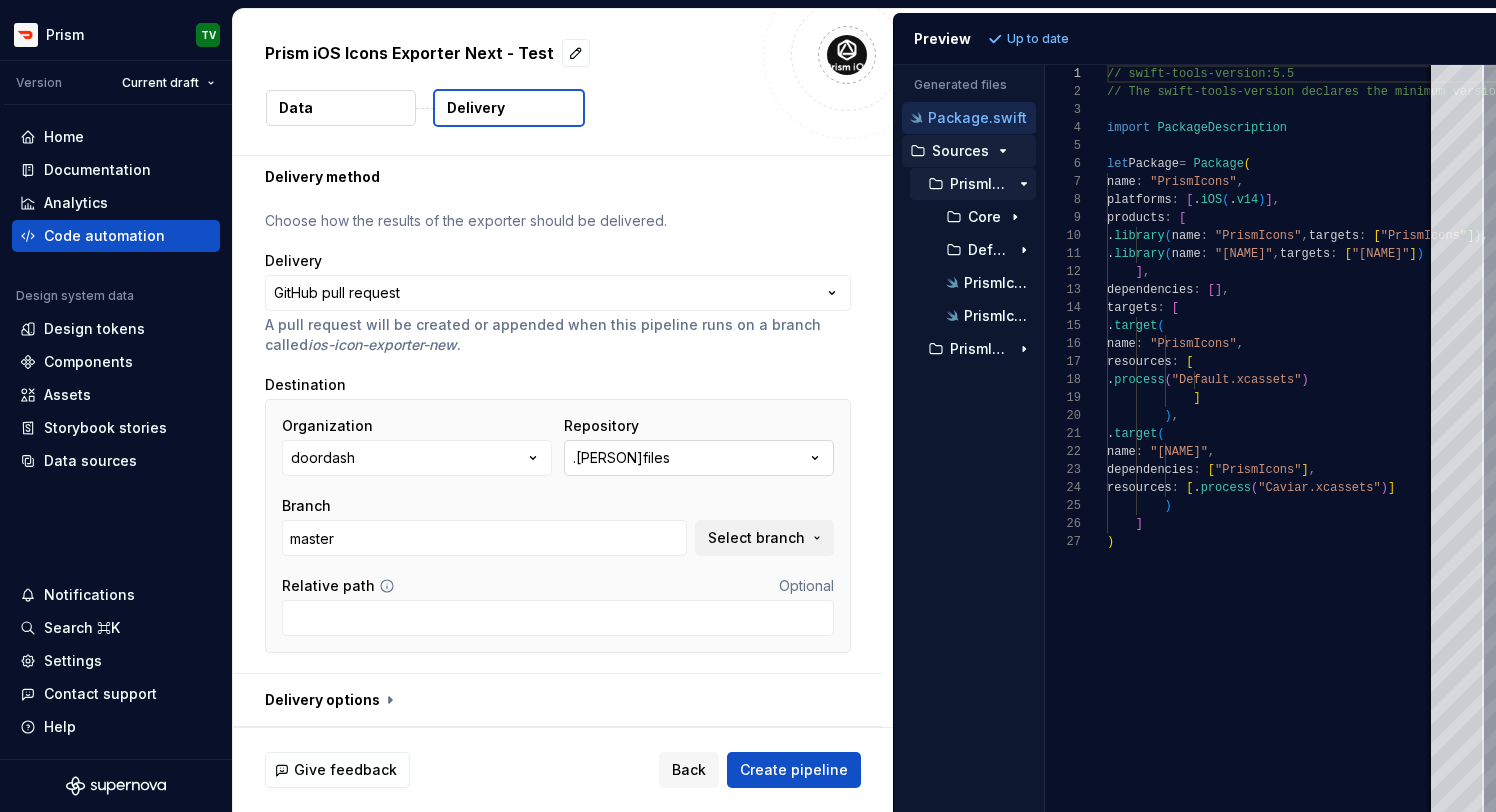 click on ".[PERSON]files" at bounding box center (621, 458) 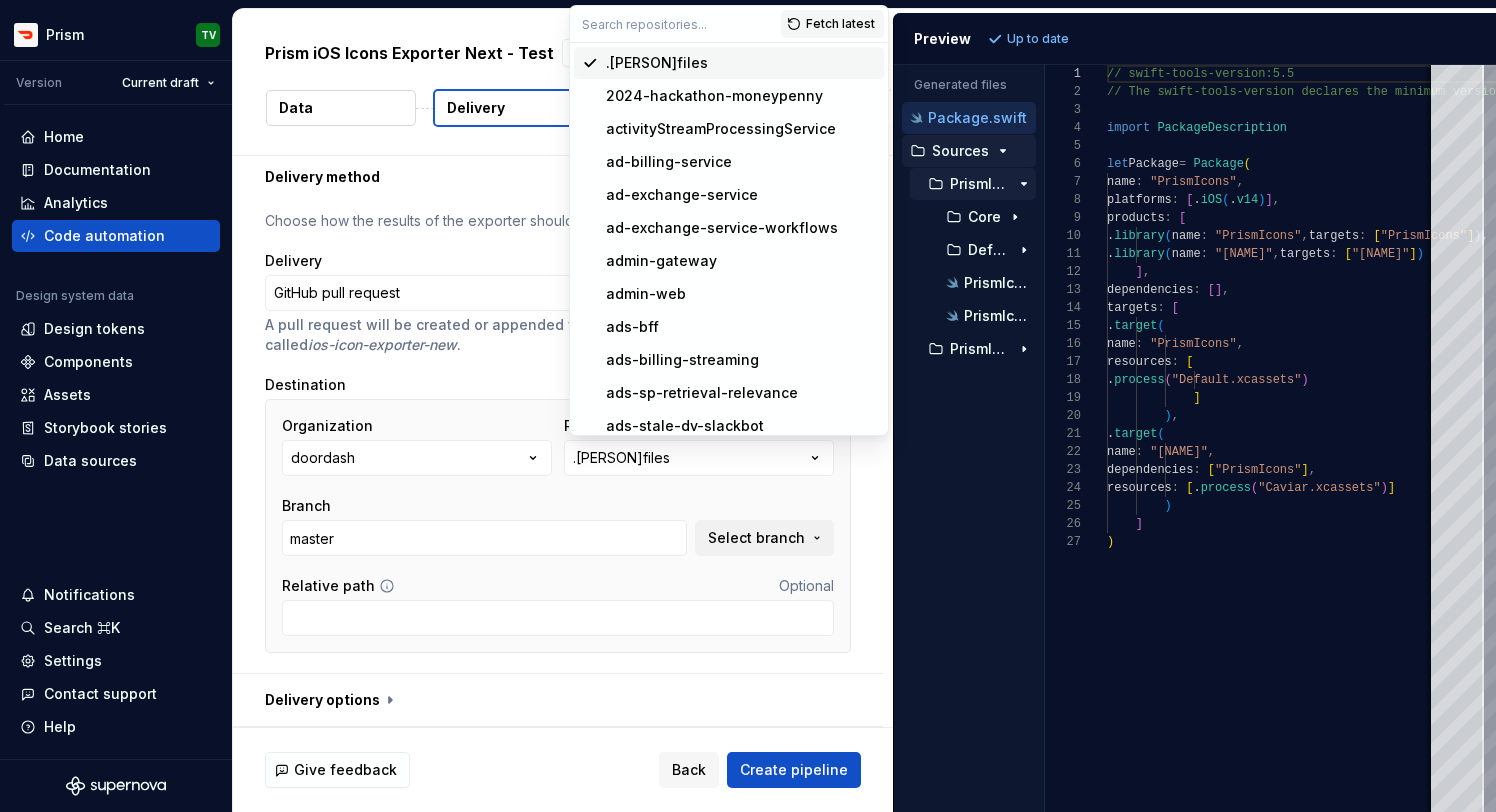 click at bounding box center [675, 24] 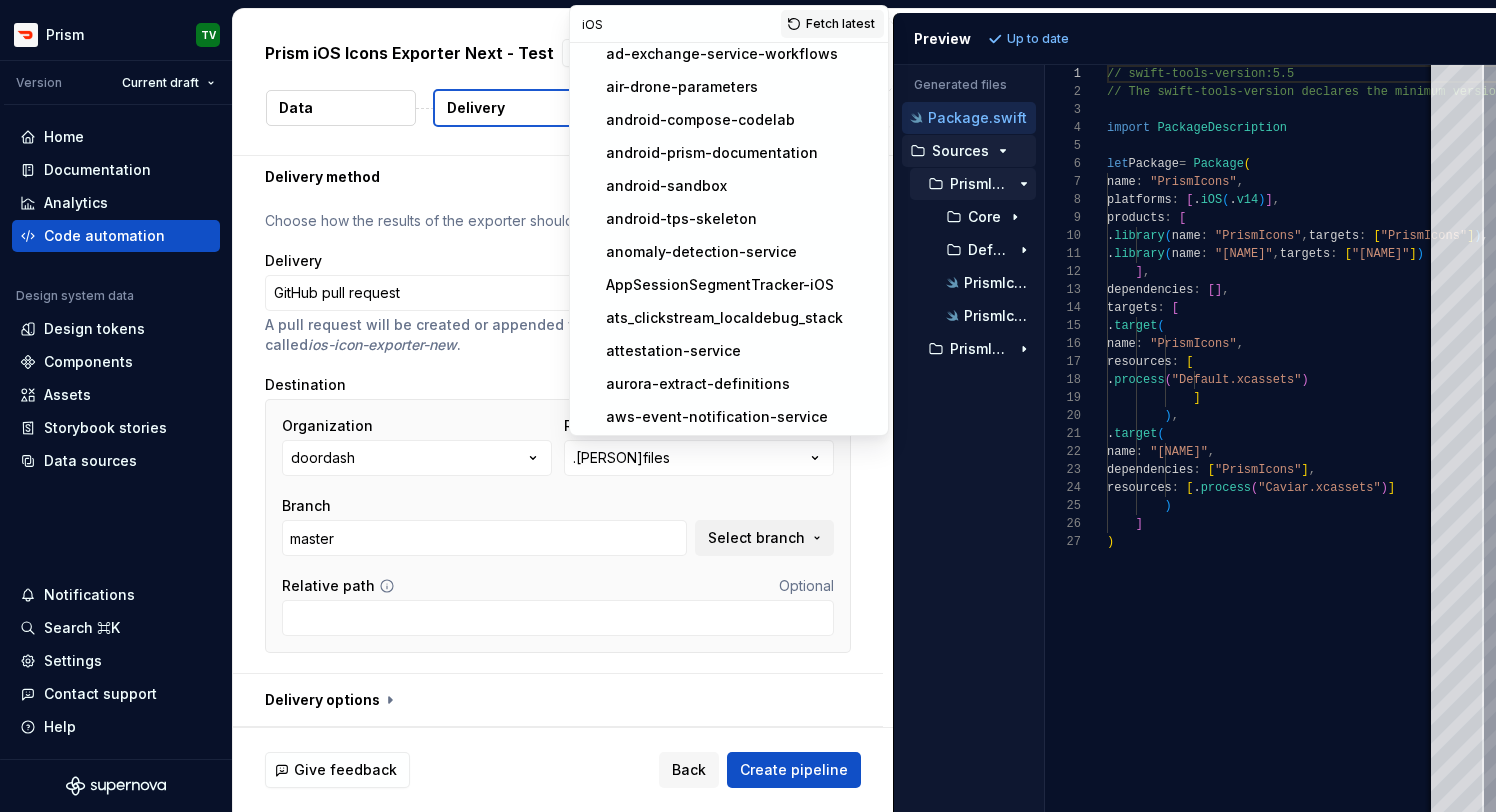 scroll, scrollTop: 0, scrollLeft: 0, axis: both 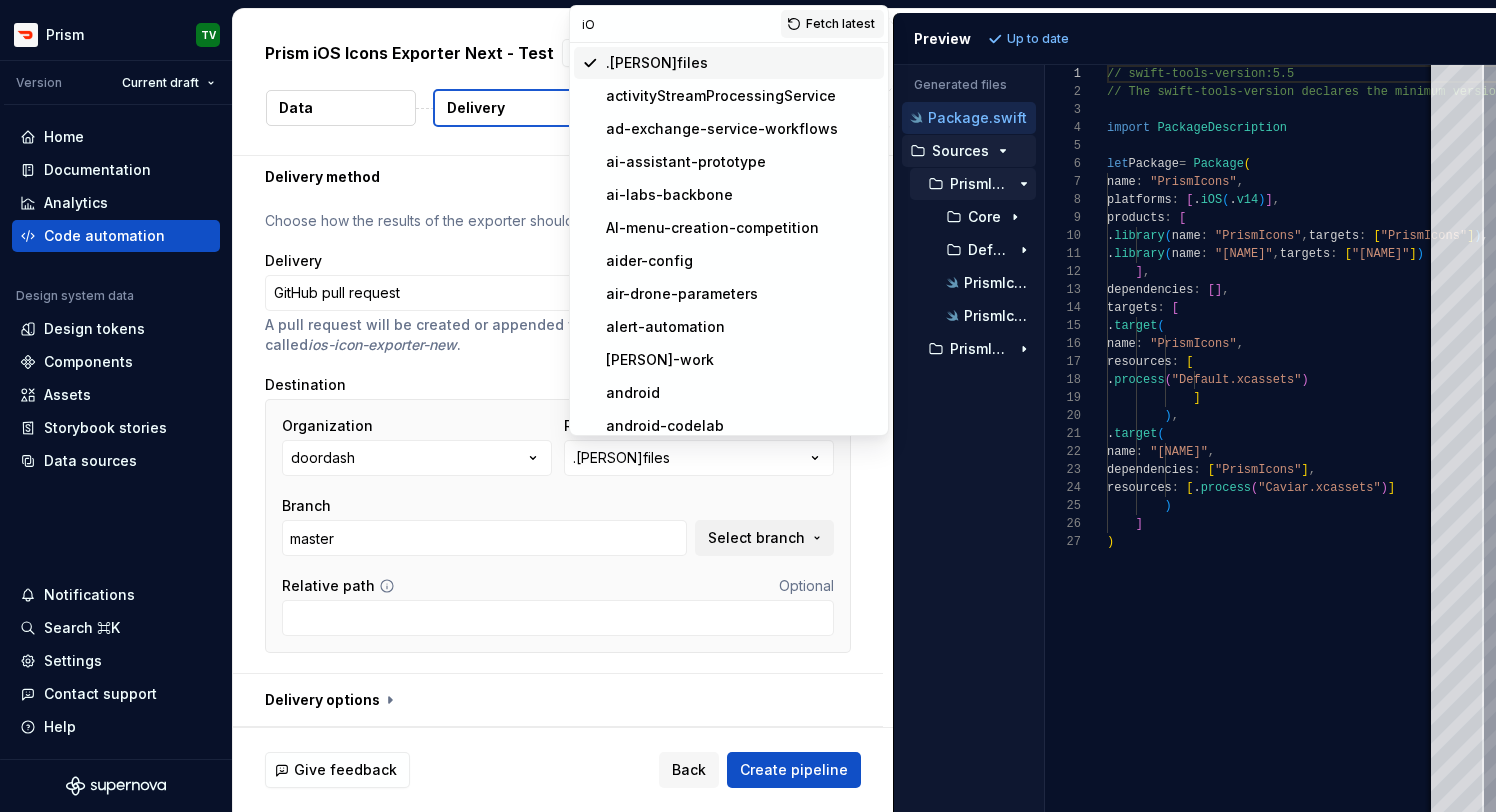 type on "i" 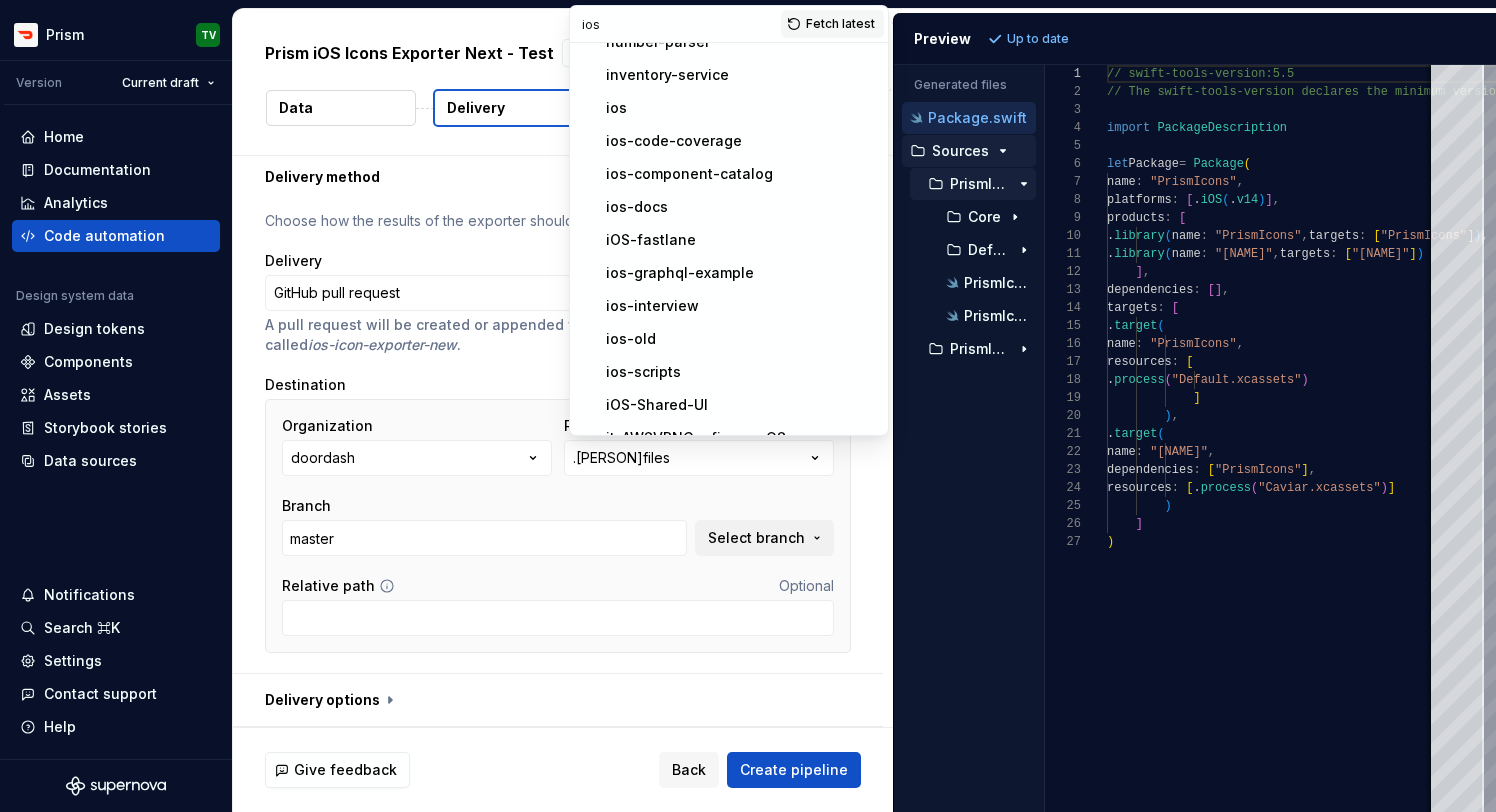 scroll, scrollTop: 3540, scrollLeft: 0, axis: vertical 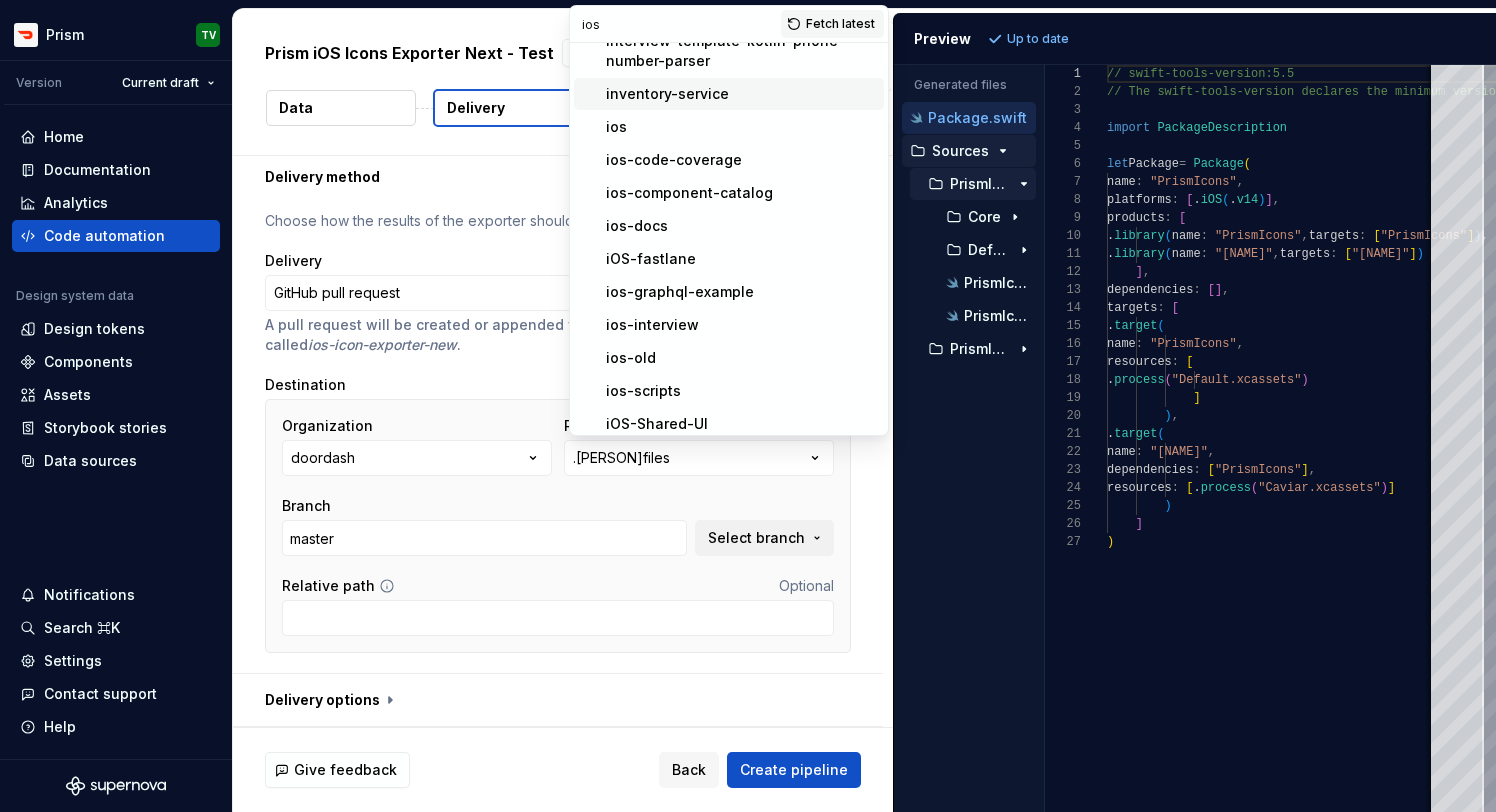 type on "ios" 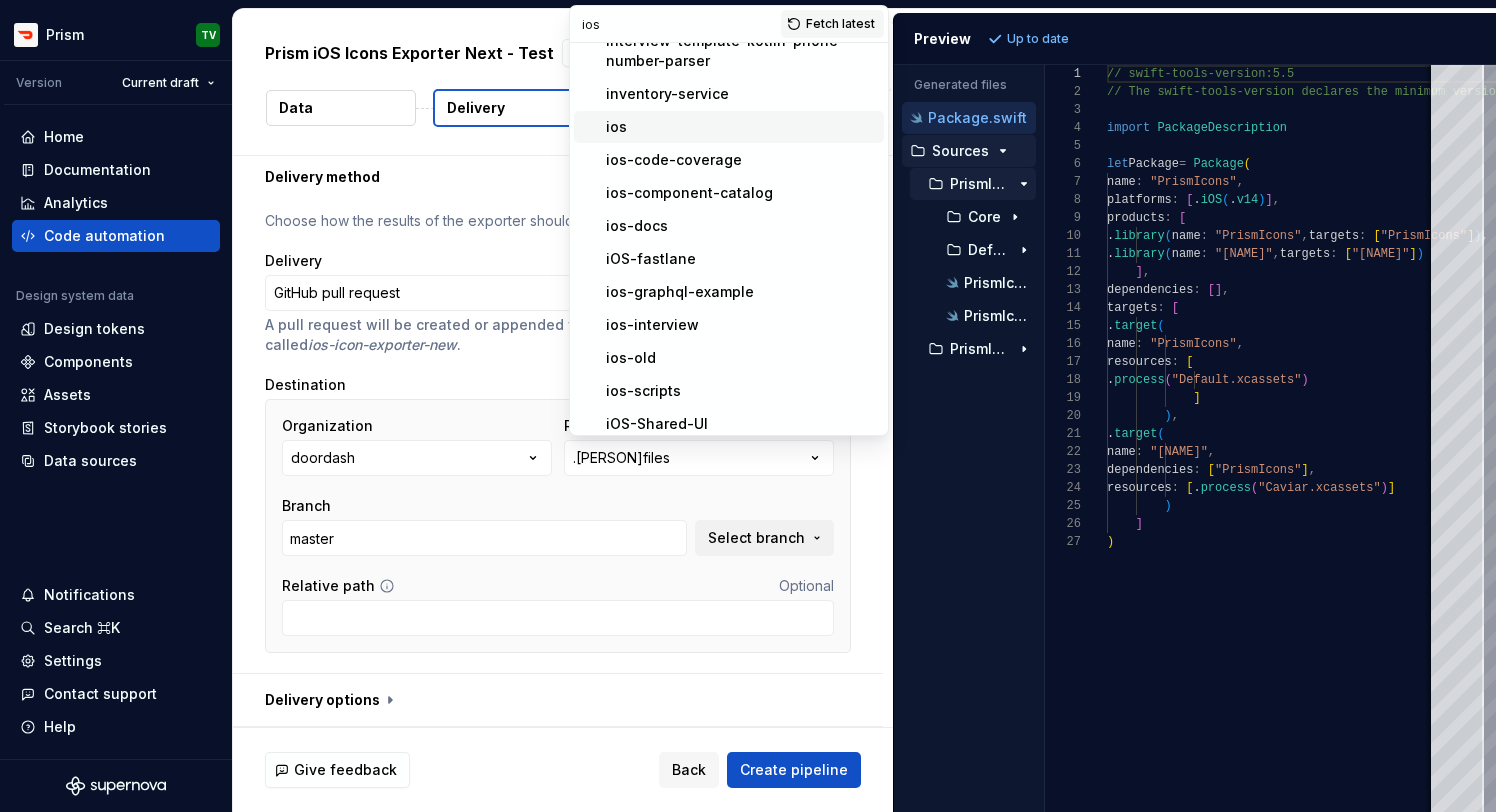 click on "ios" at bounding box center [741, 127] 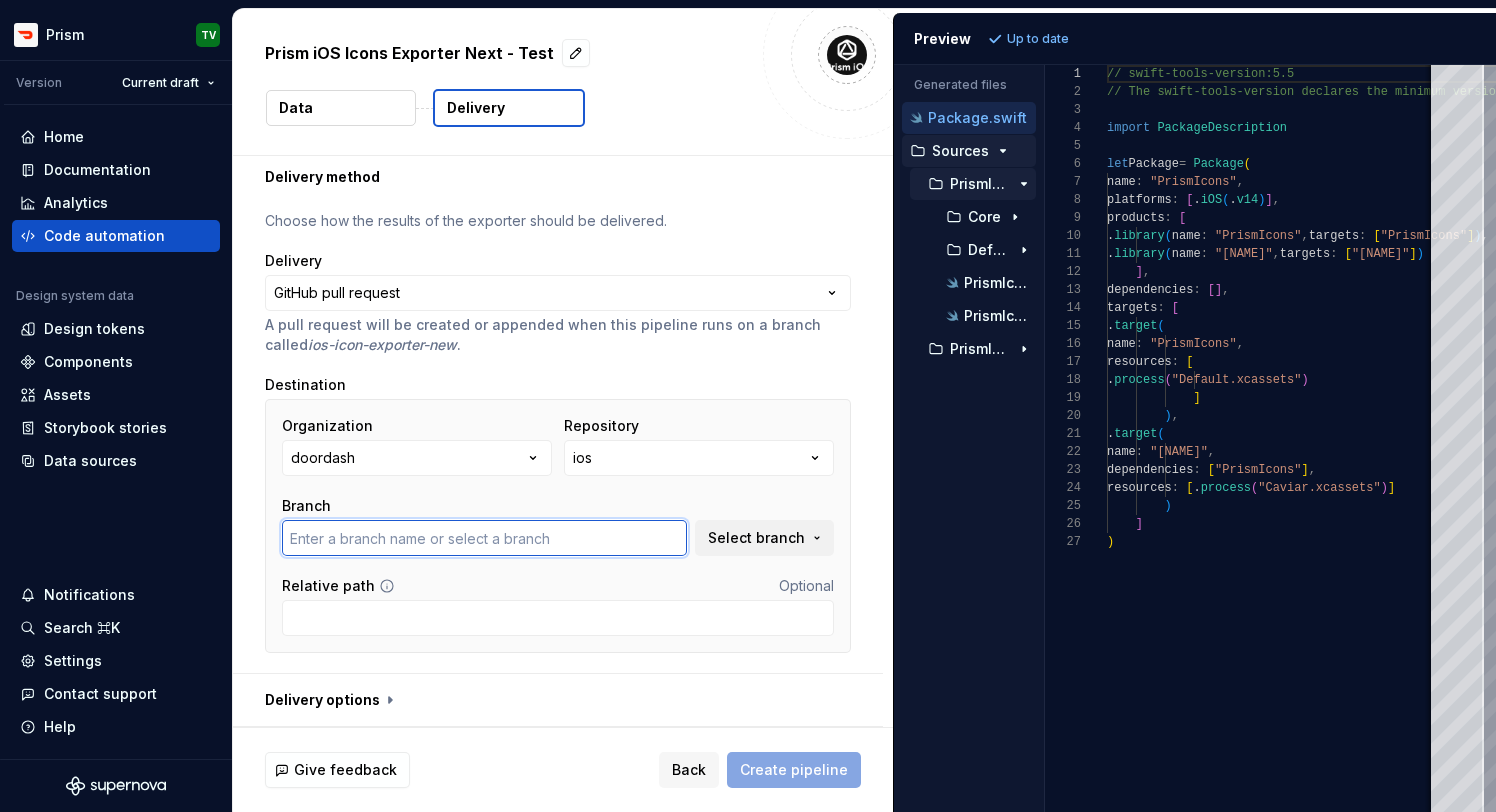 click at bounding box center [484, 538] 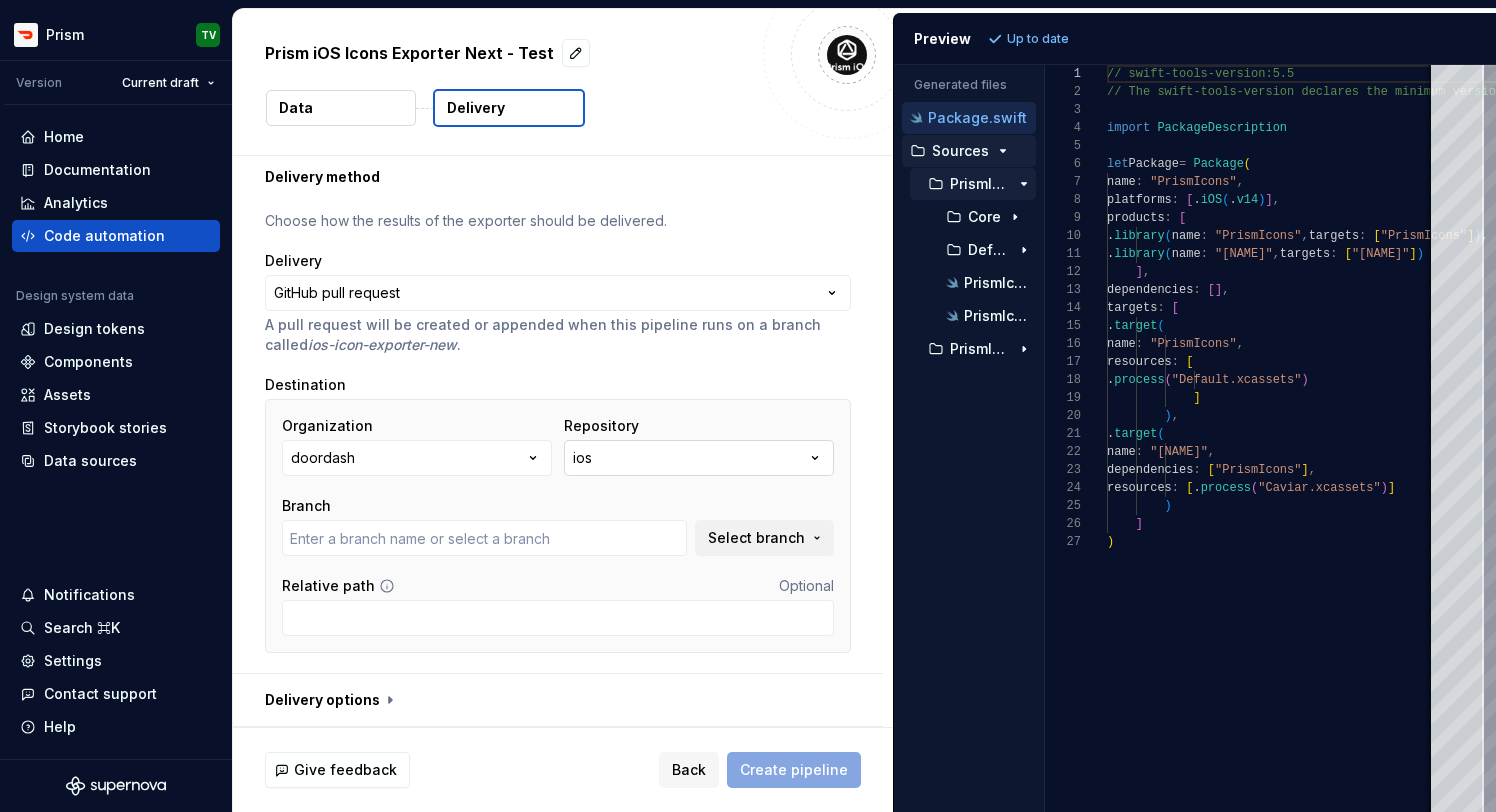 click on "ios" at bounding box center (699, 458) 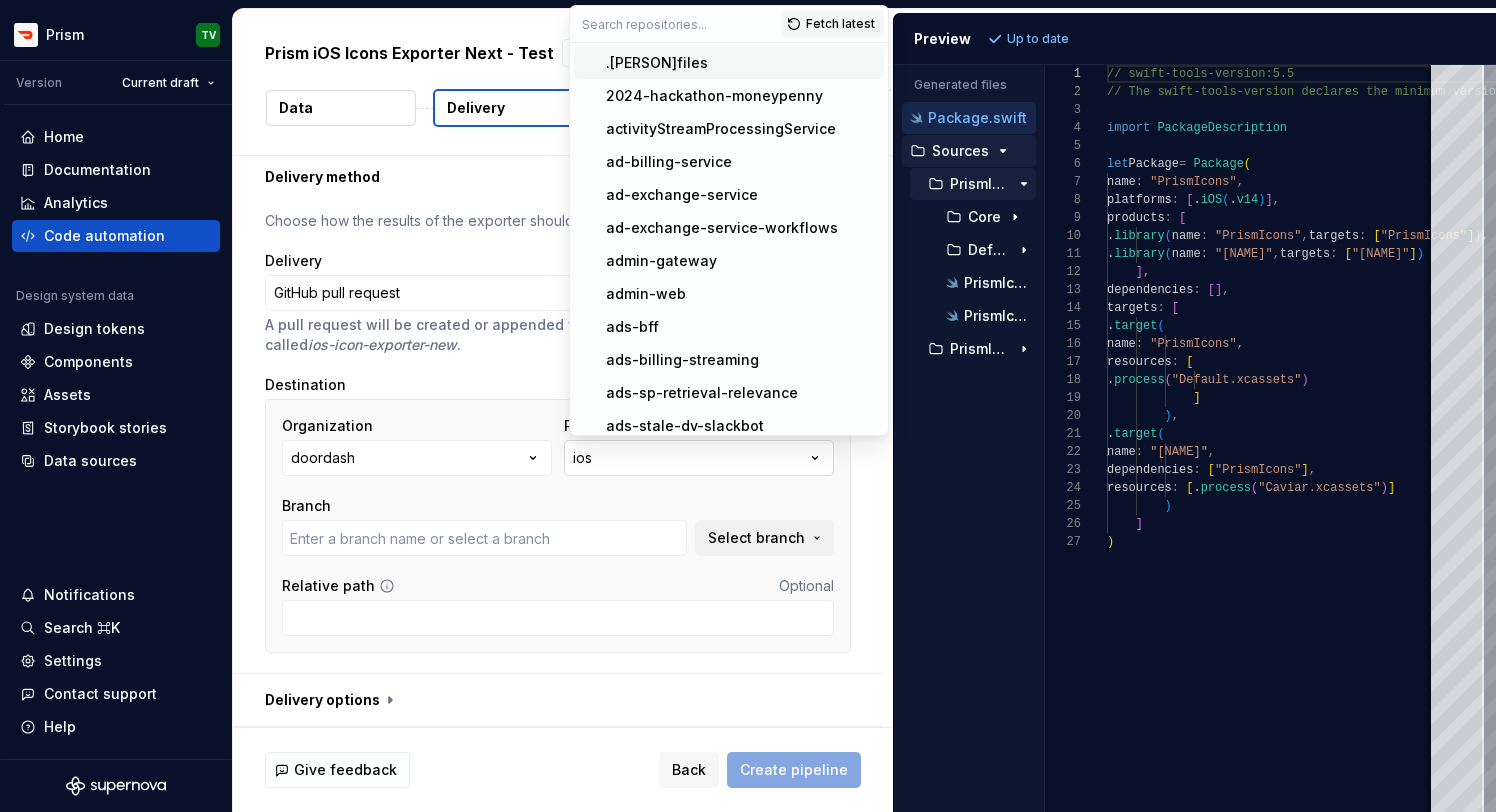click on "ios" at bounding box center [699, 458] 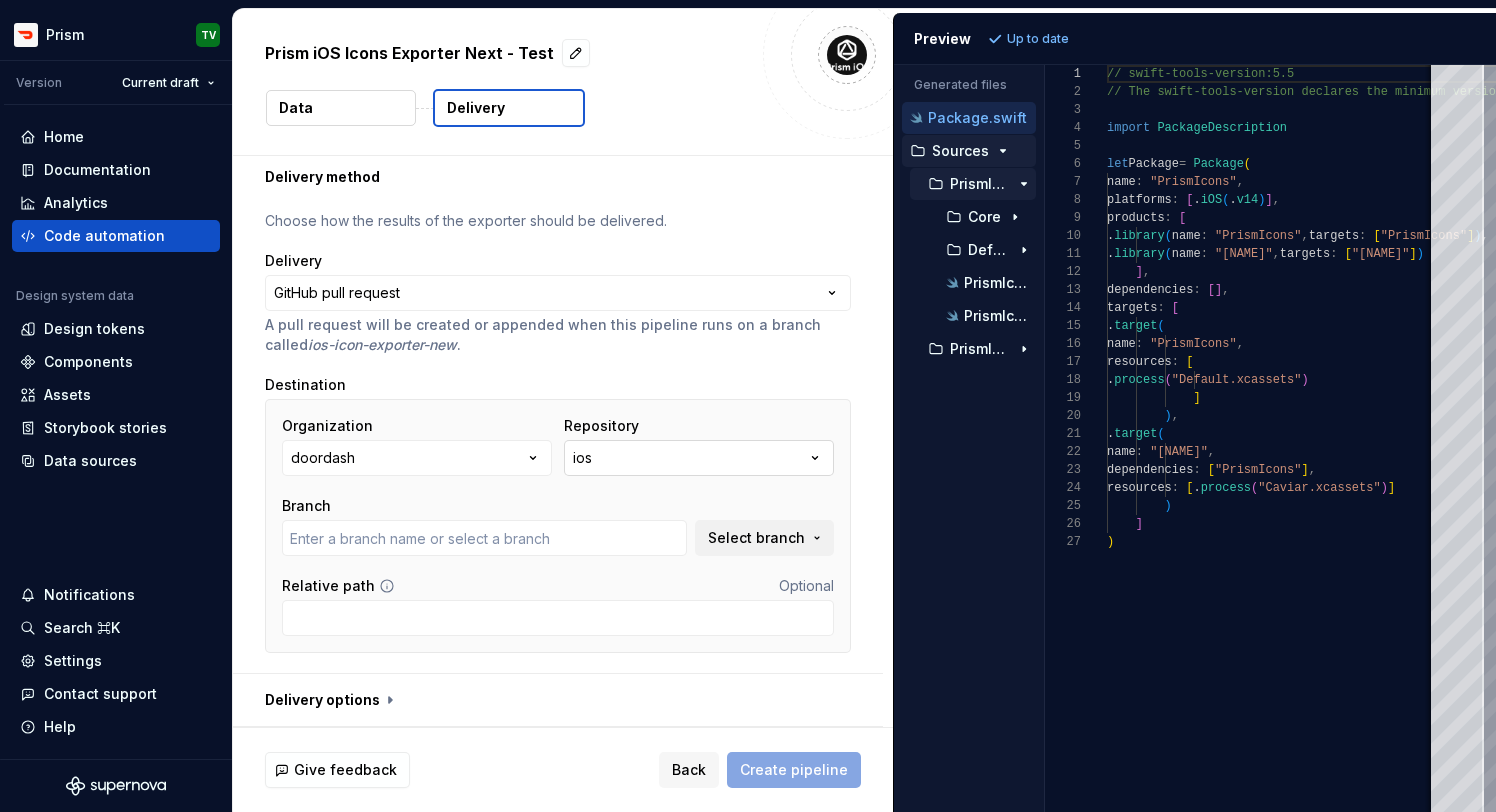 click on "ios" at bounding box center (699, 458) 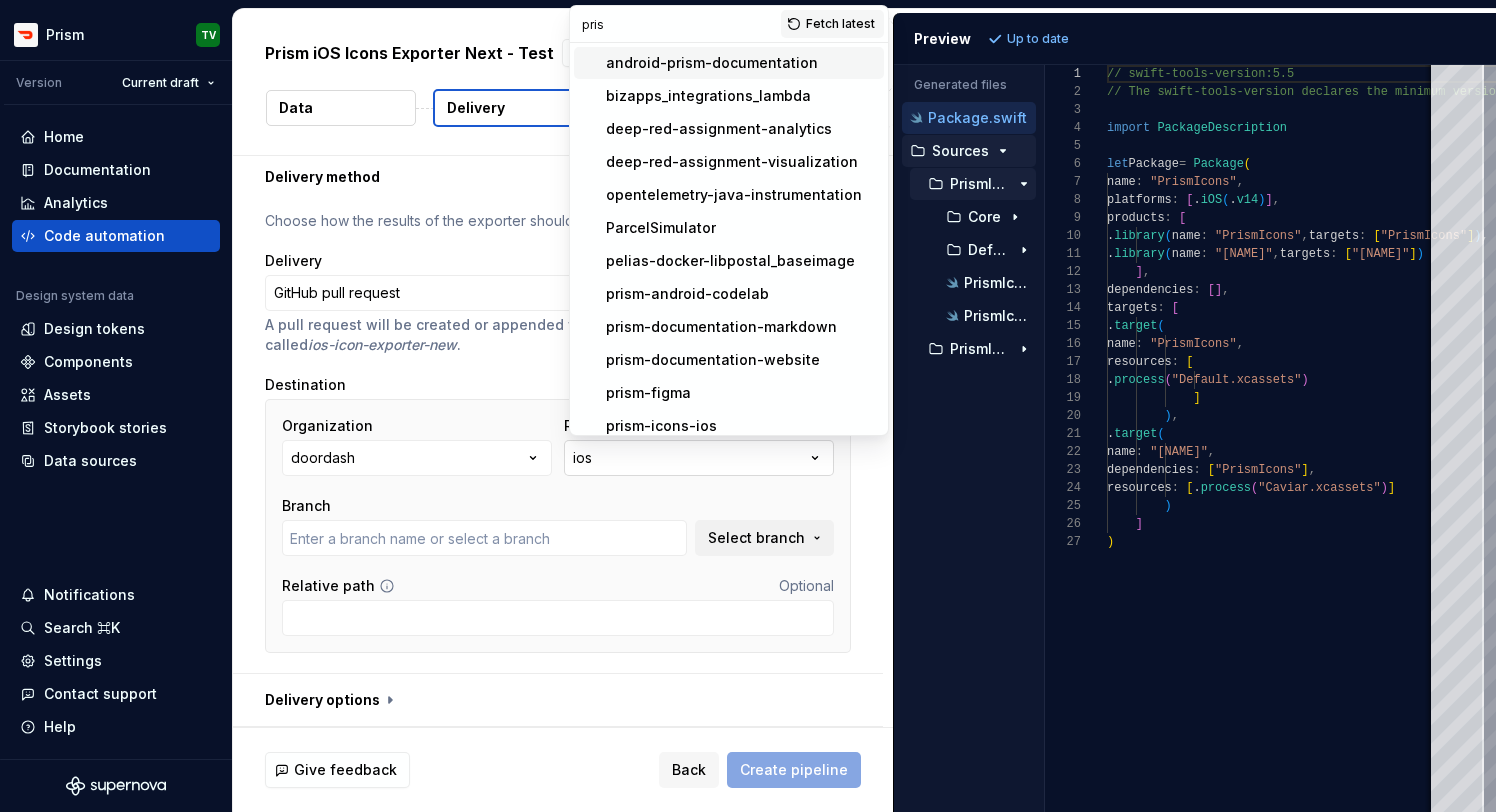 type on "prism" 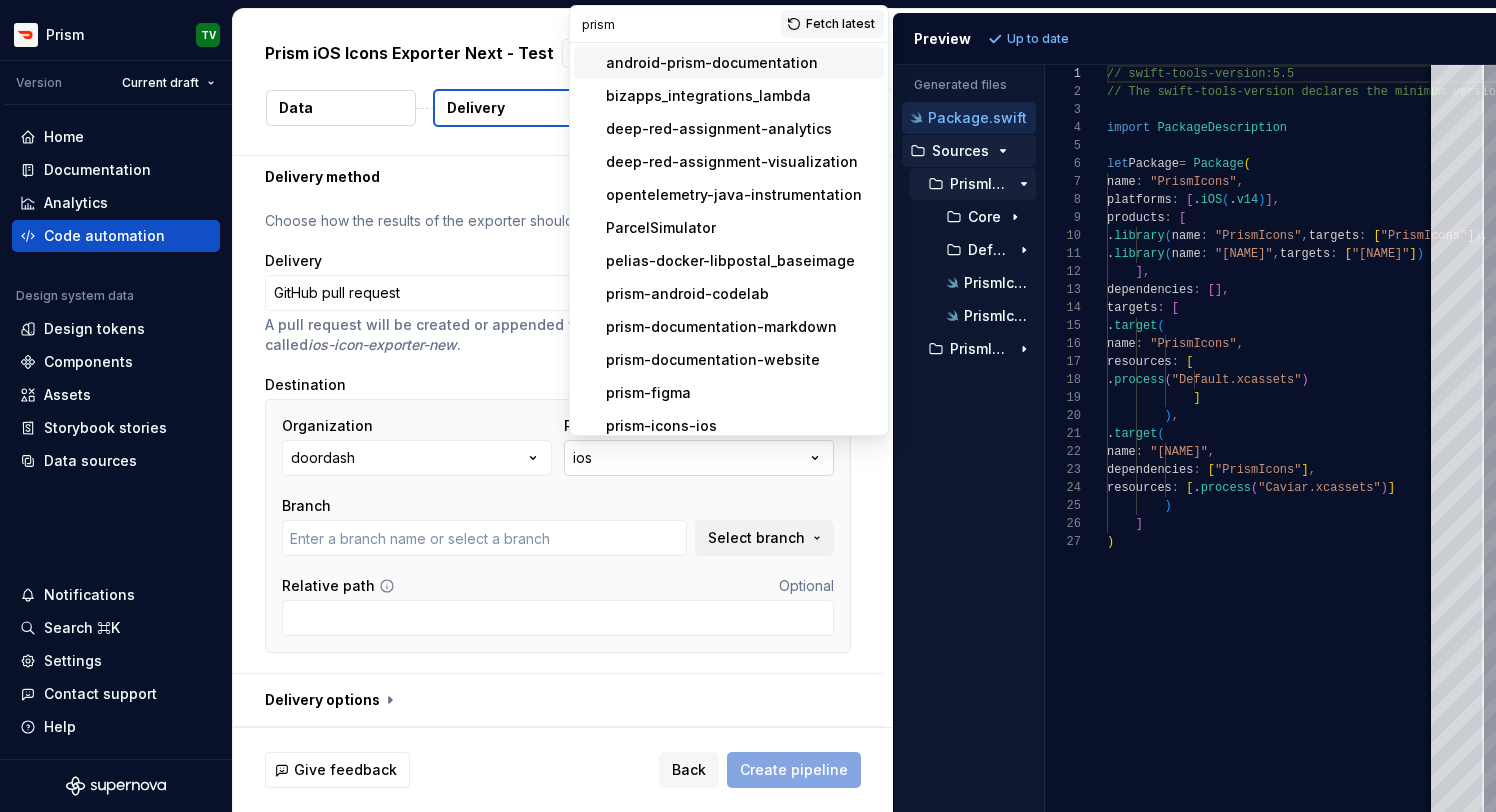 type on "-[TYPE]-[TIMESTAMP]" 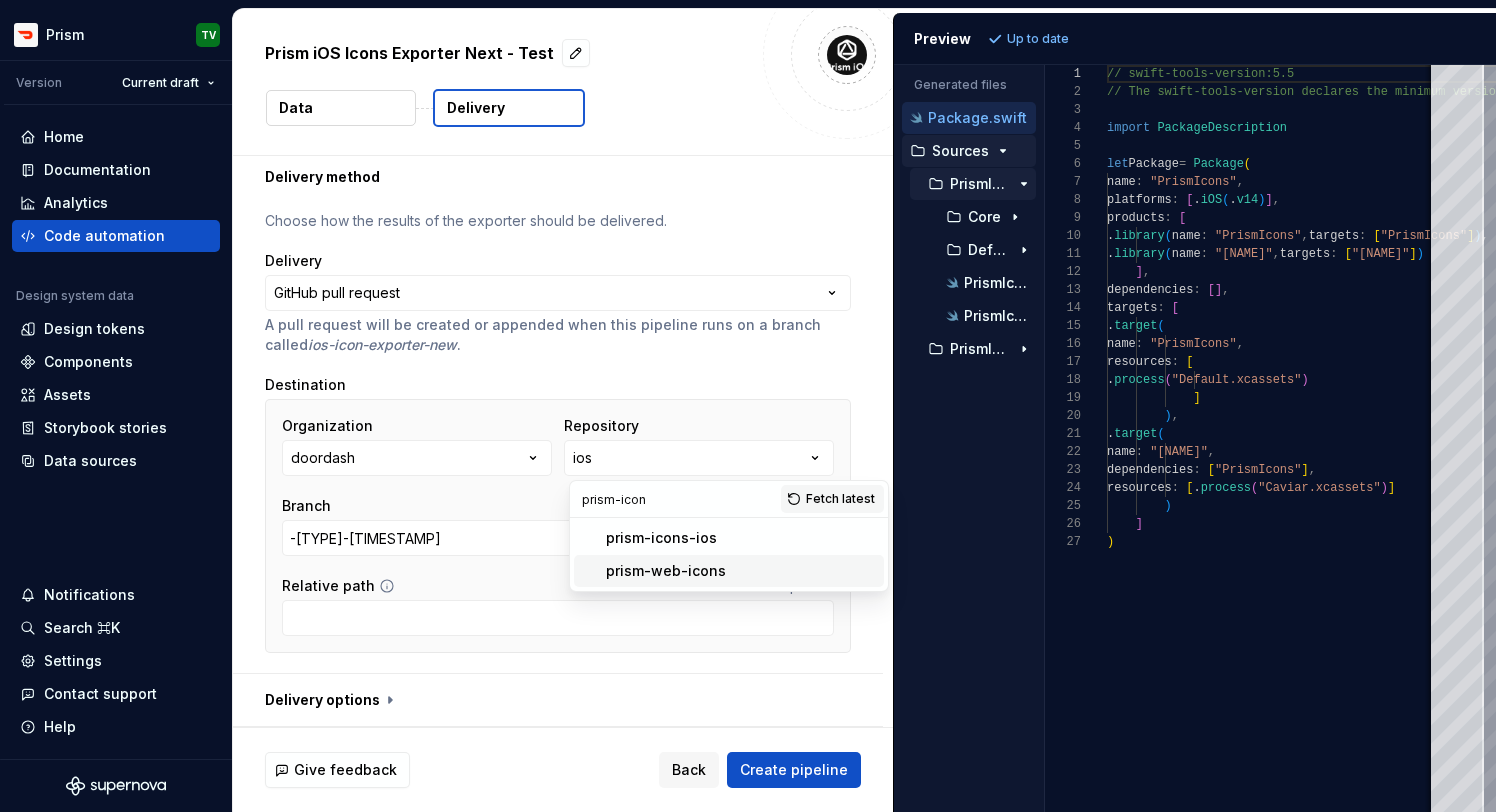 type on "prism-icon" 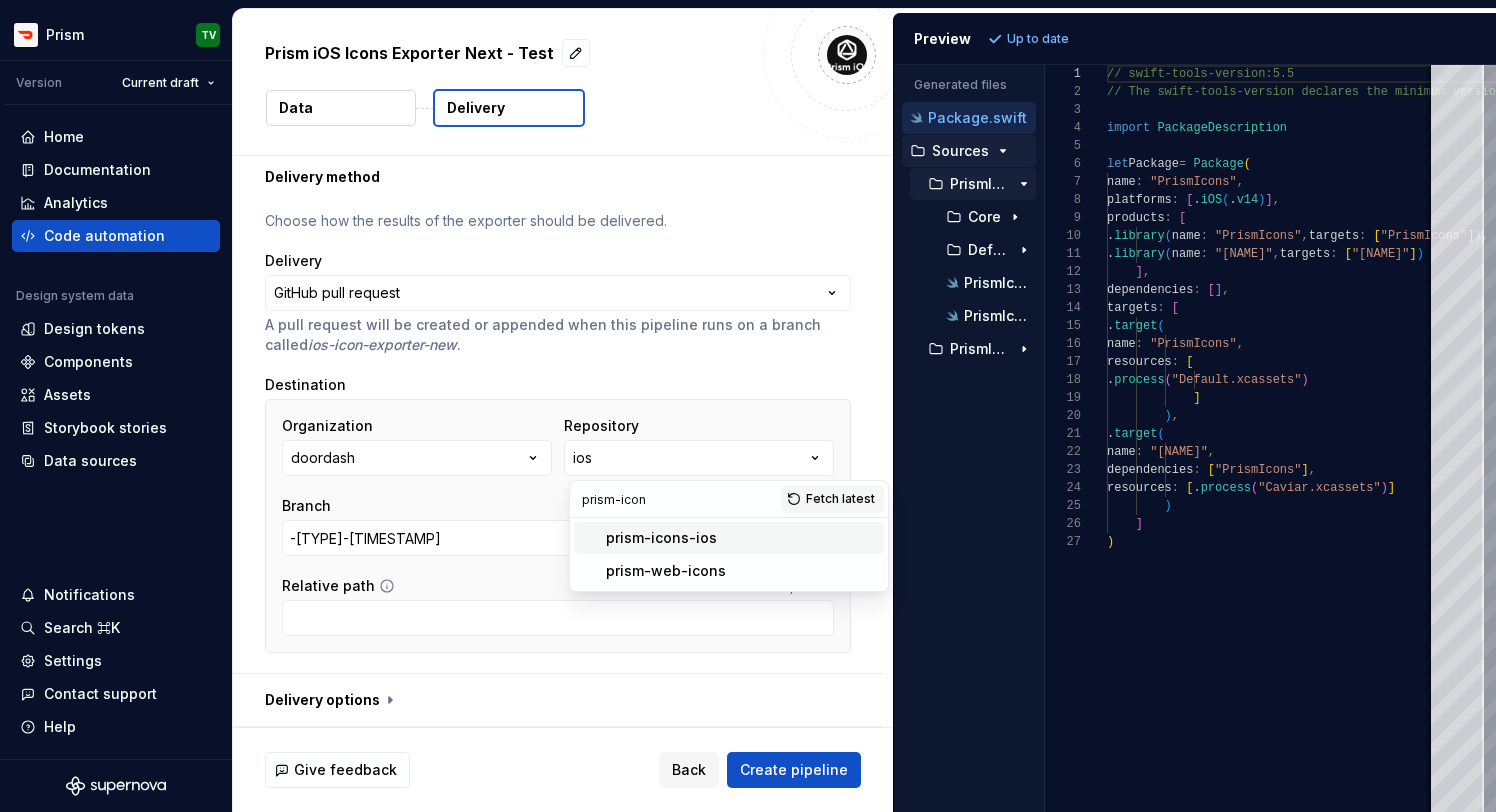 click on "prism-icons-ios" at bounding box center (661, 538) 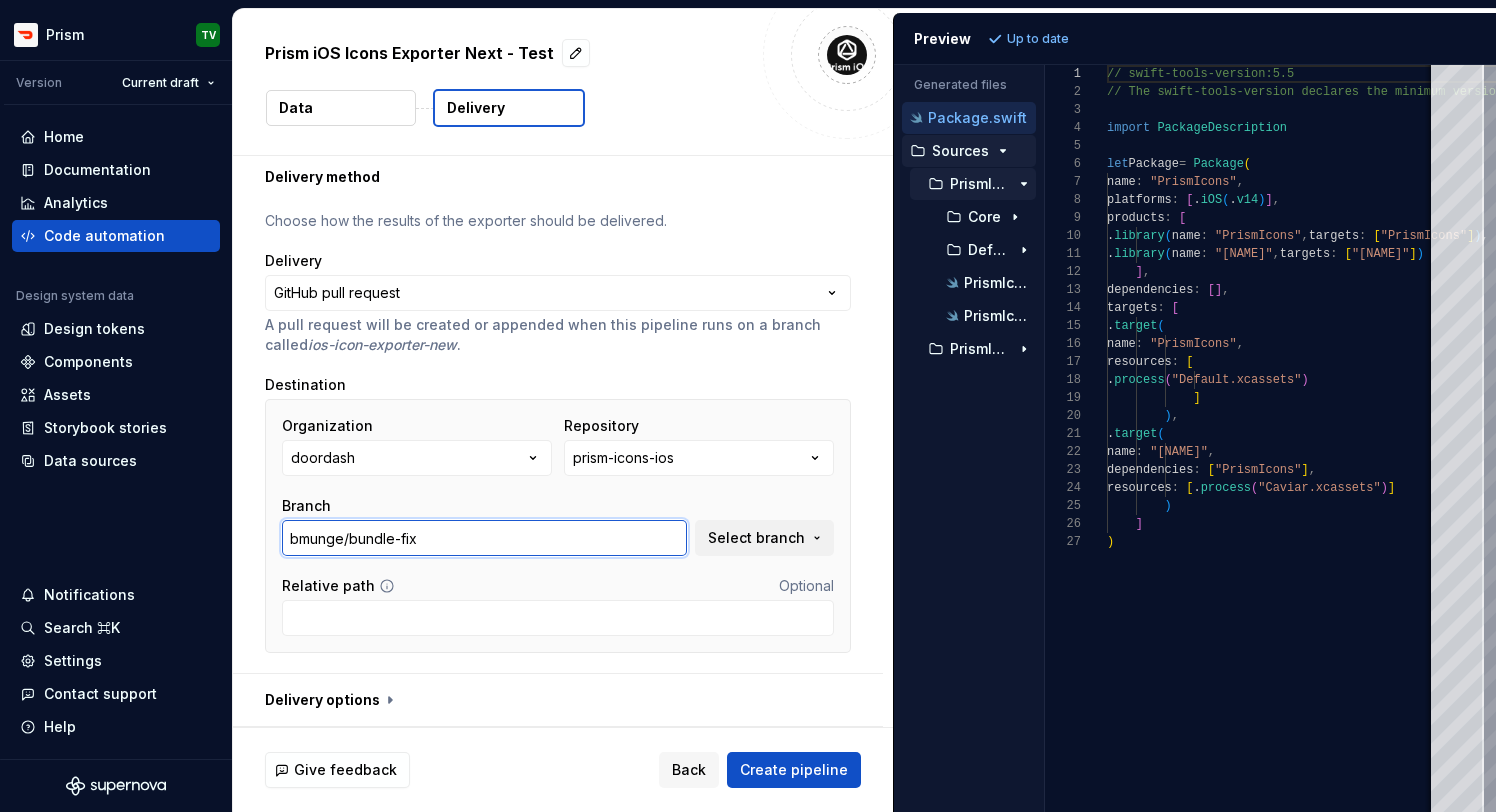 click on "bmunge/bundle-fix" at bounding box center [484, 538] 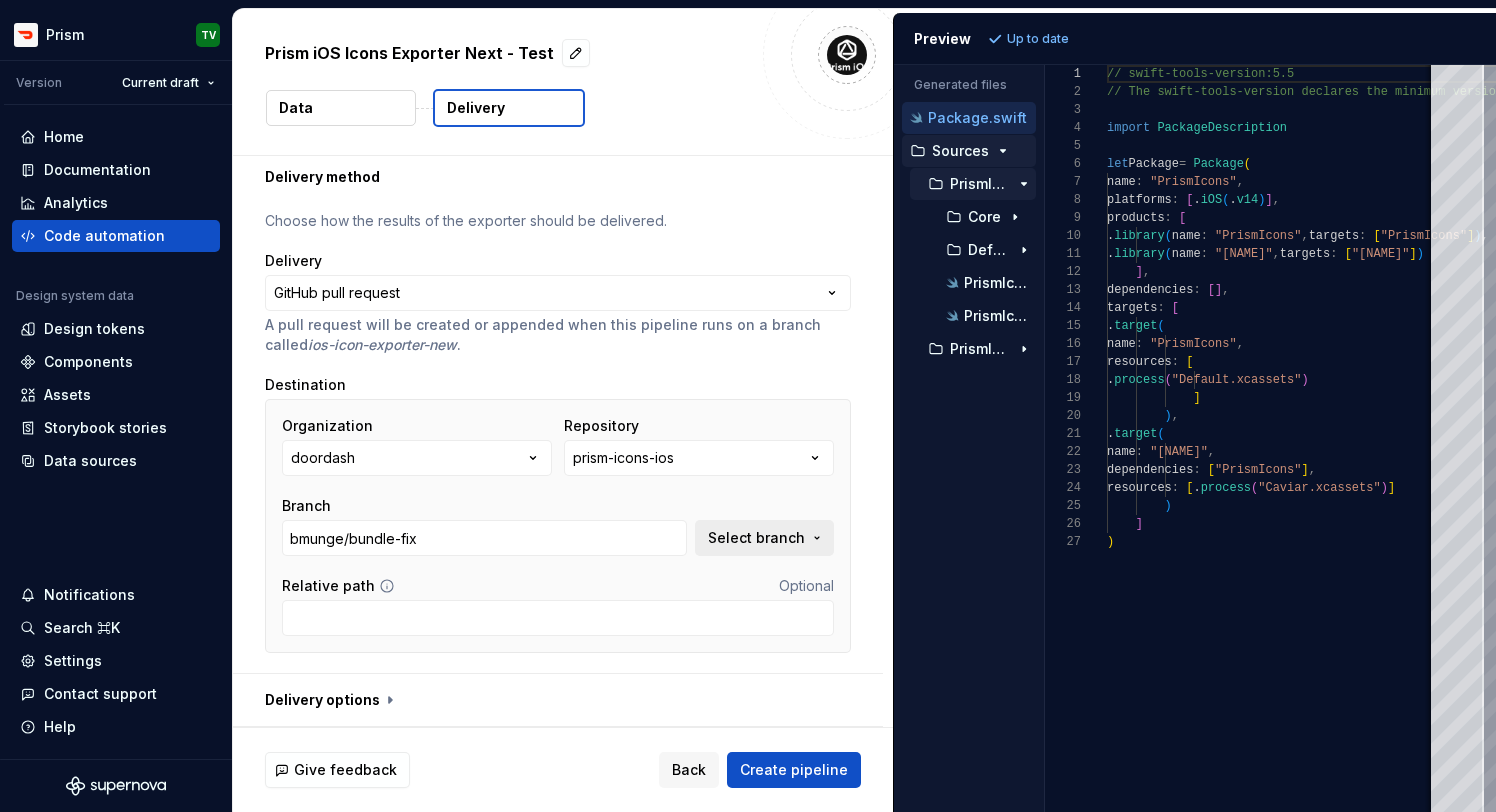click on "Select branch" at bounding box center (756, 538) 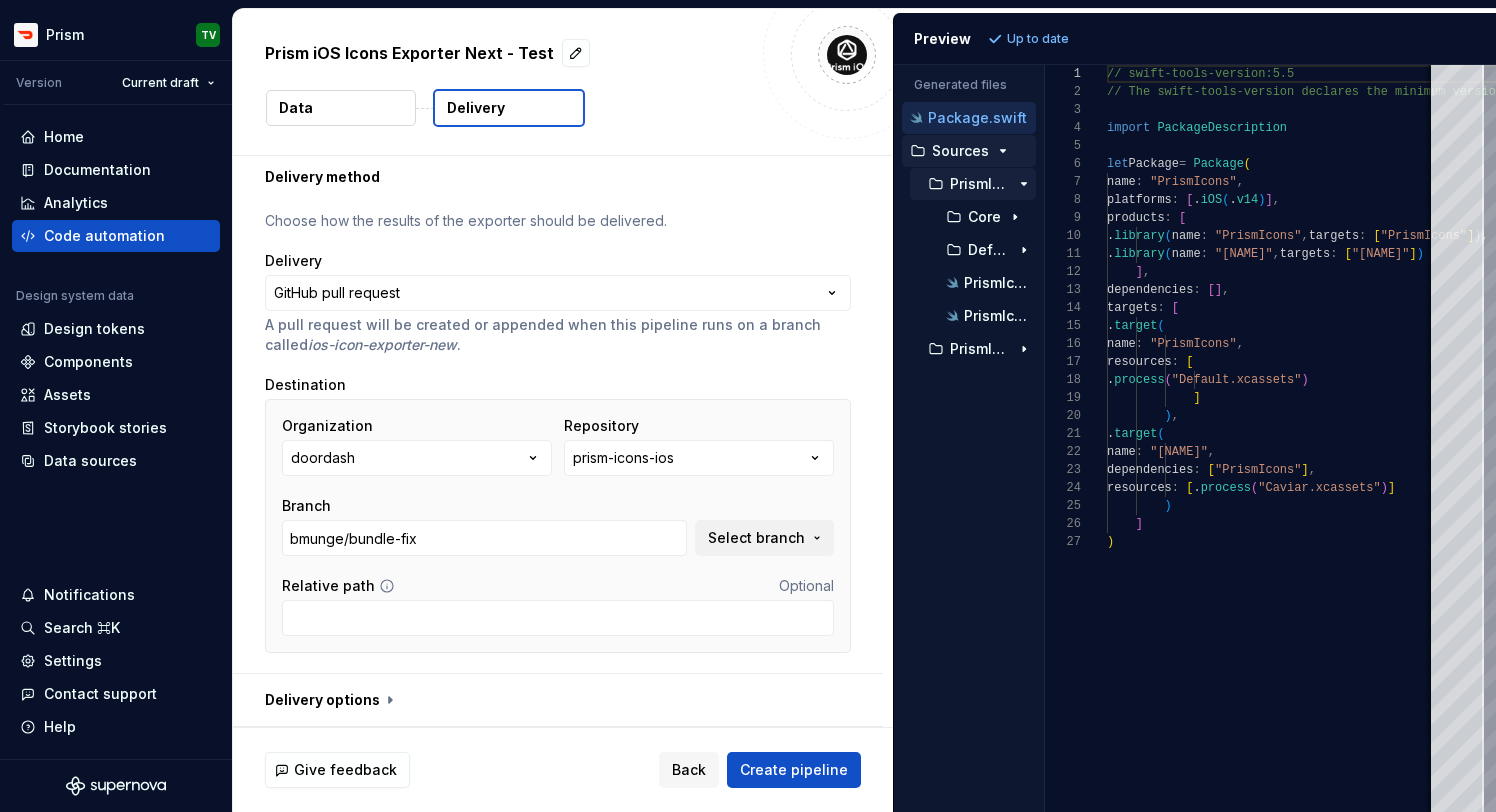click on "Organization [ORG_NAME] Repository [REPO_NAME] Branch [BRANCH_NAME] Select branch Relative path Optional" at bounding box center [558, 526] 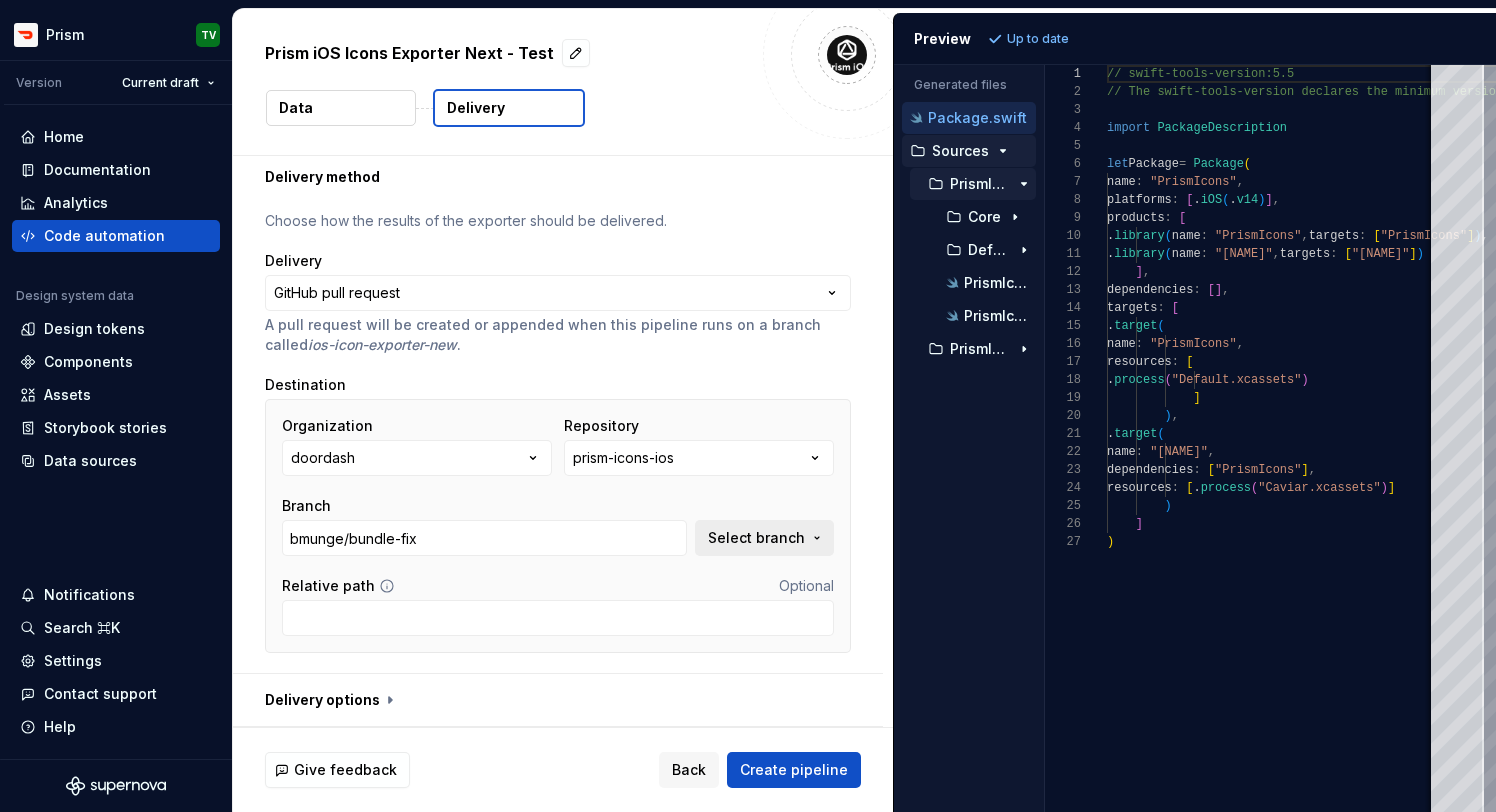 click on "Select branch" at bounding box center [756, 538] 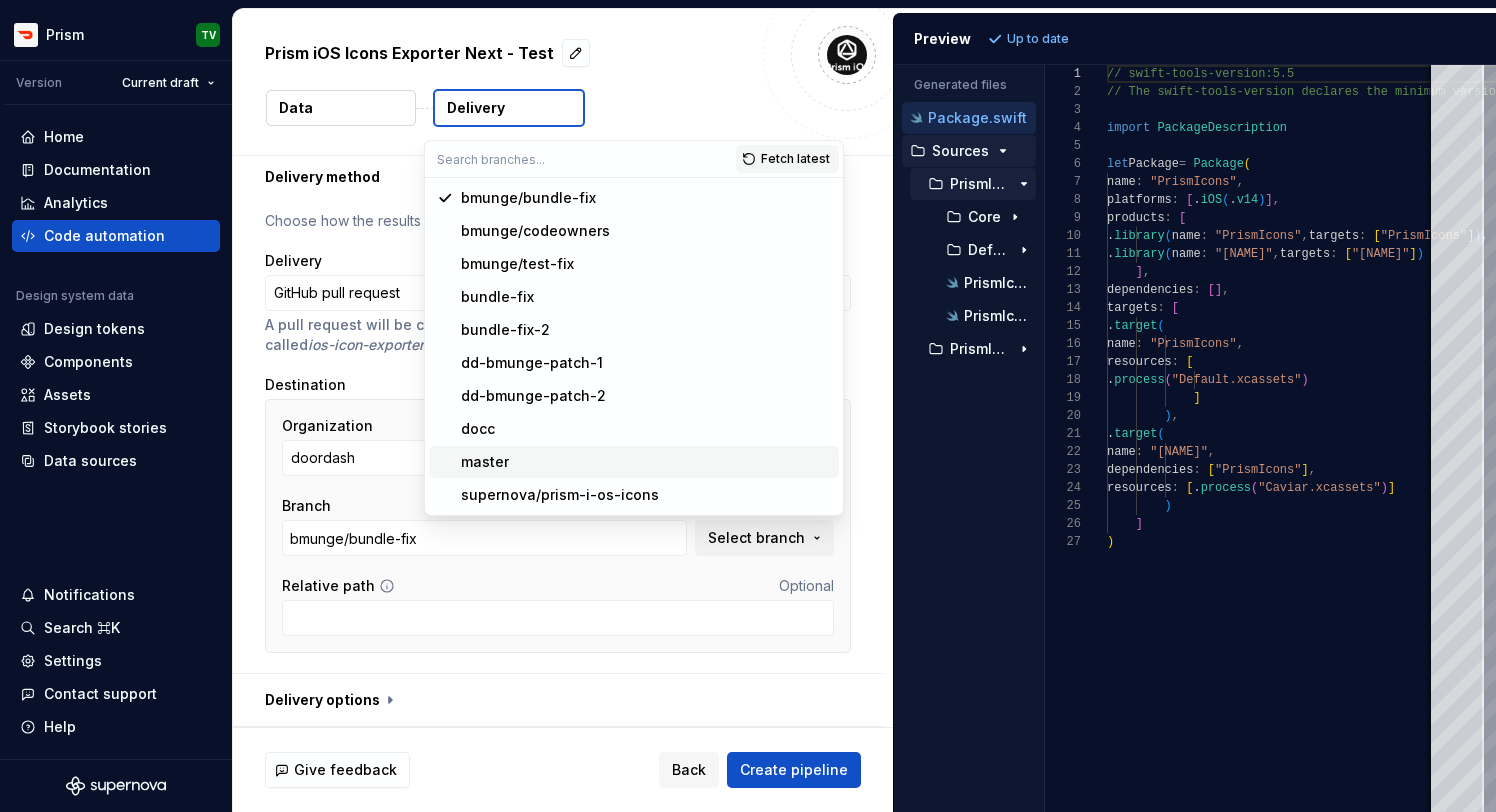 click on "master" at bounding box center [646, 462] 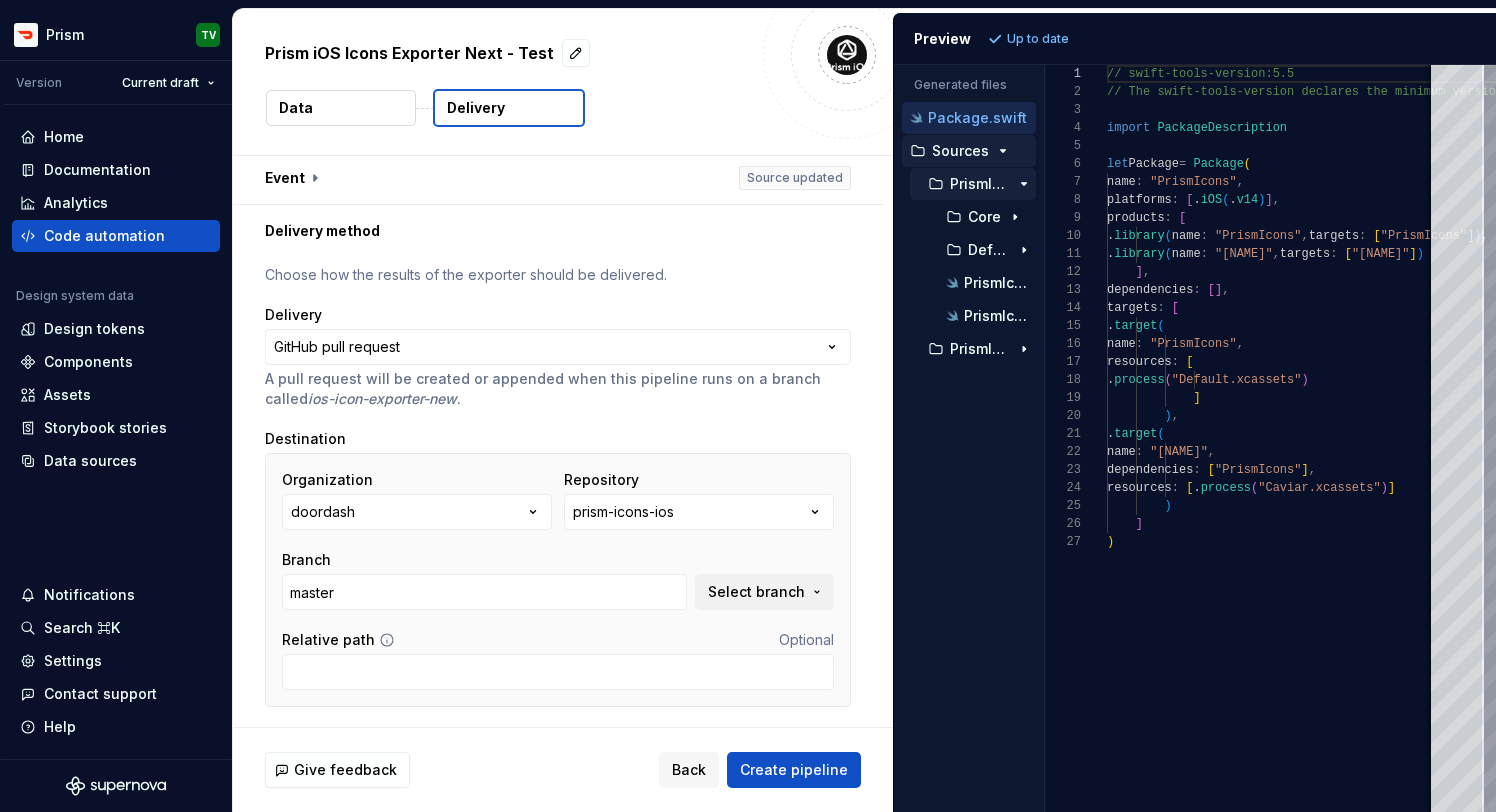 scroll, scrollTop: 58, scrollLeft: 0, axis: vertical 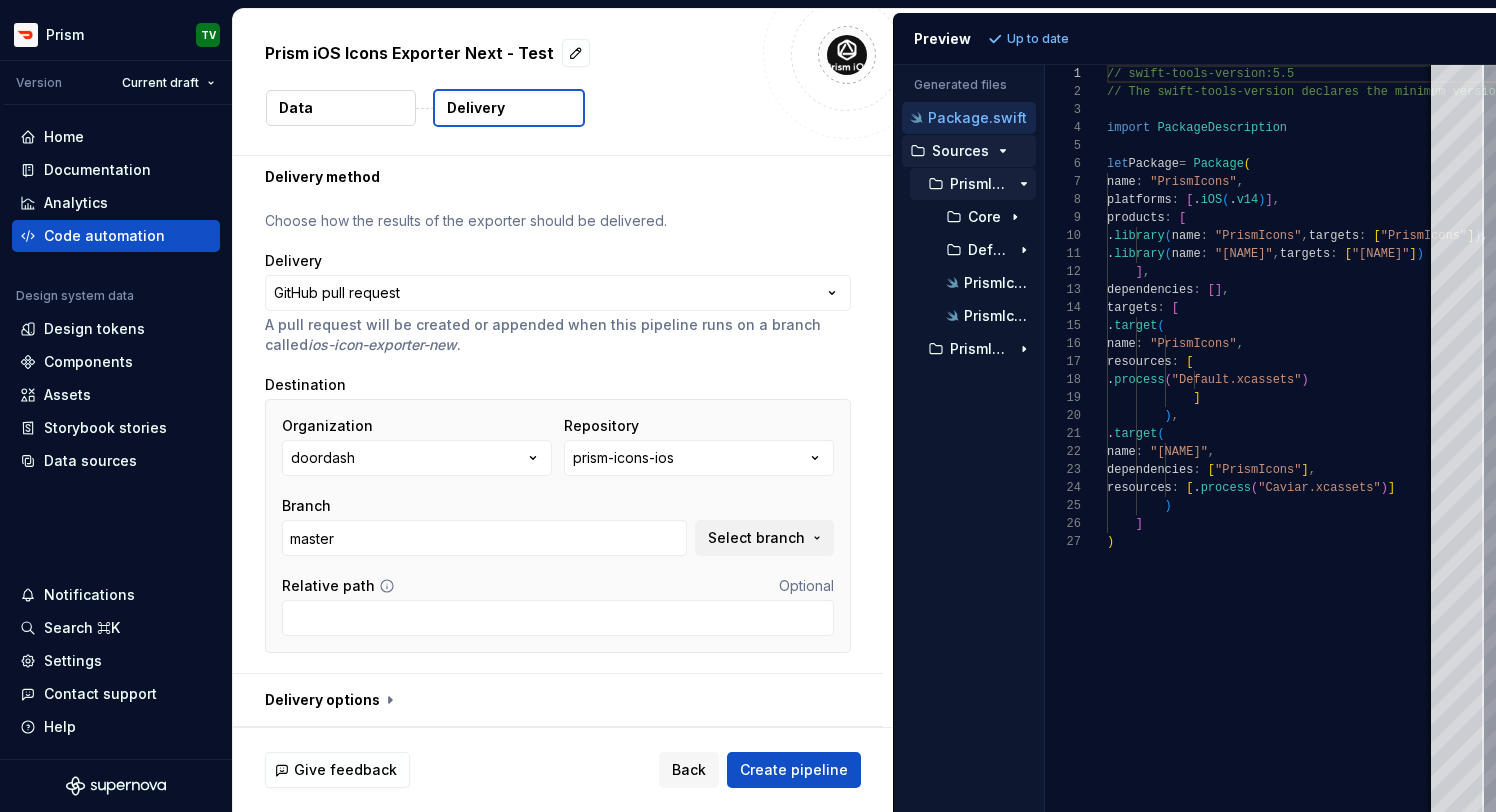 click 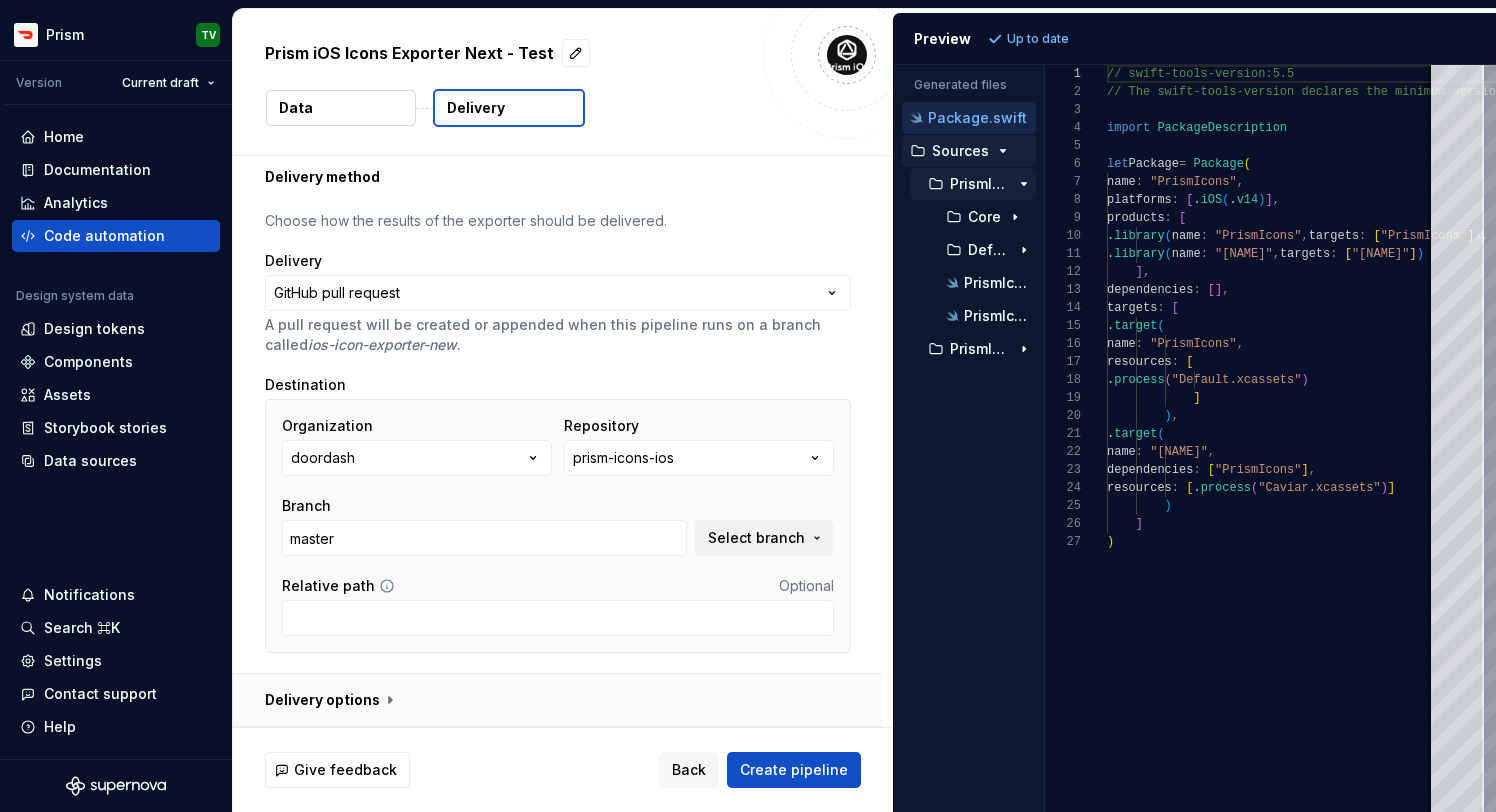 click at bounding box center [558, 700] 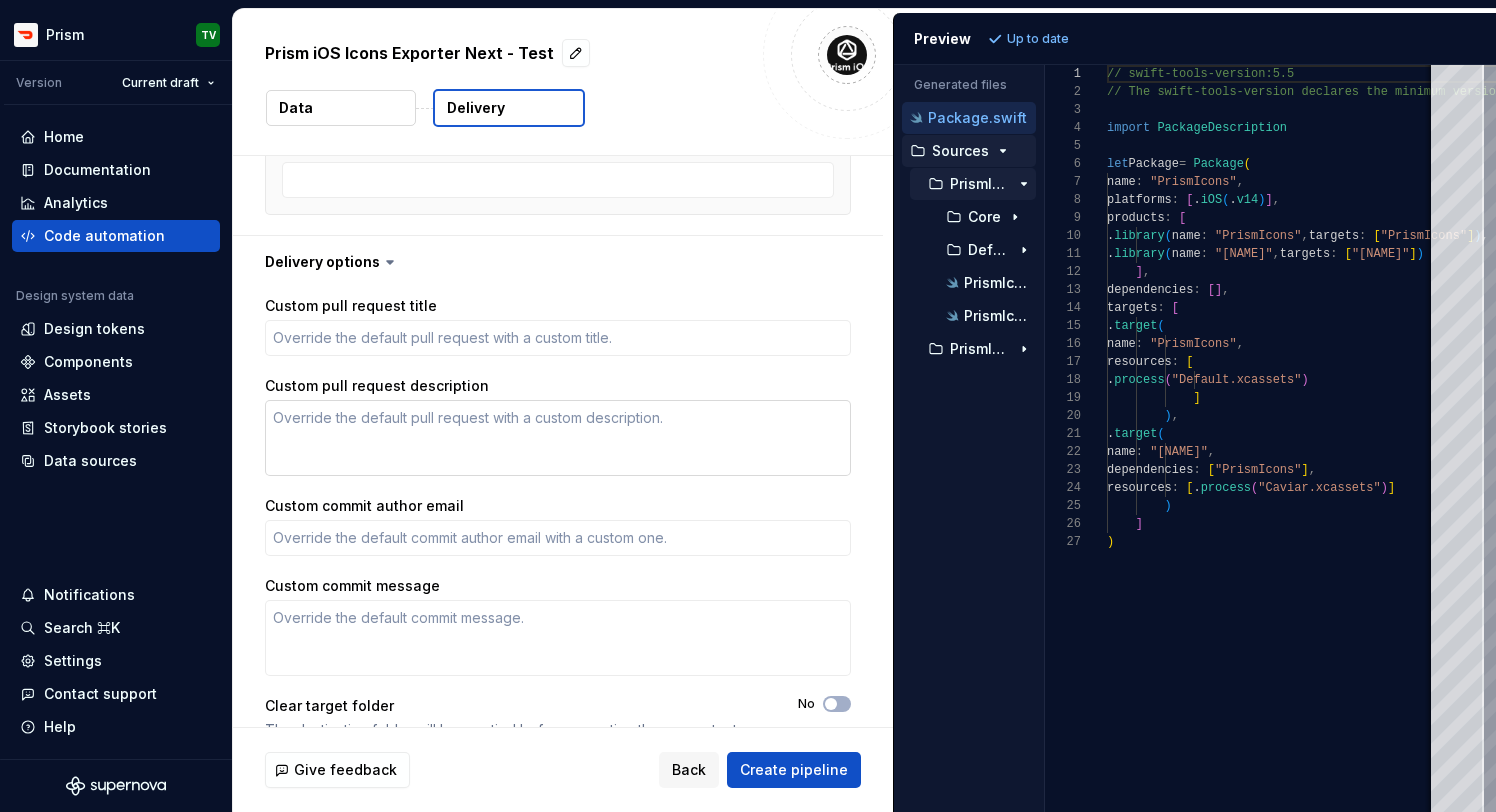 scroll, scrollTop: 530, scrollLeft: 0, axis: vertical 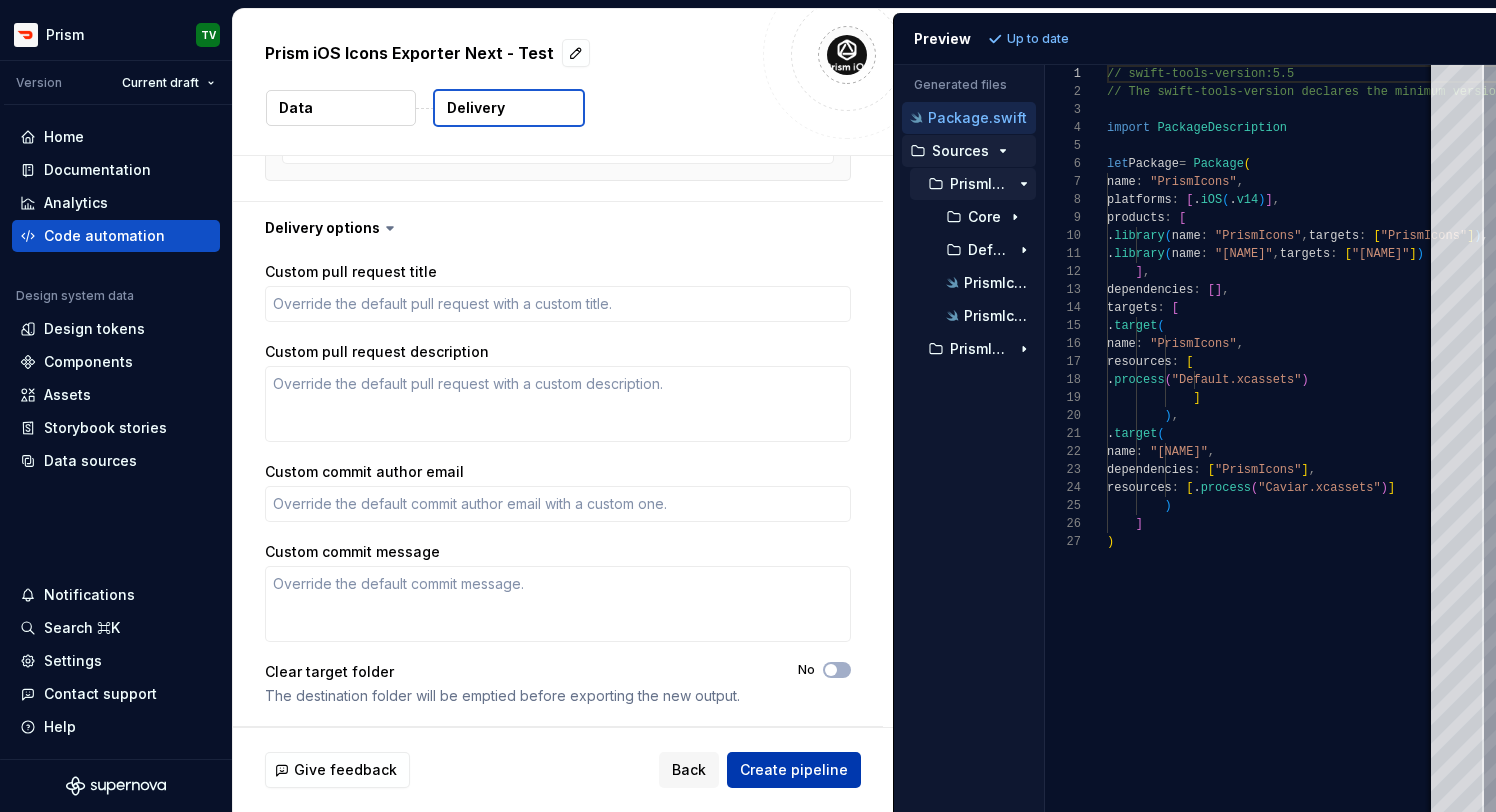click on "Create pipeline" at bounding box center (794, 770) 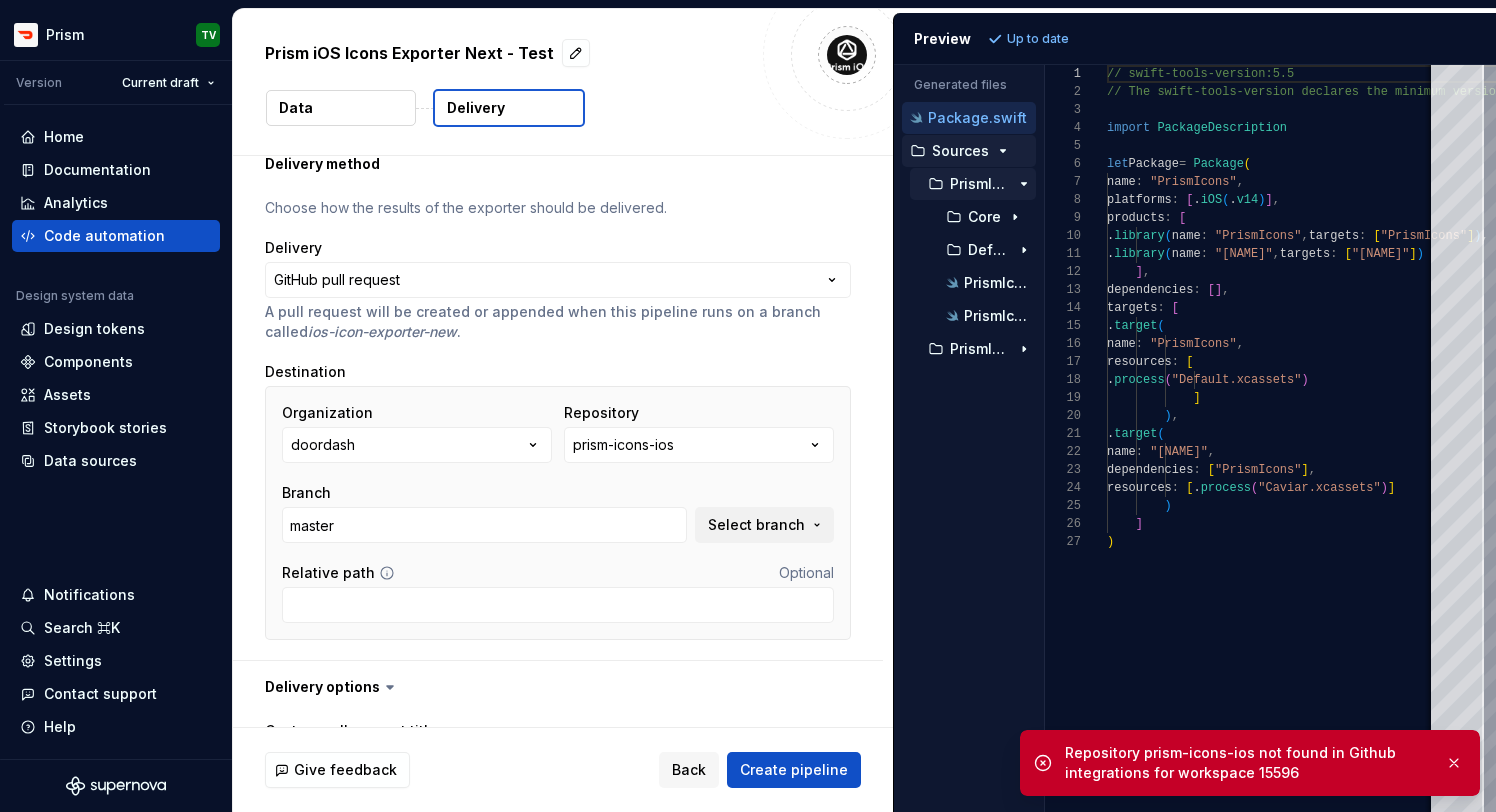scroll, scrollTop: 57, scrollLeft: 0, axis: vertical 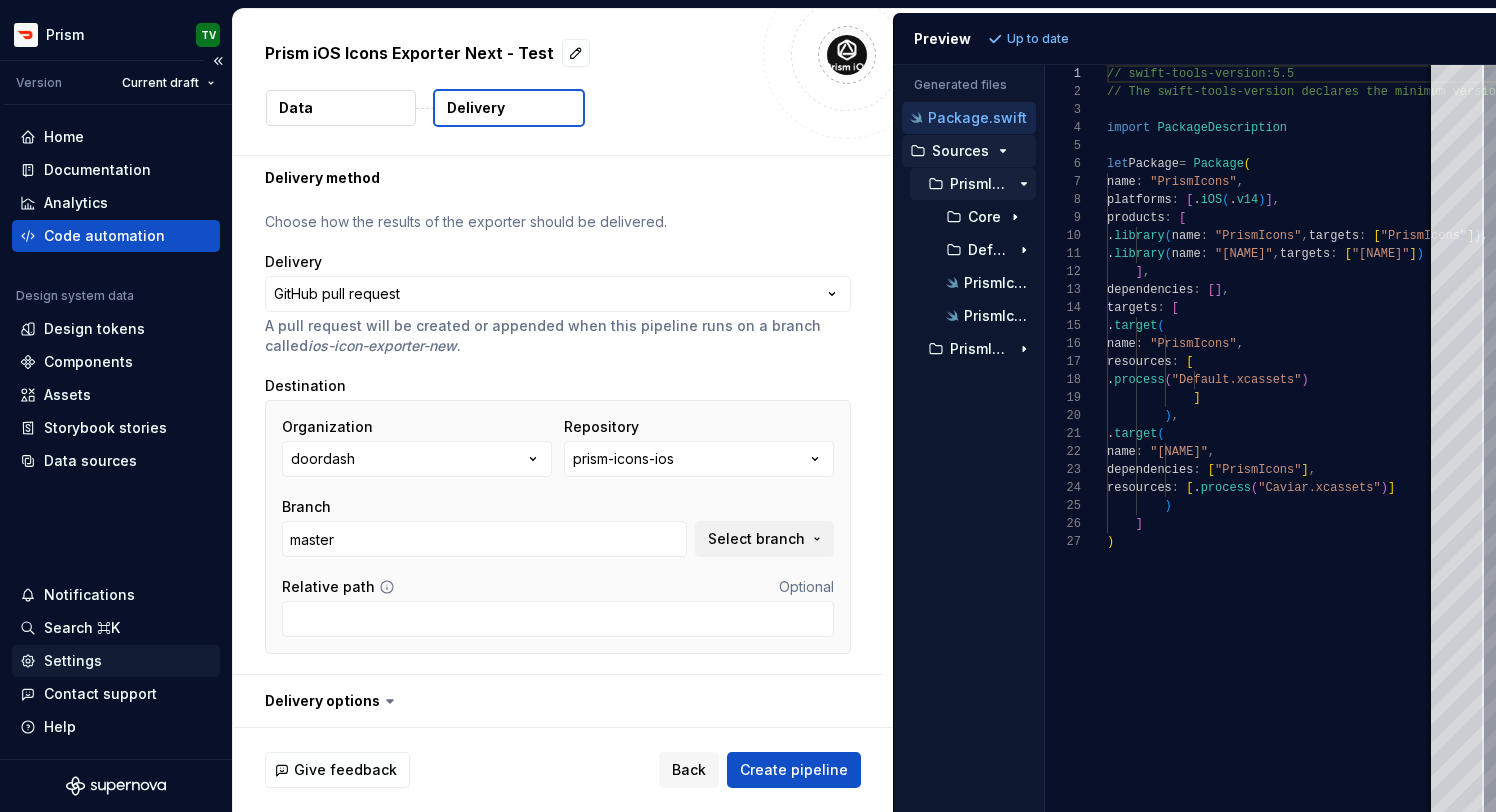 click on "Settings" at bounding box center (116, 661) 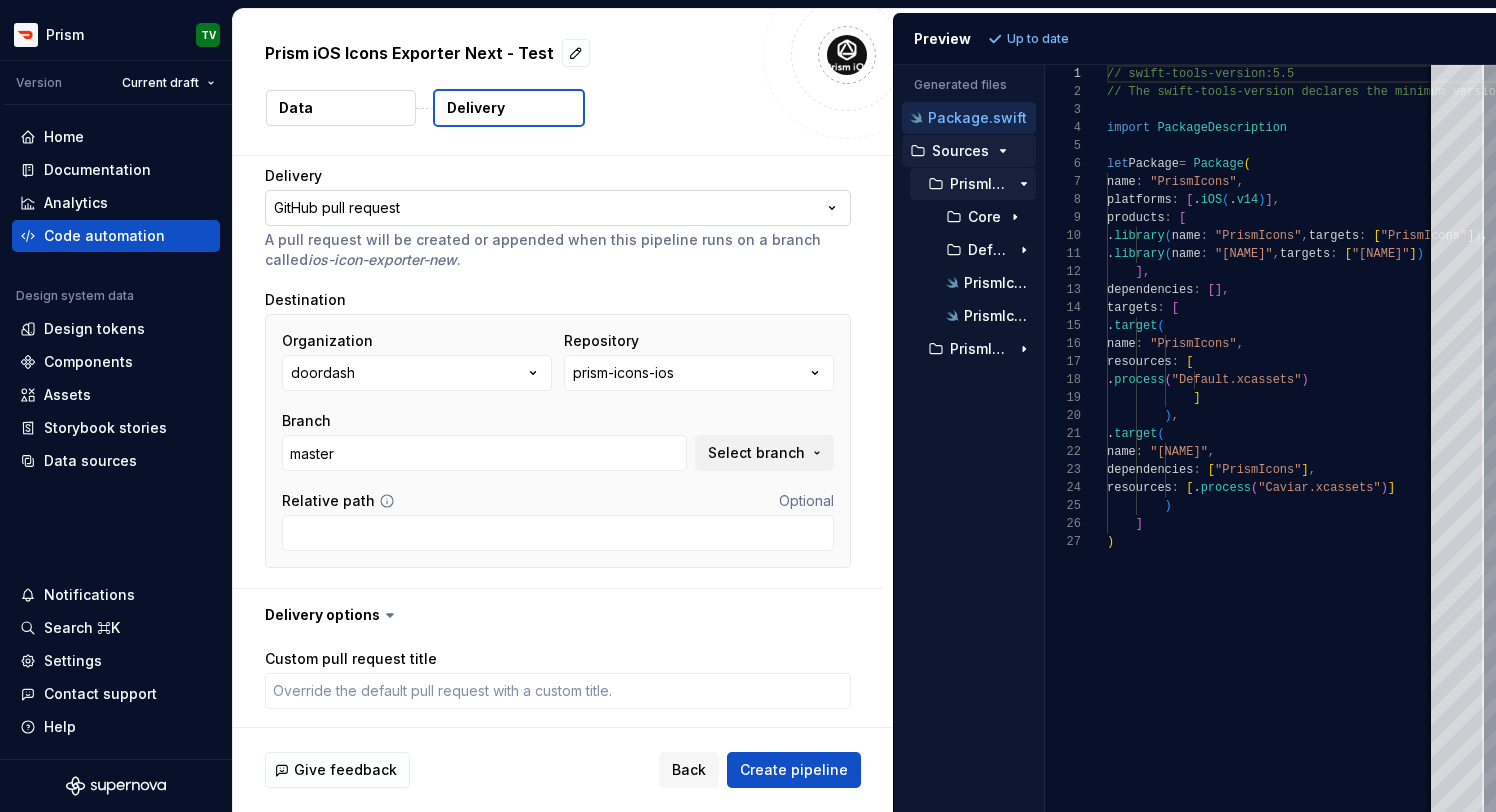 scroll, scrollTop: 158, scrollLeft: 0, axis: vertical 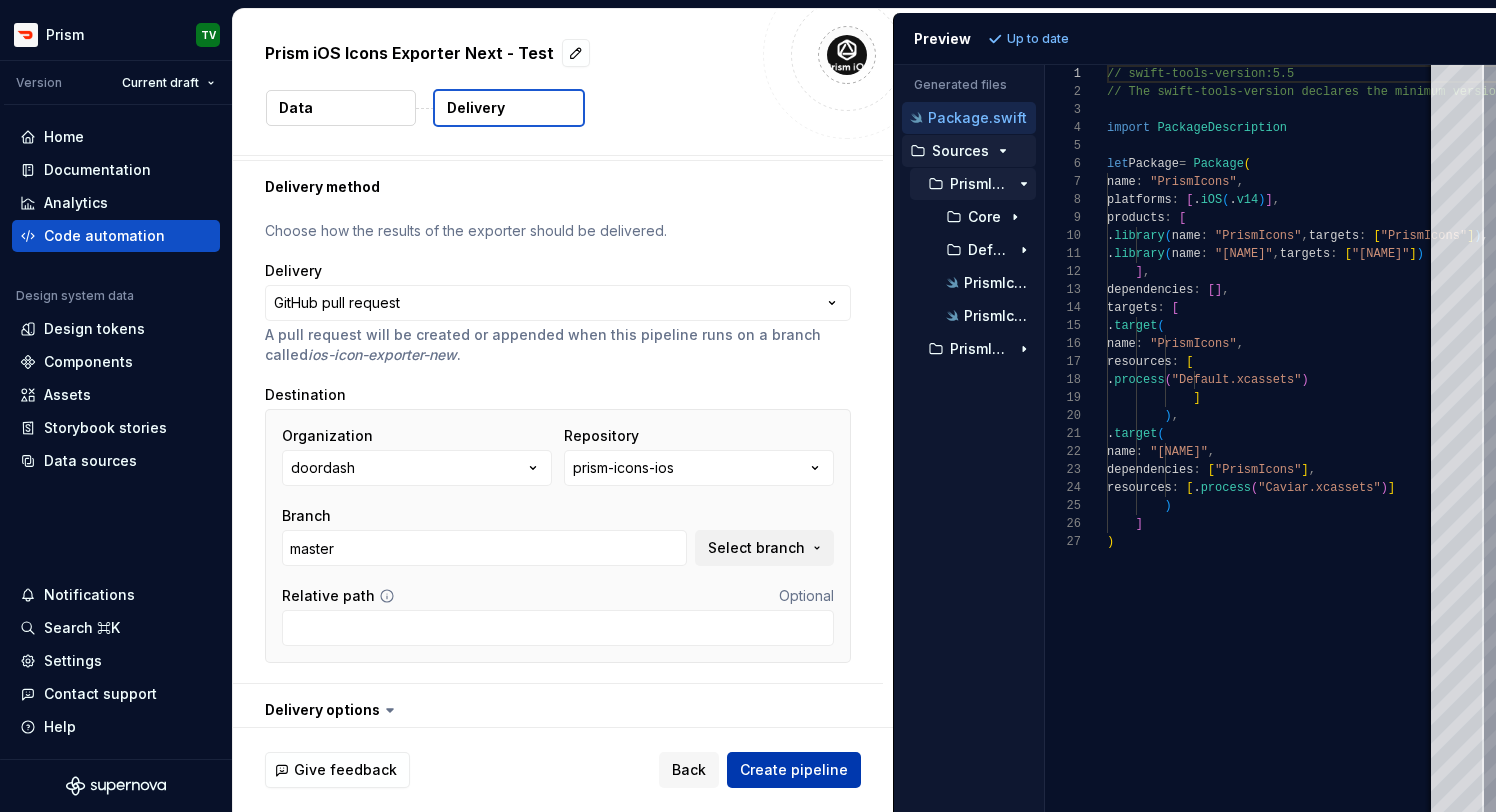 click on "Create pipeline" at bounding box center [794, 770] 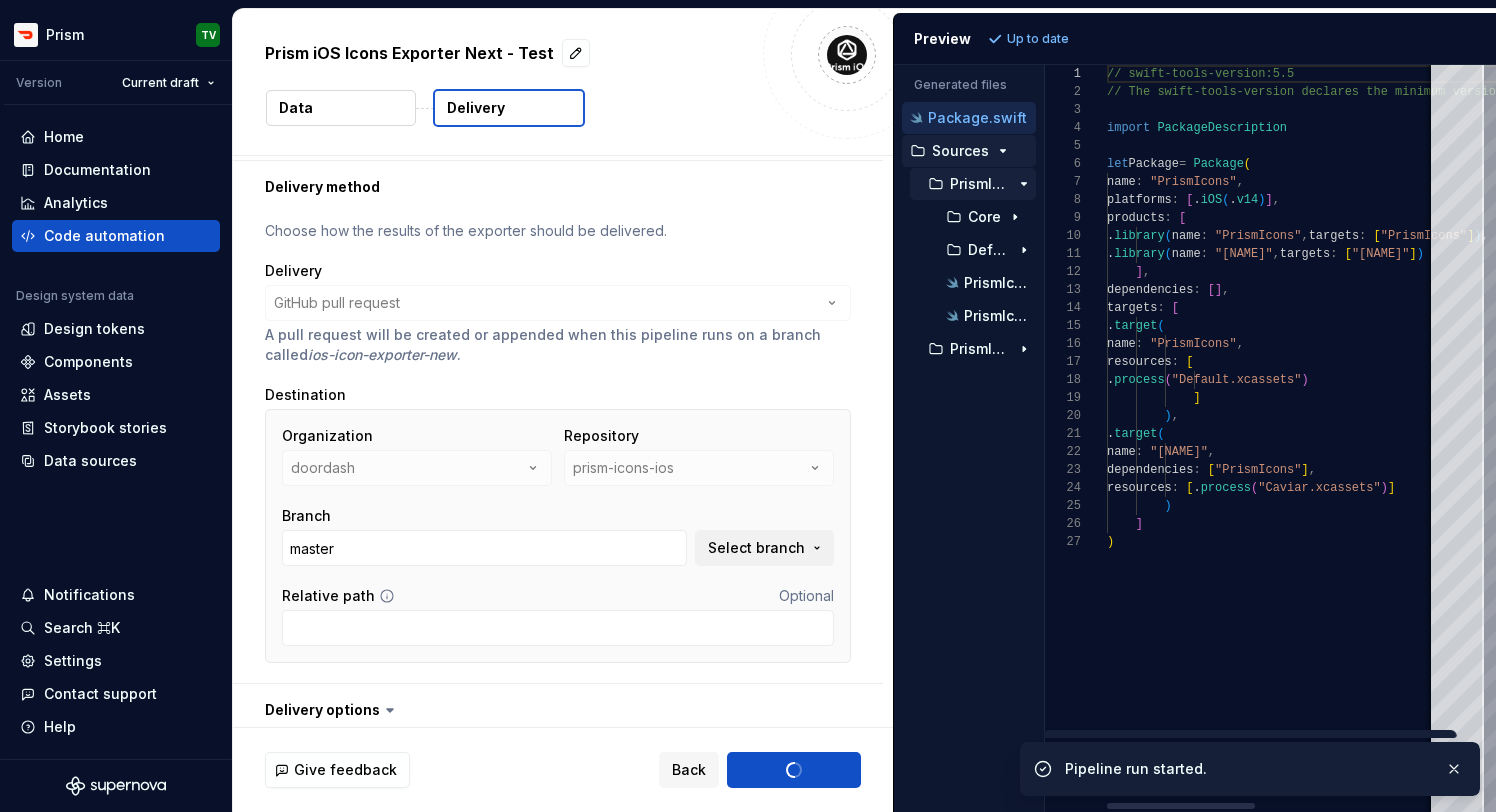type on "*" 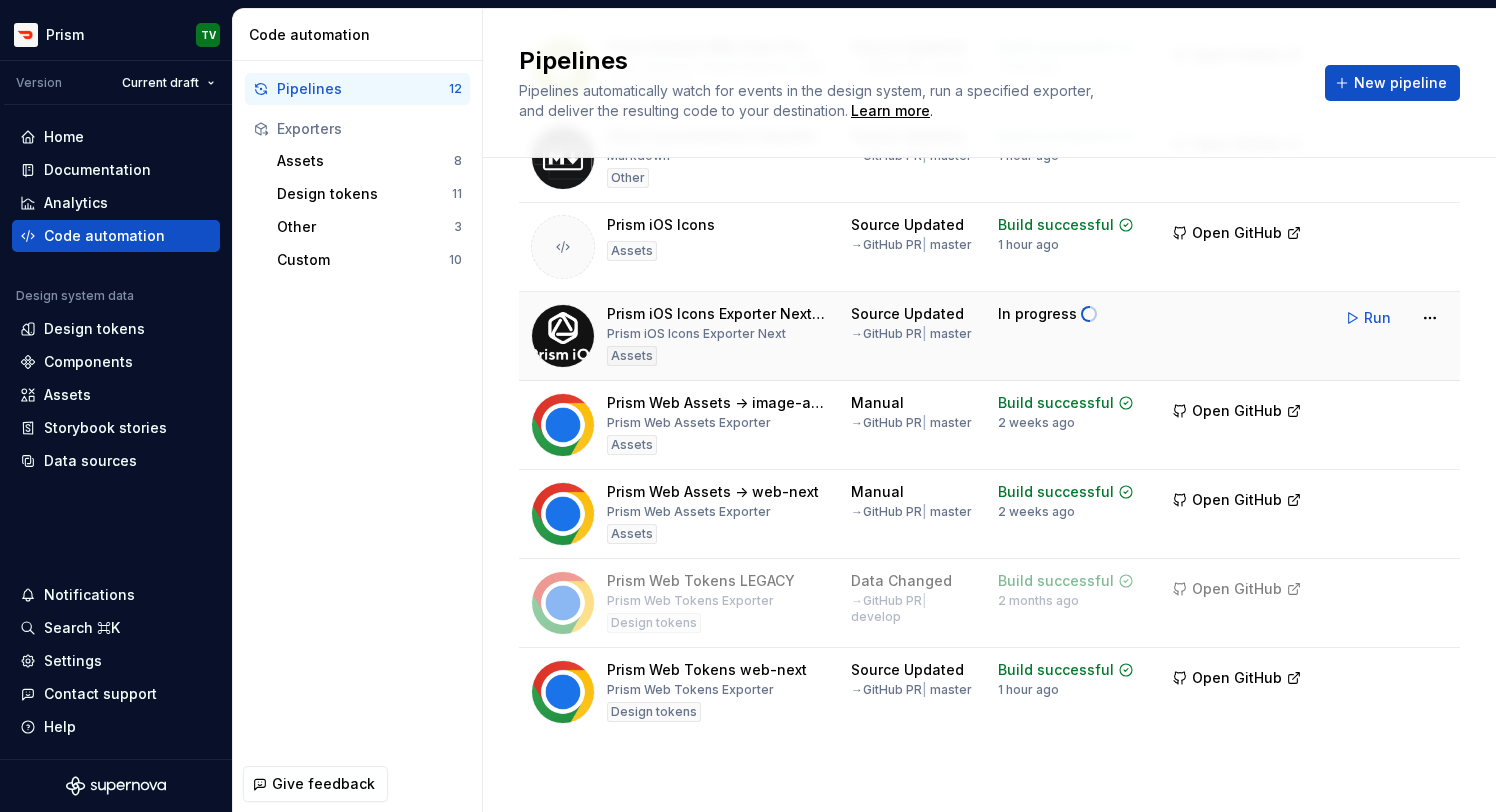 scroll, scrollTop: 504, scrollLeft: 0, axis: vertical 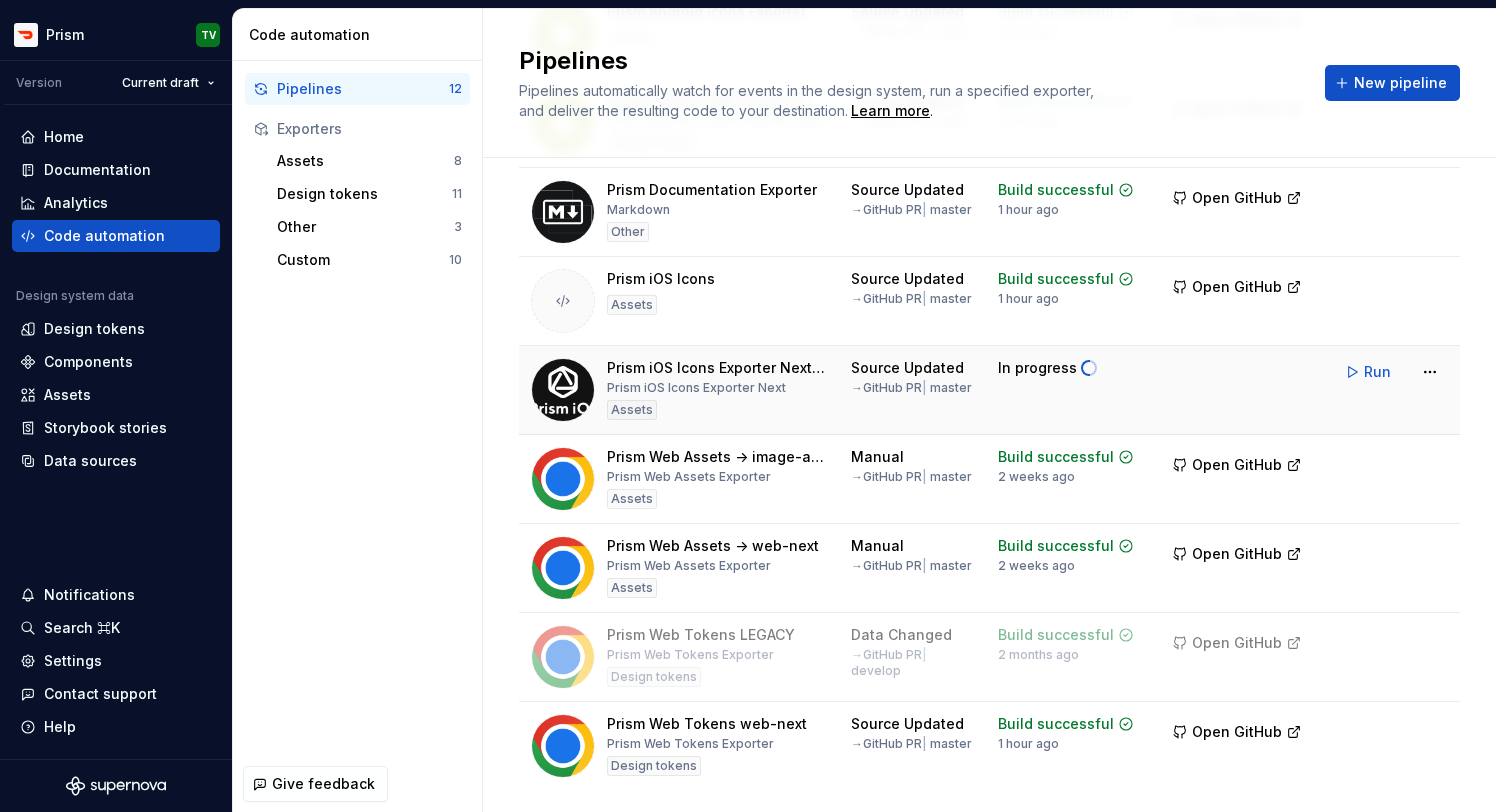 click on "→ GitHub PR | master" at bounding box center [911, 388] 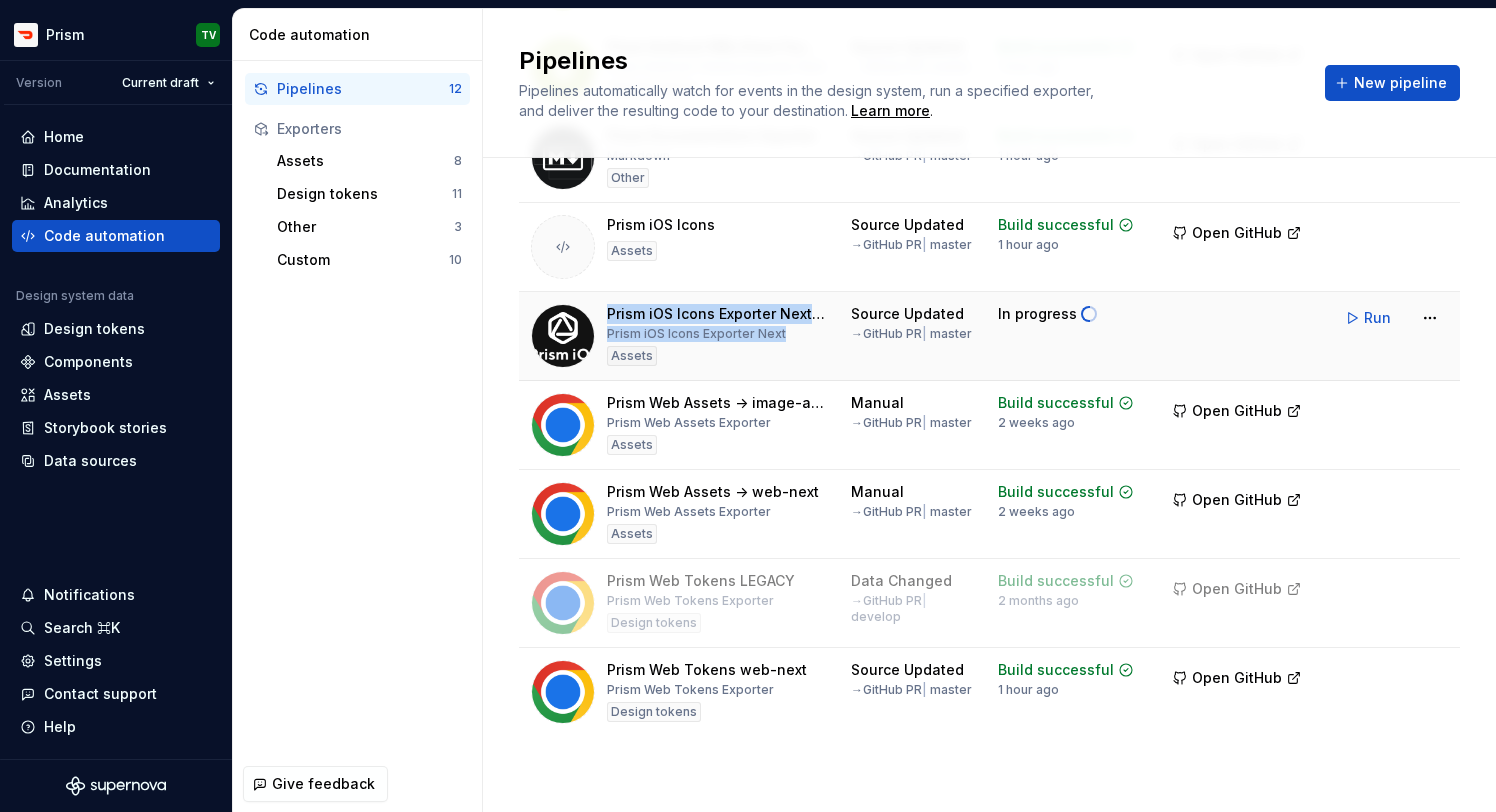 drag, startPoint x: 607, startPoint y: 313, endPoint x: 675, endPoint y: 351, distance: 77.89737 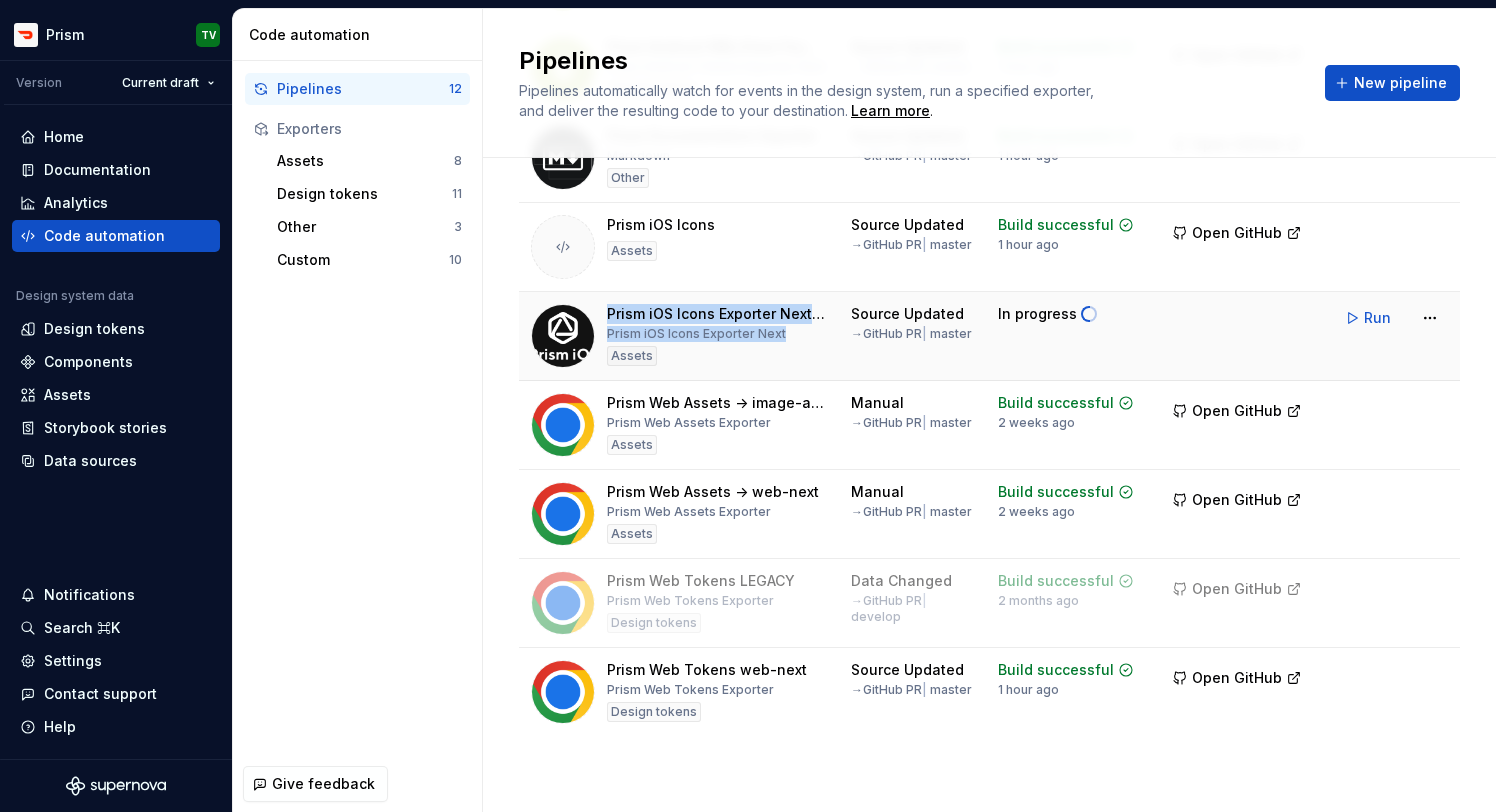 click on "Prism iOS Icons Exporter Next - Test Prism iOS Icons Exporter Next Assets" at bounding box center (717, 336) 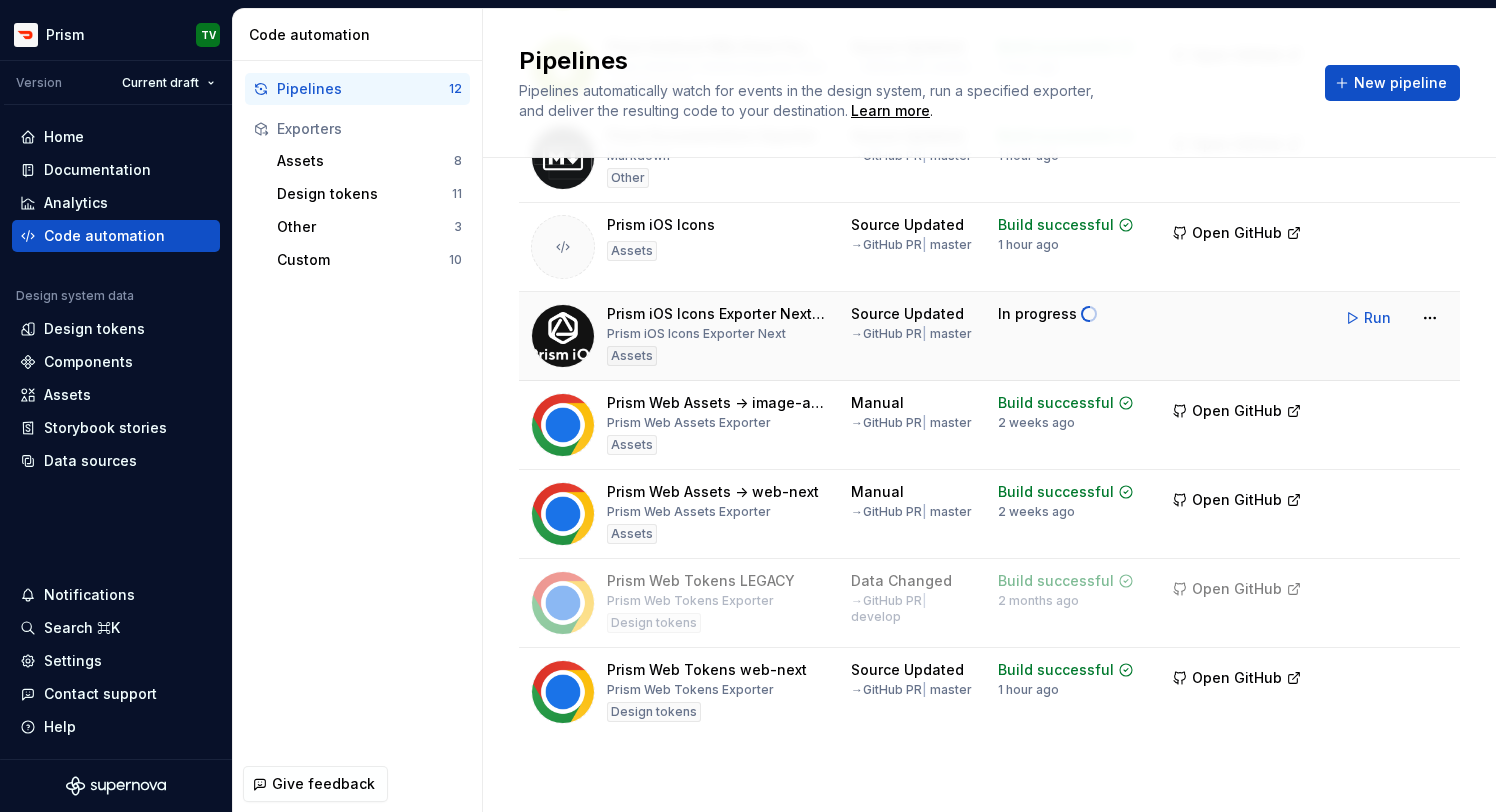 click on "Prism iOS Icons Exporter Next - Test Prism iOS Icons Exporter Next Assets" at bounding box center (717, 336) 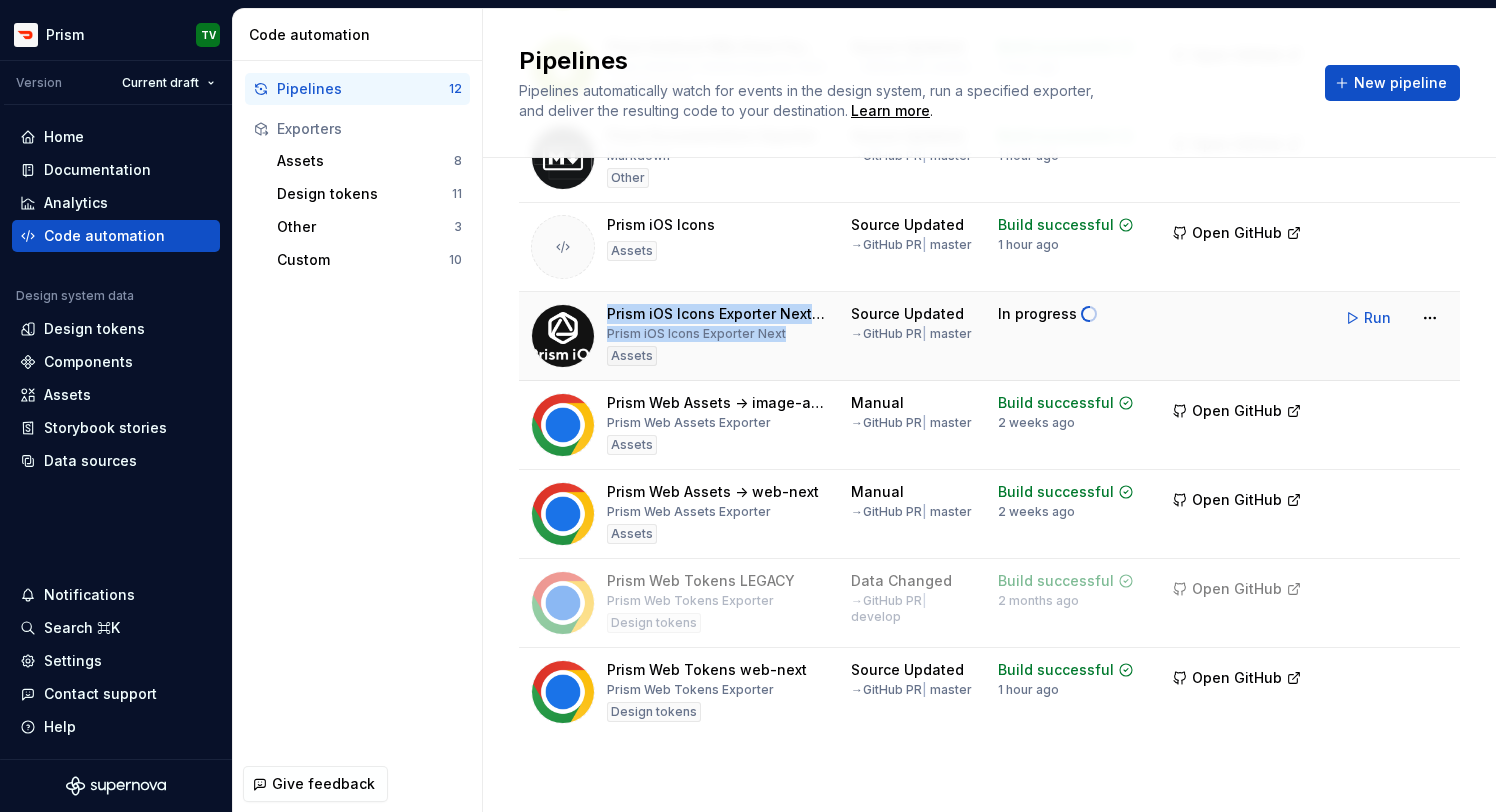 drag, startPoint x: 787, startPoint y: 336, endPoint x: 604, endPoint y: 309, distance: 184.98108 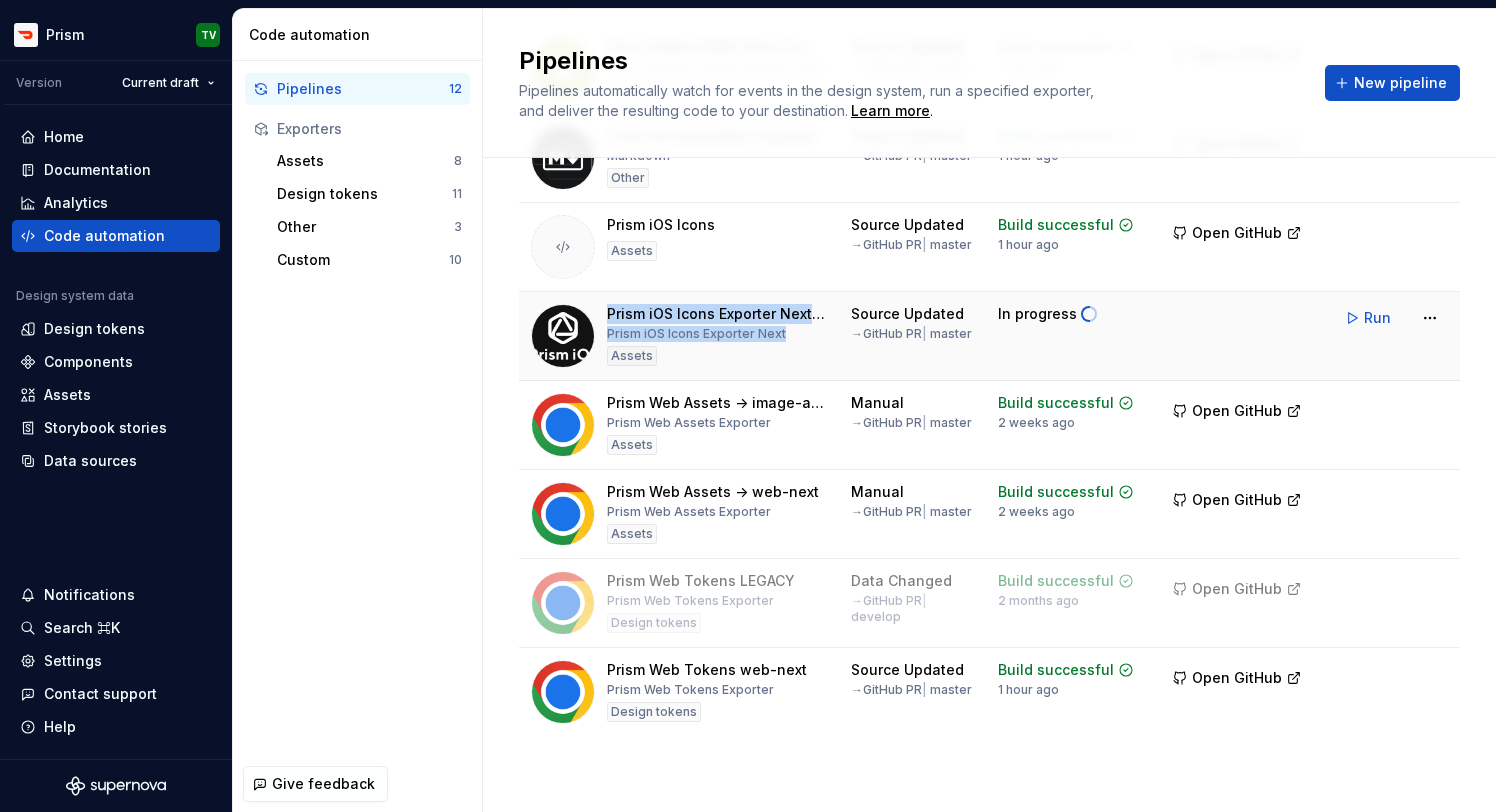 click on "Prism iOS Icons Exporter Next - Test Prism iOS Icons Exporter Next Assets" at bounding box center [679, 336] 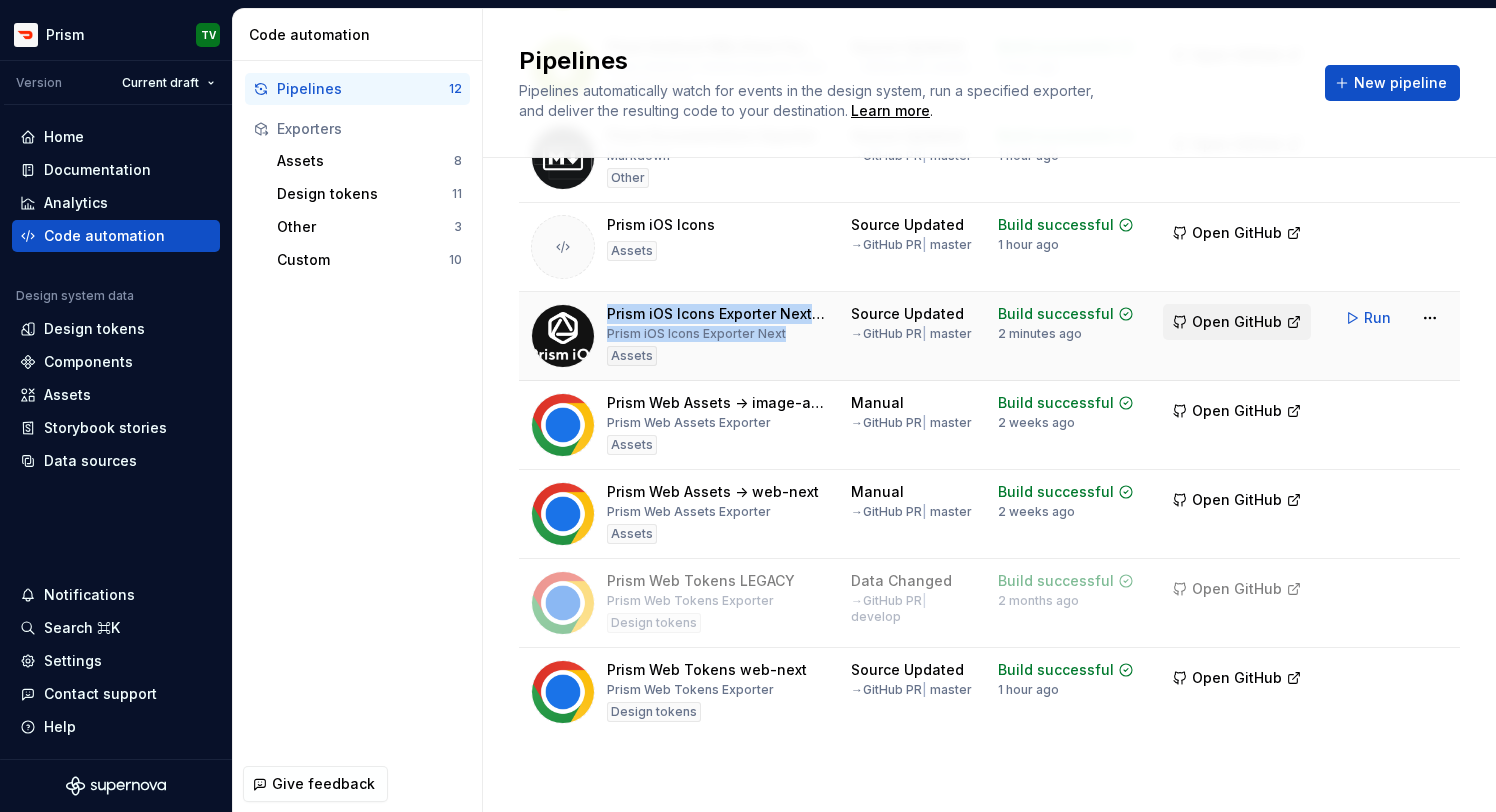 click on "Open GitHub" at bounding box center (1237, 322) 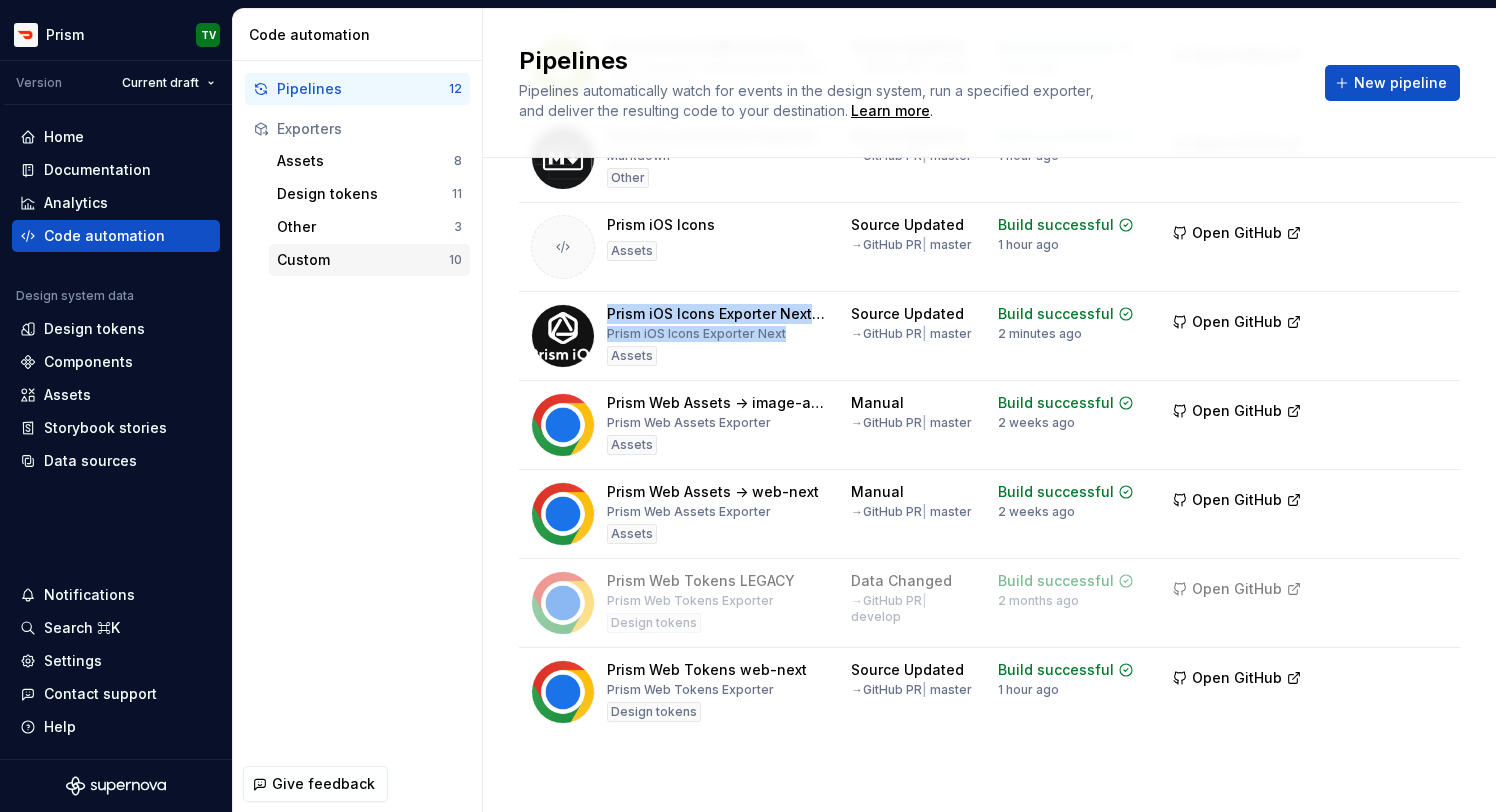 click on "Custom" at bounding box center (363, 260) 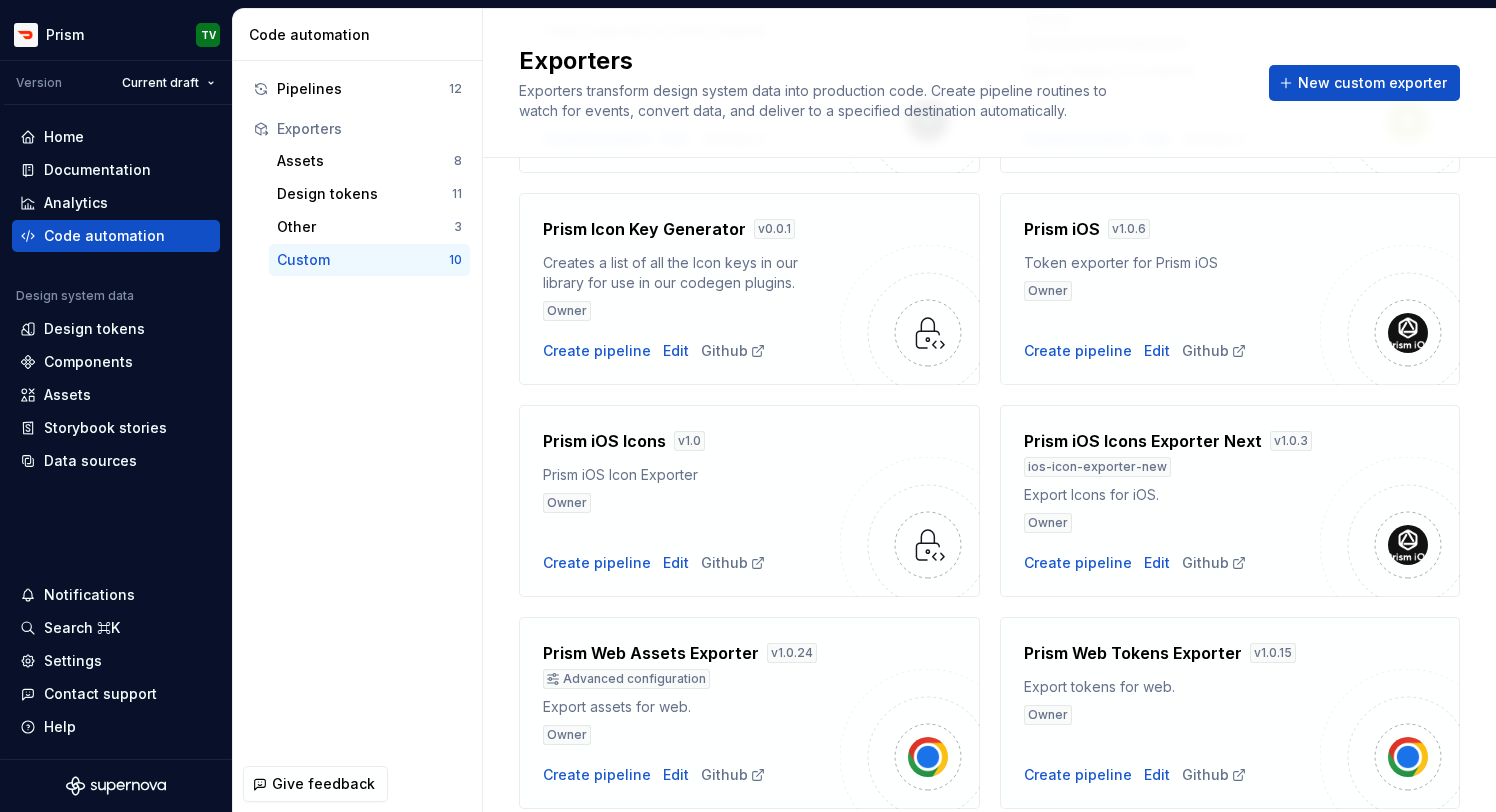 scroll, scrollTop: 503, scrollLeft: 0, axis: vertical 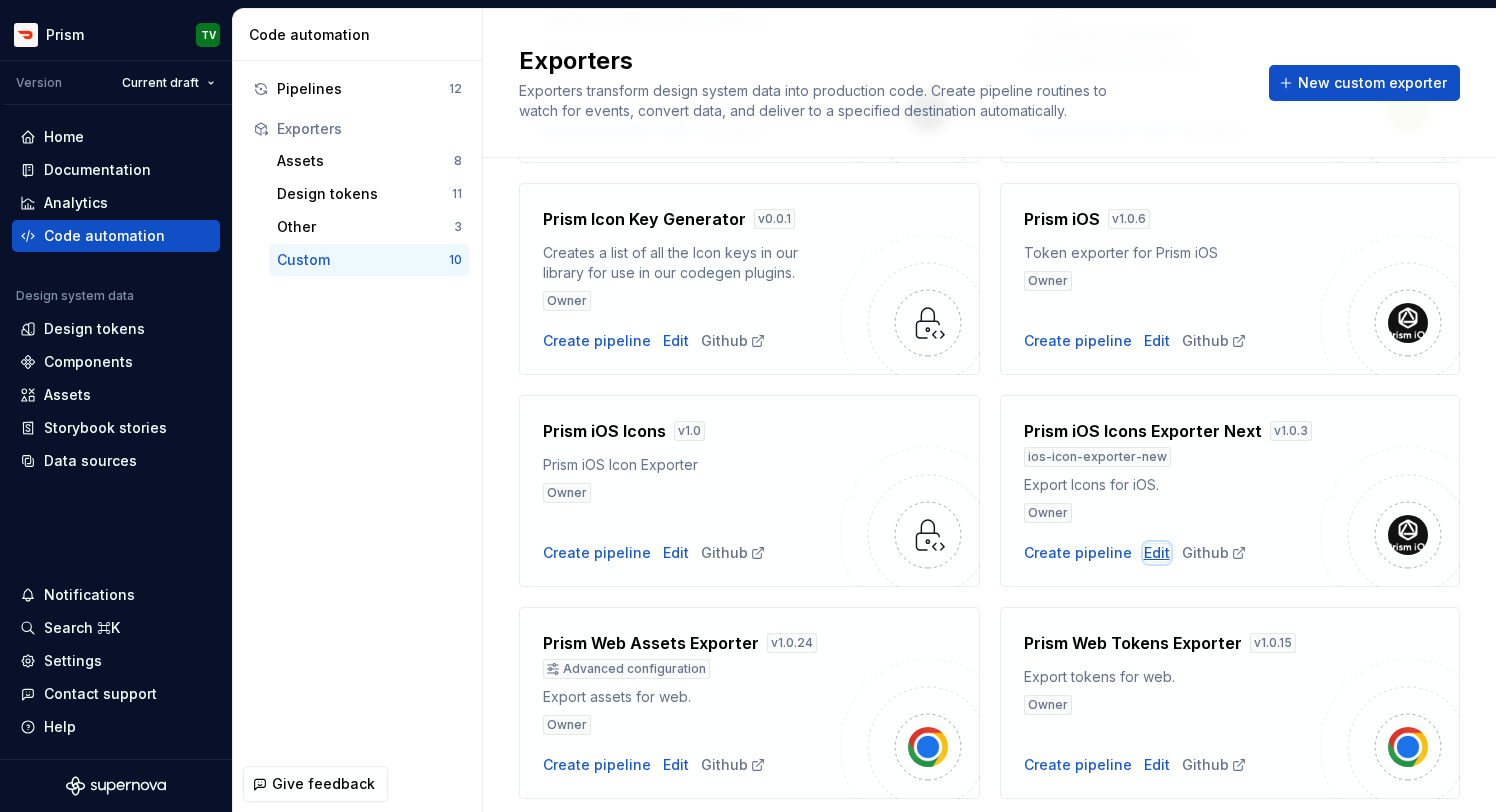 click on "Edit" at bounding box center (1157, 553) 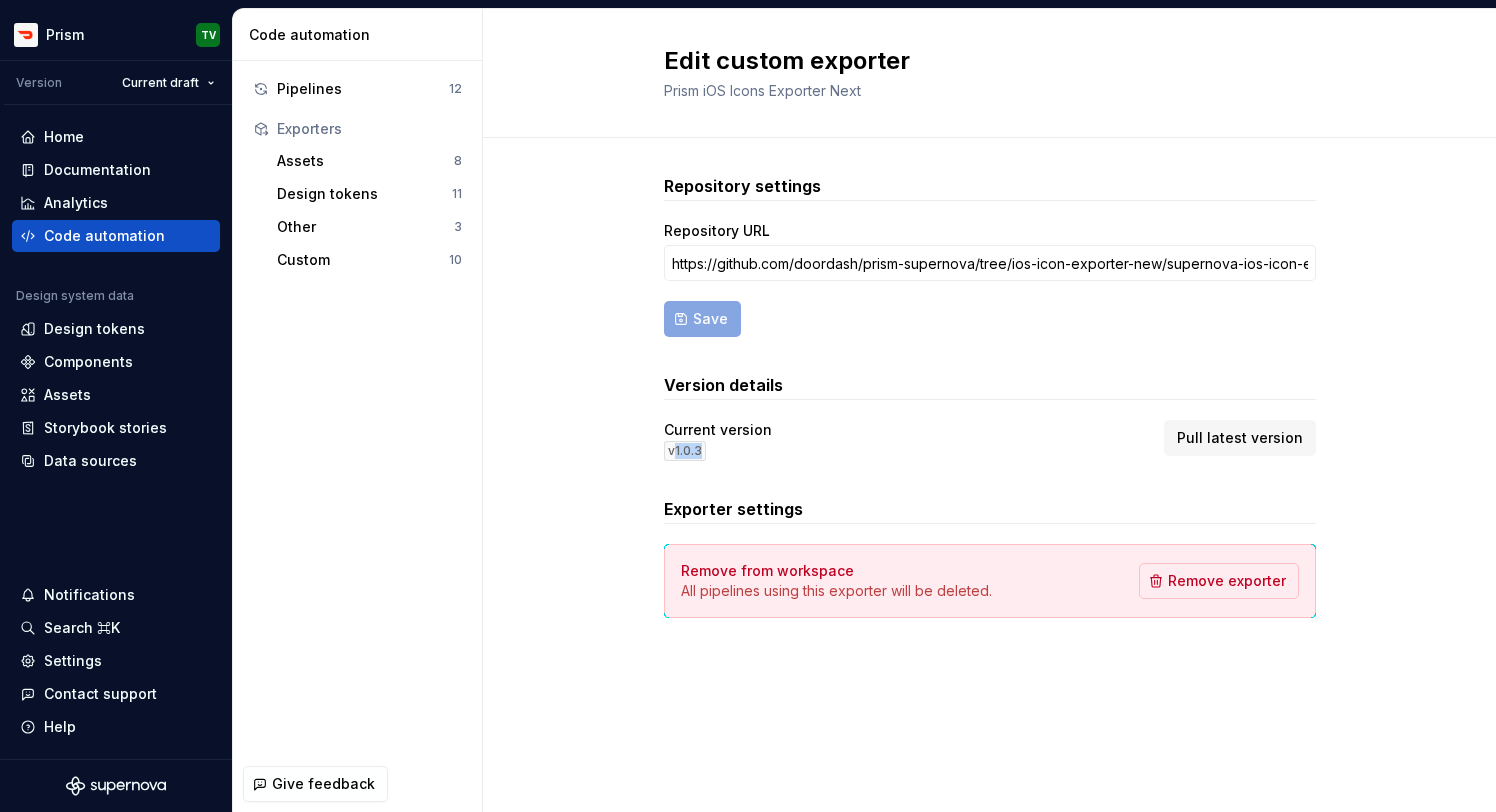 drag, startPoint x: 704, startPoint y: 454, endPoint x: 671, endPoint y: 452, distance: 33.06055 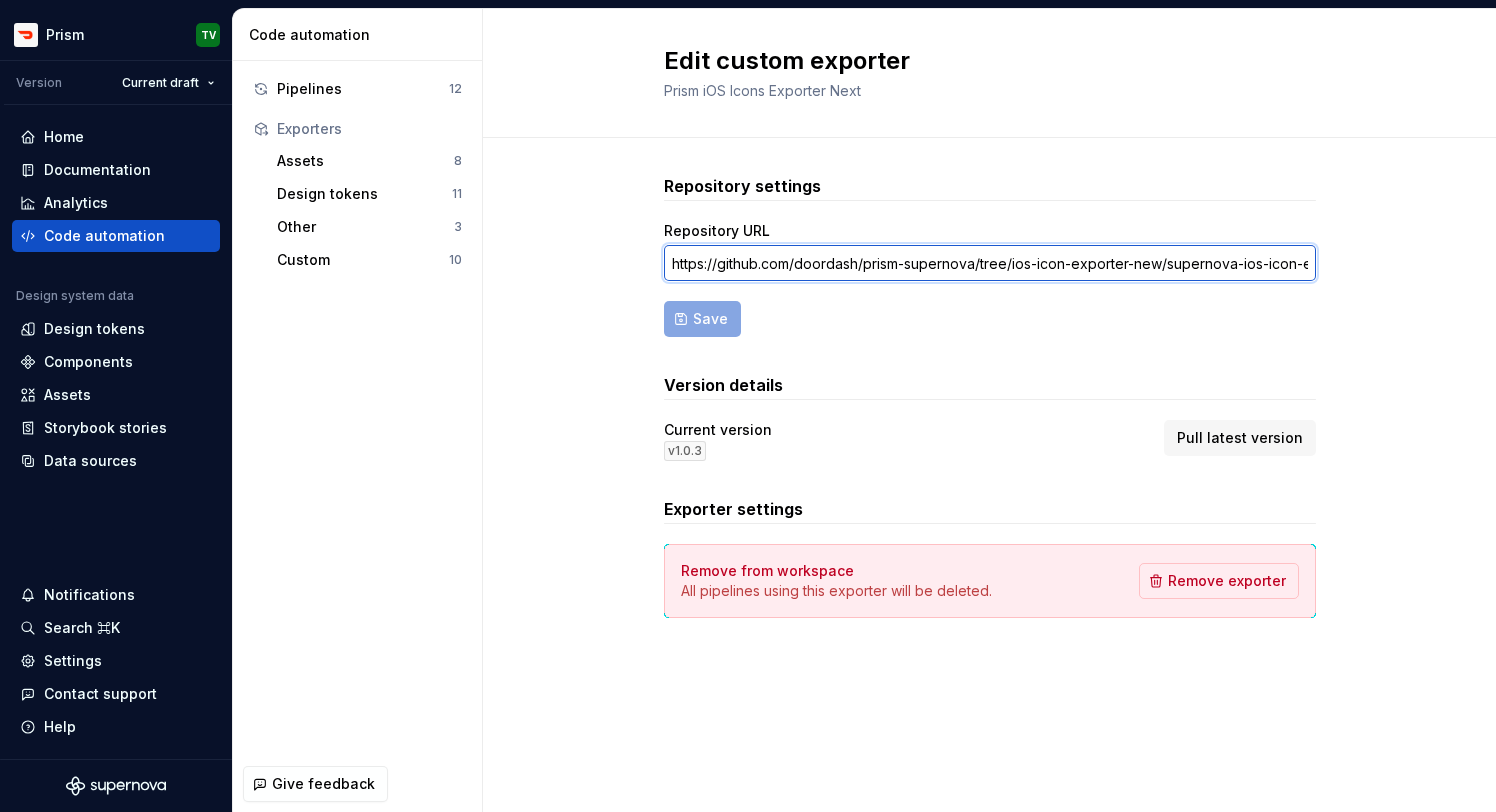 drag, startPoint x: 1008, startPoint y: 269, endPoint x: 1161, endPoint y: 268, distance: 153.00327 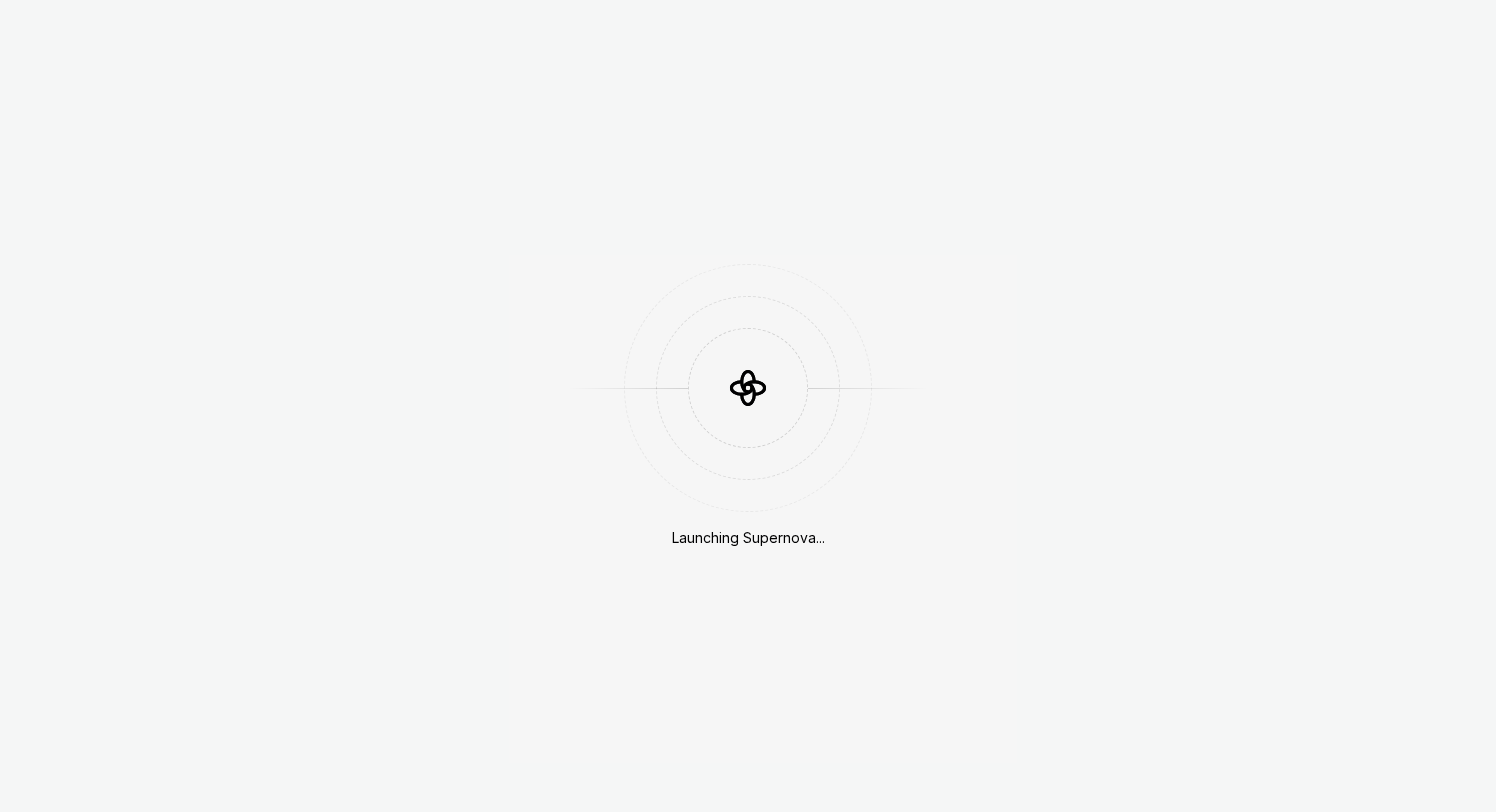scroll, scrollTop: 0, scrollLeft: 0, axis: both 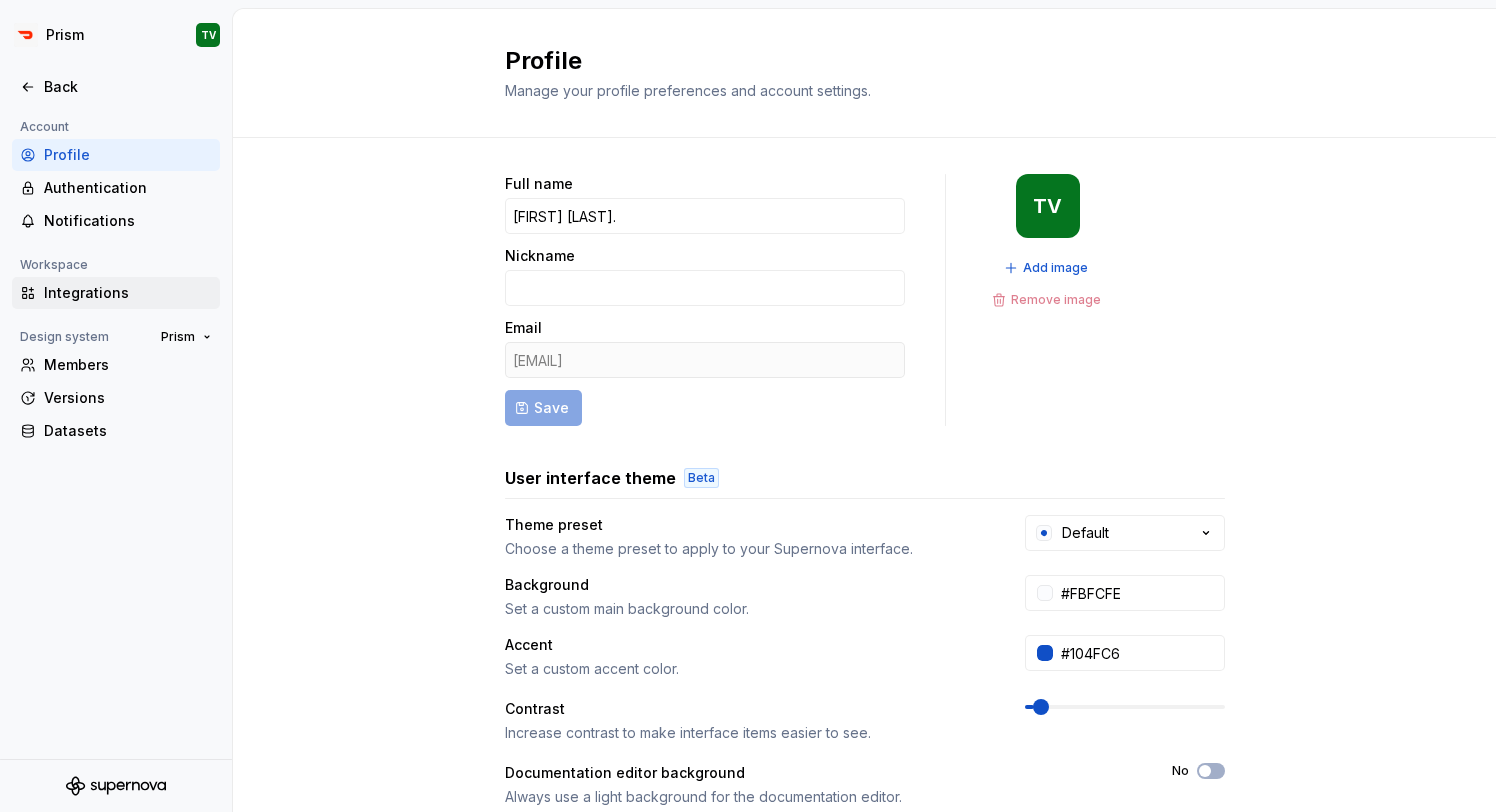 click on "Integrations" at bounding box center (128, 293) 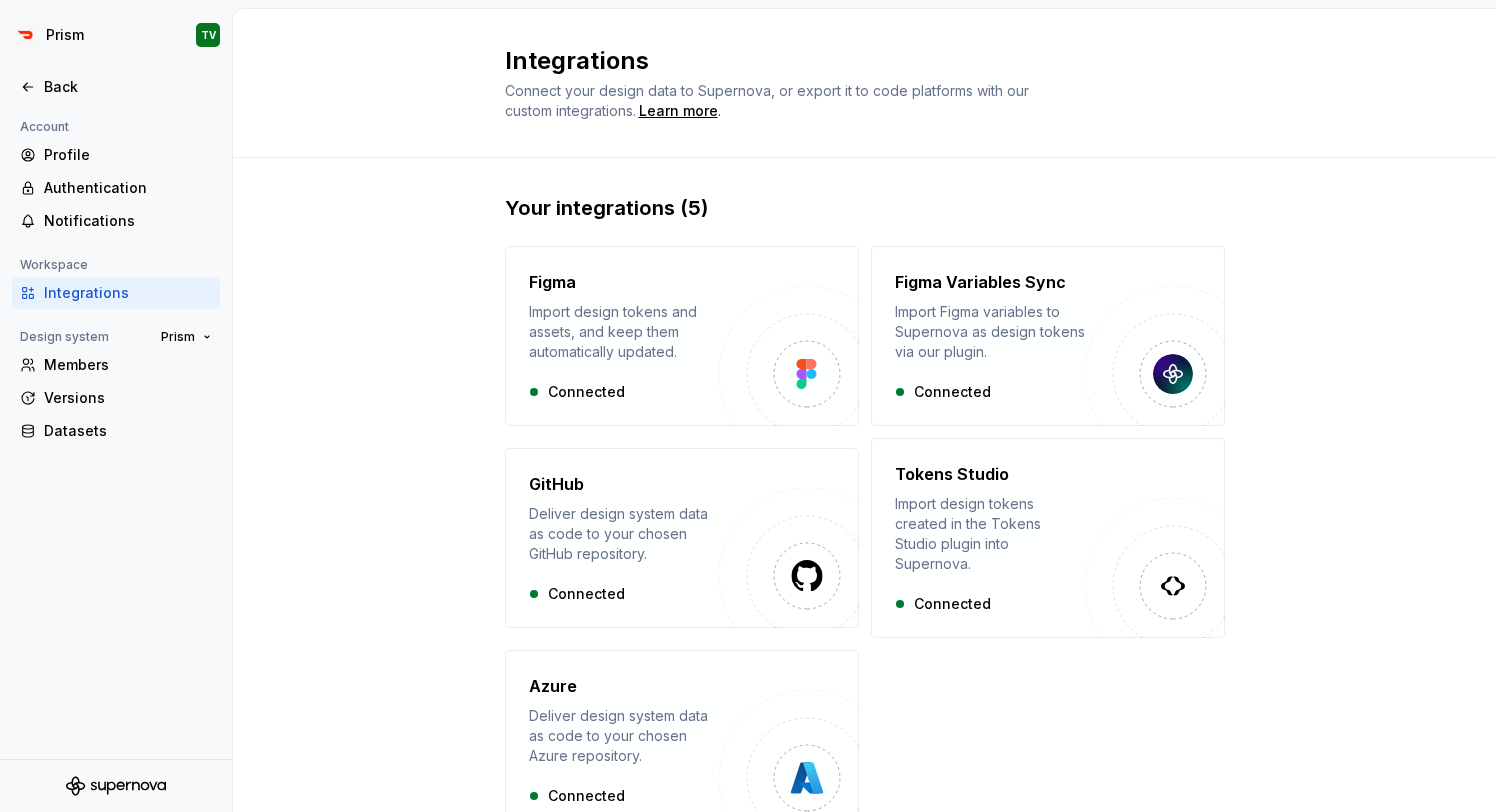 scroll, scrollTop: 75, scrollLeft: 0, axis: vertical 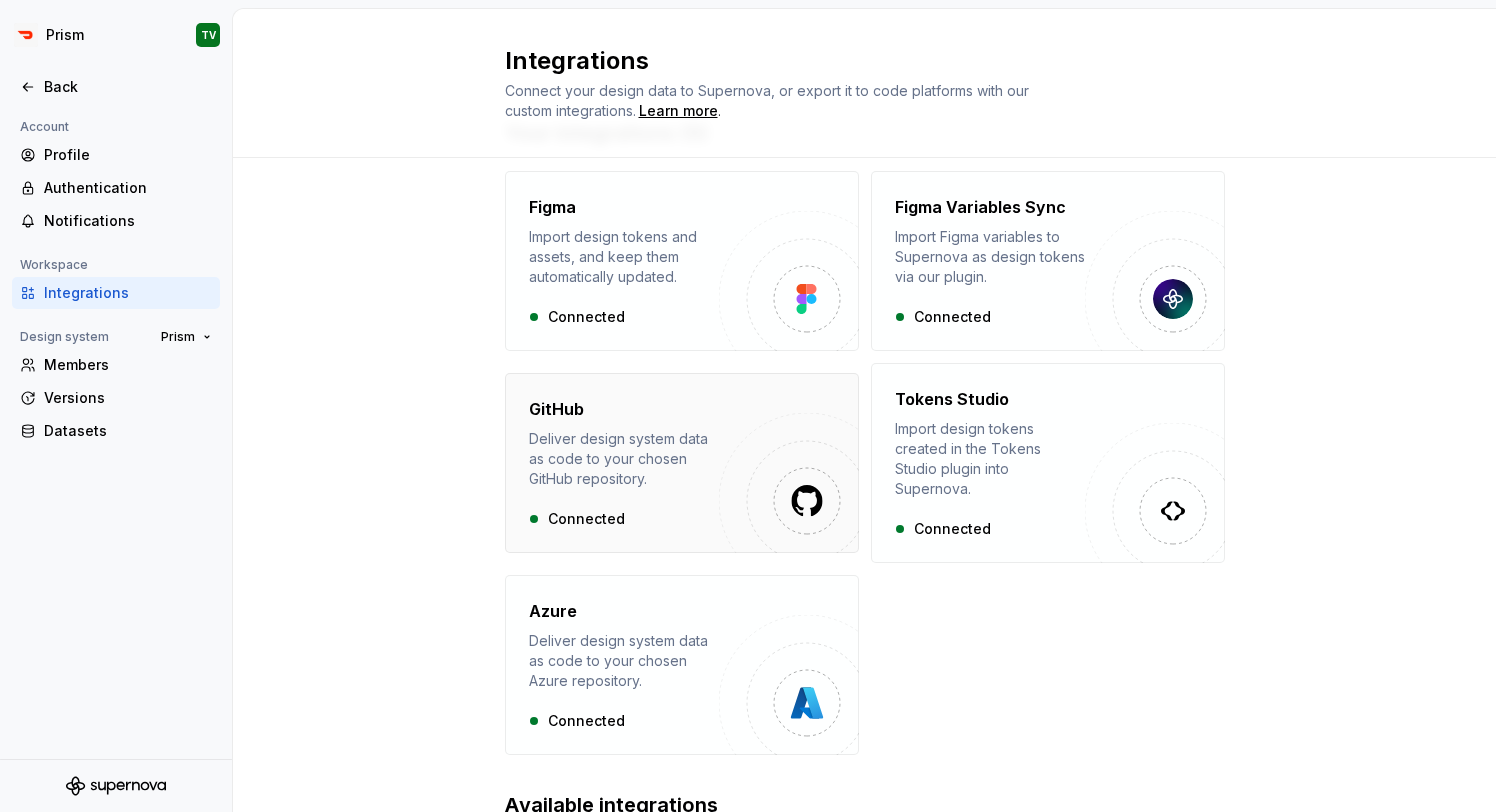 click on "Deliver design system data as code to your chosen GitHub repository." at bounding box center [624, 459] 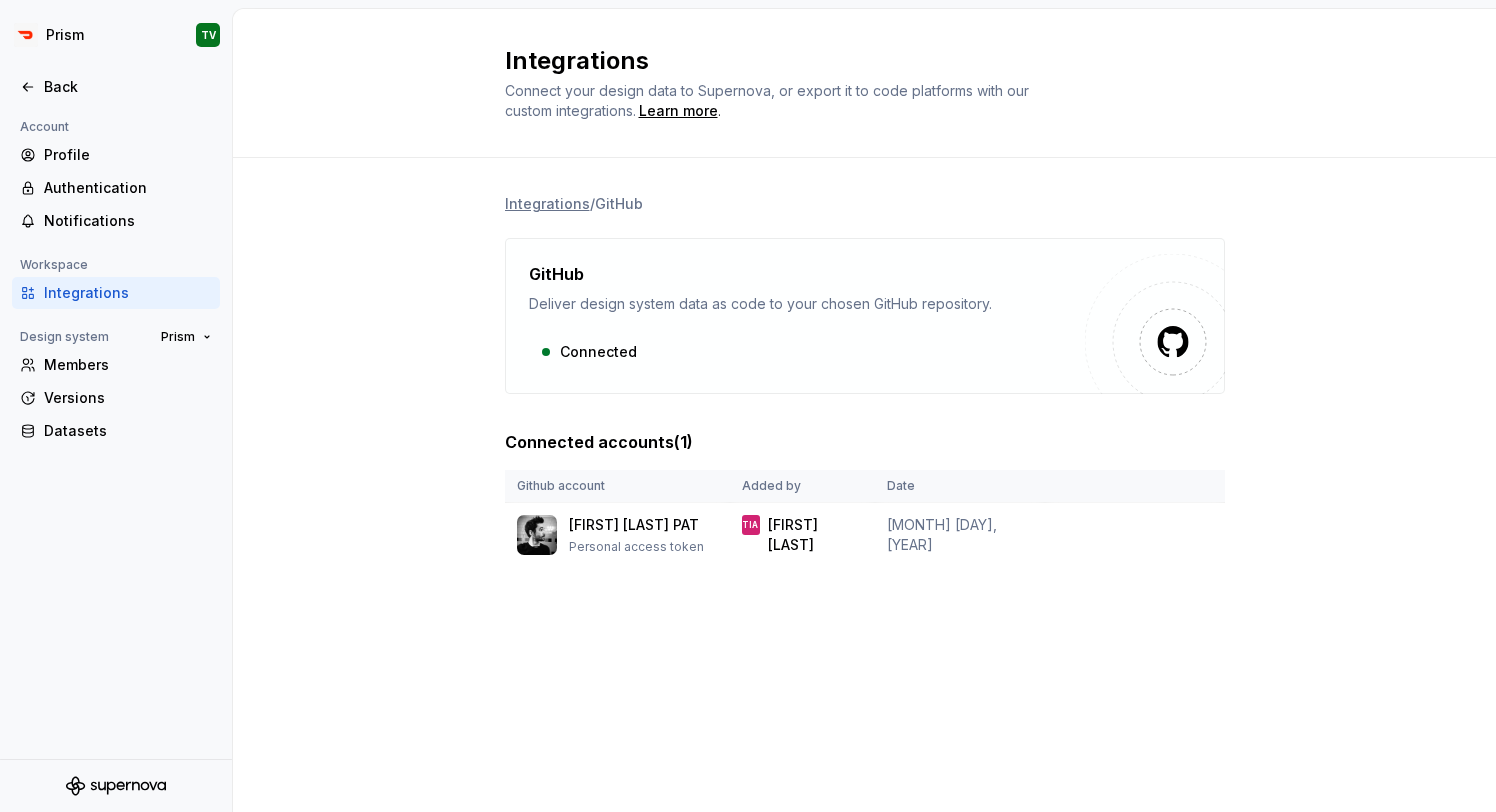 click on "Connected" at bounding box center (807, 352) 